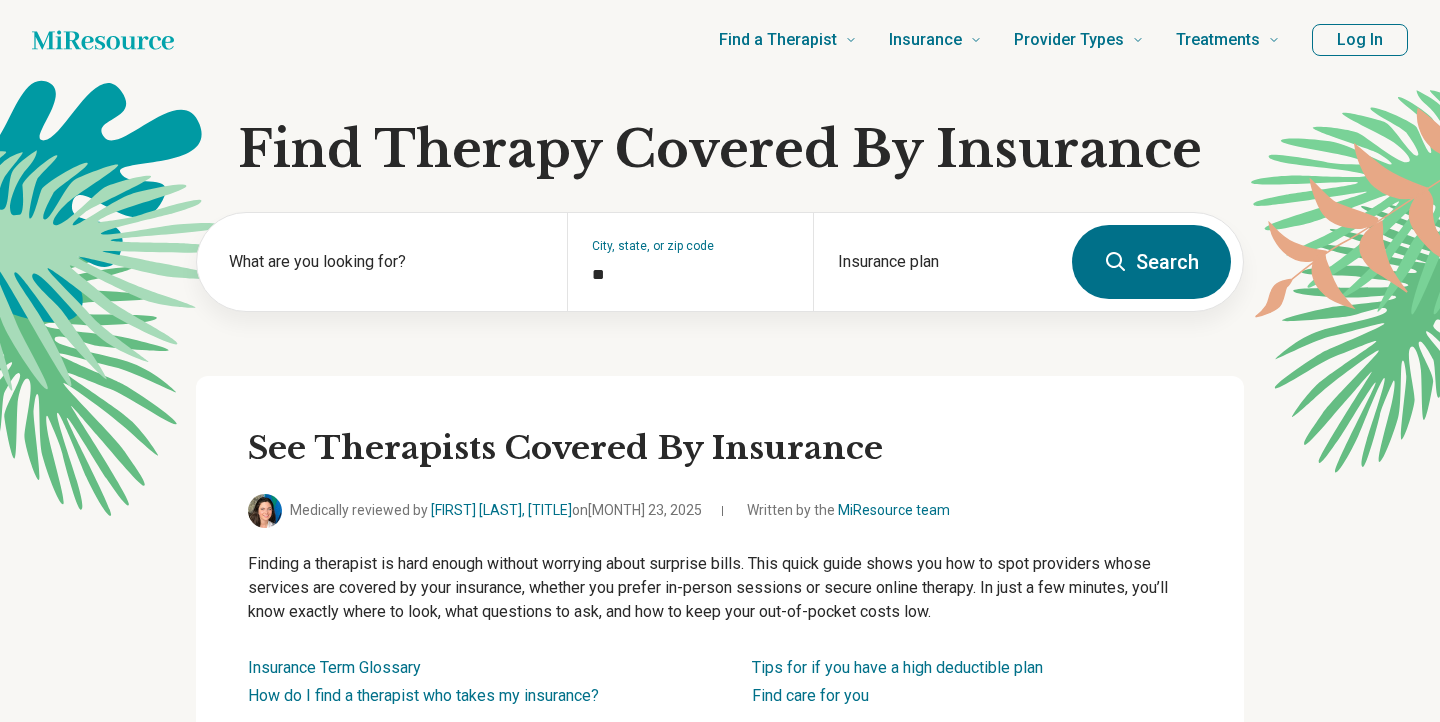 scroll, scrollTop: 0, scrollLeft: 0, axis: both 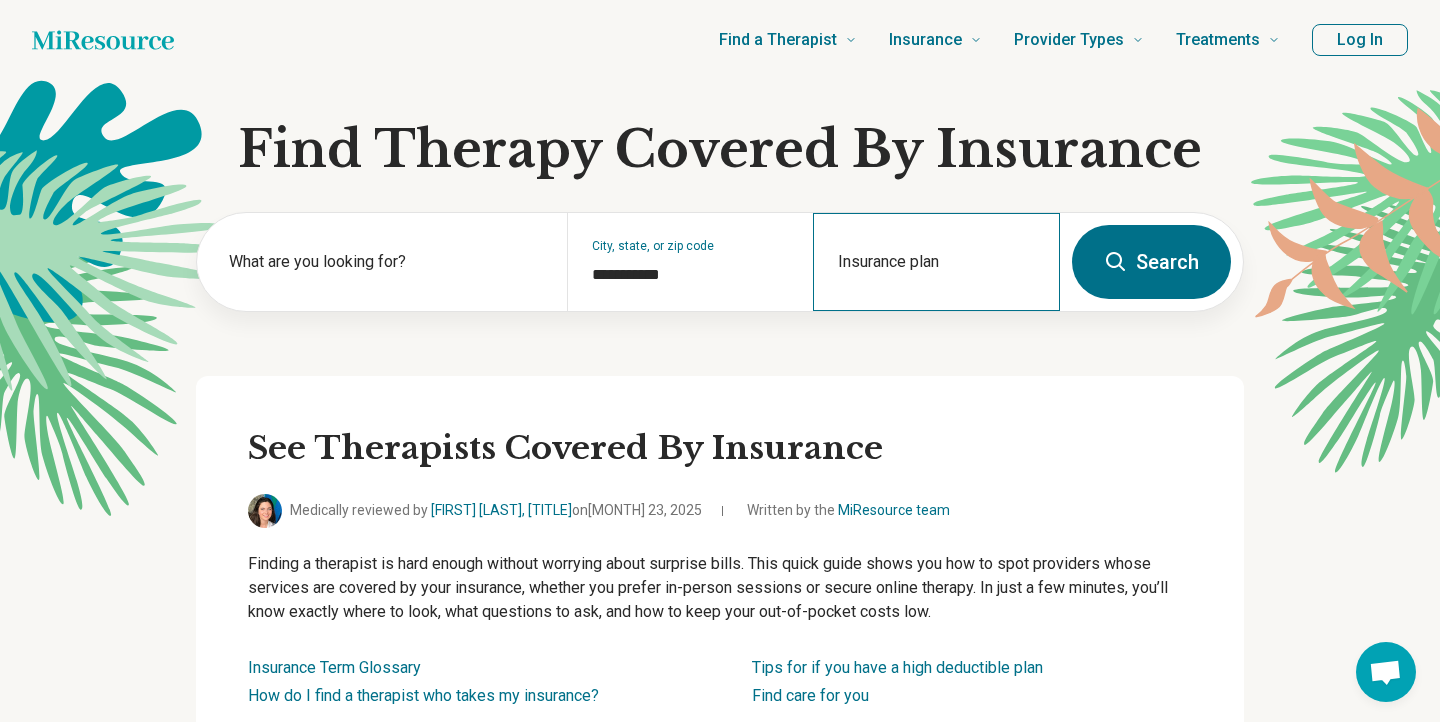 type on "**********" 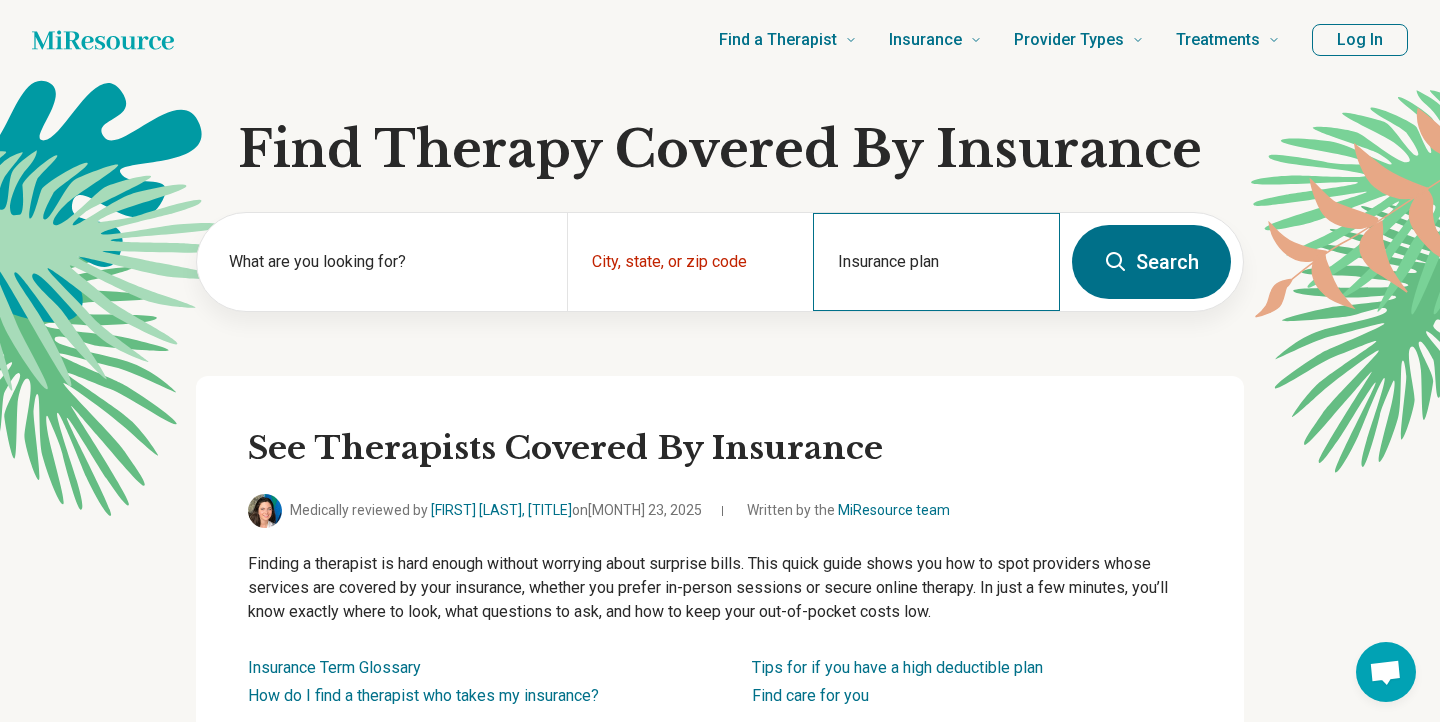 click on "Insurance plan" at bounding box center [936, 262] 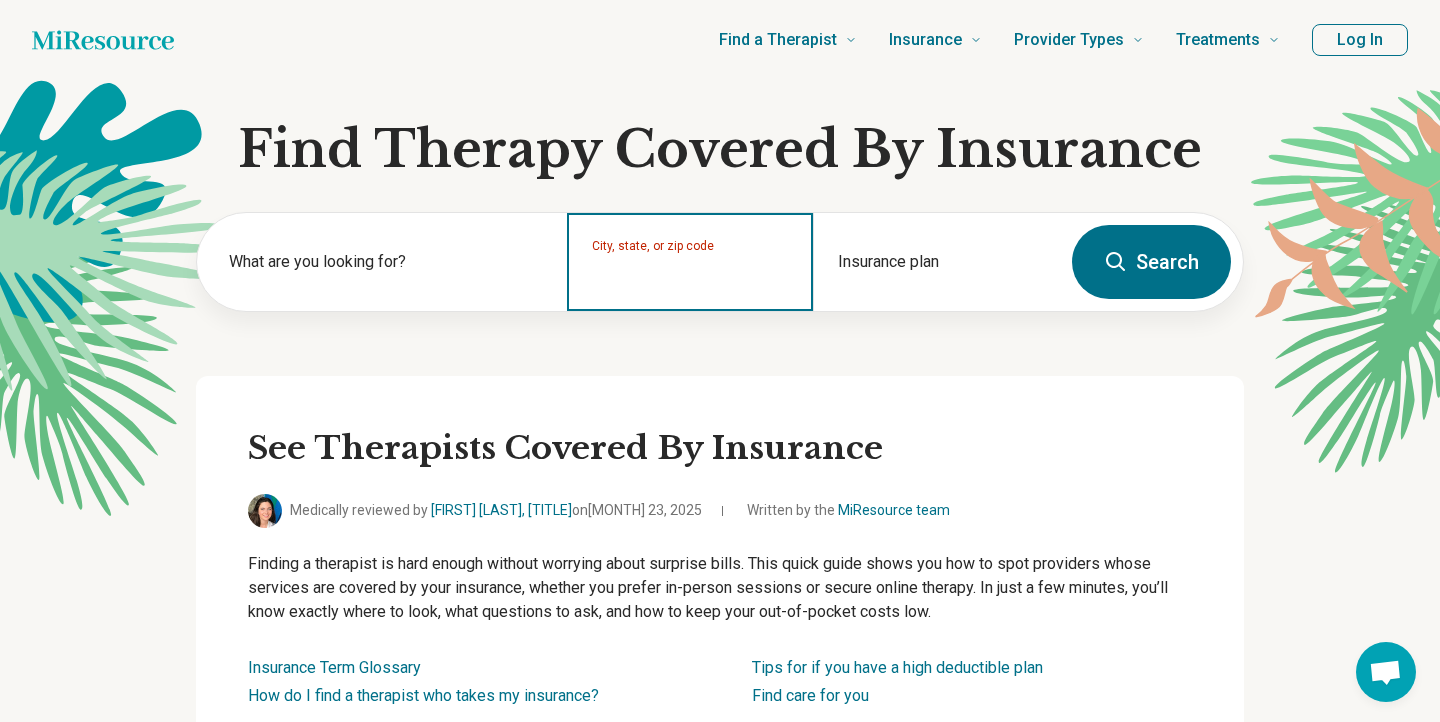 click on "City, state, or zip code" at bounding box center (691, 275) 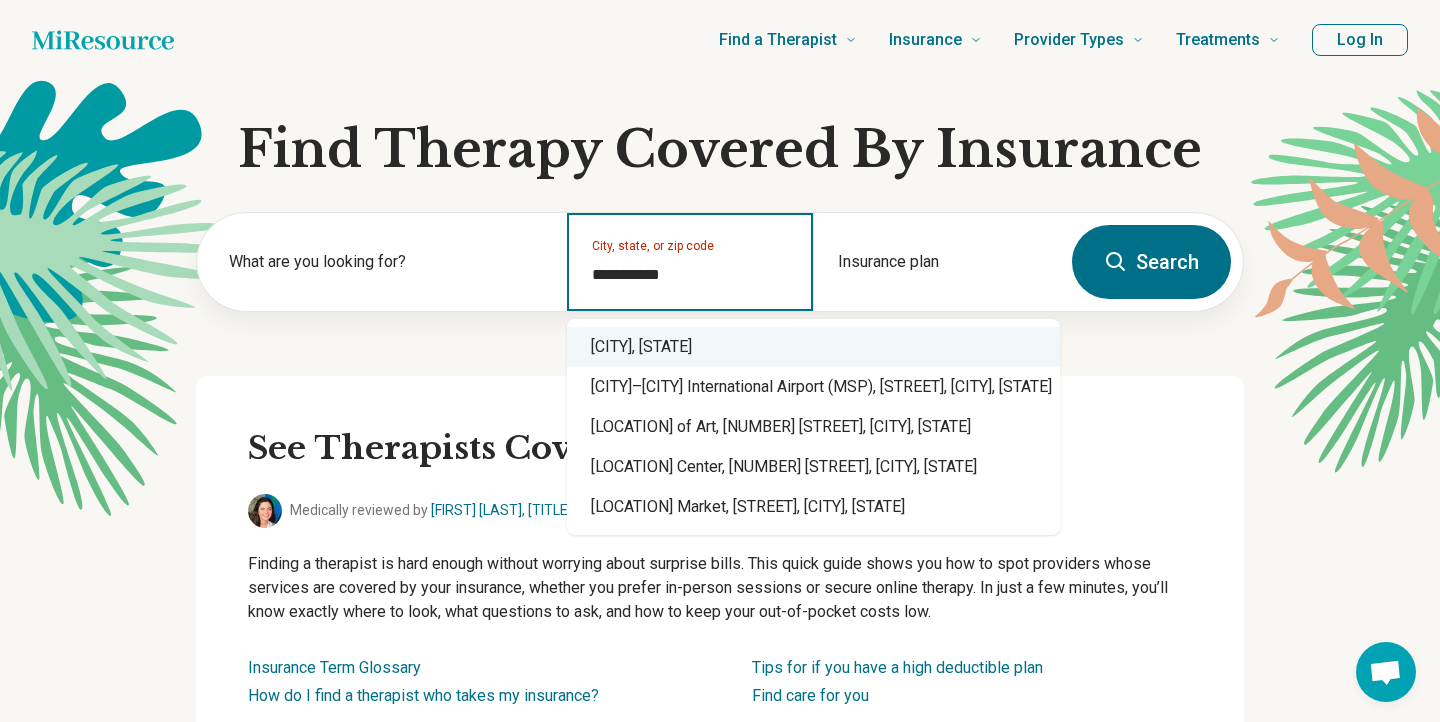click on "Minneapolis, MN" at bounding box center (813, 347) 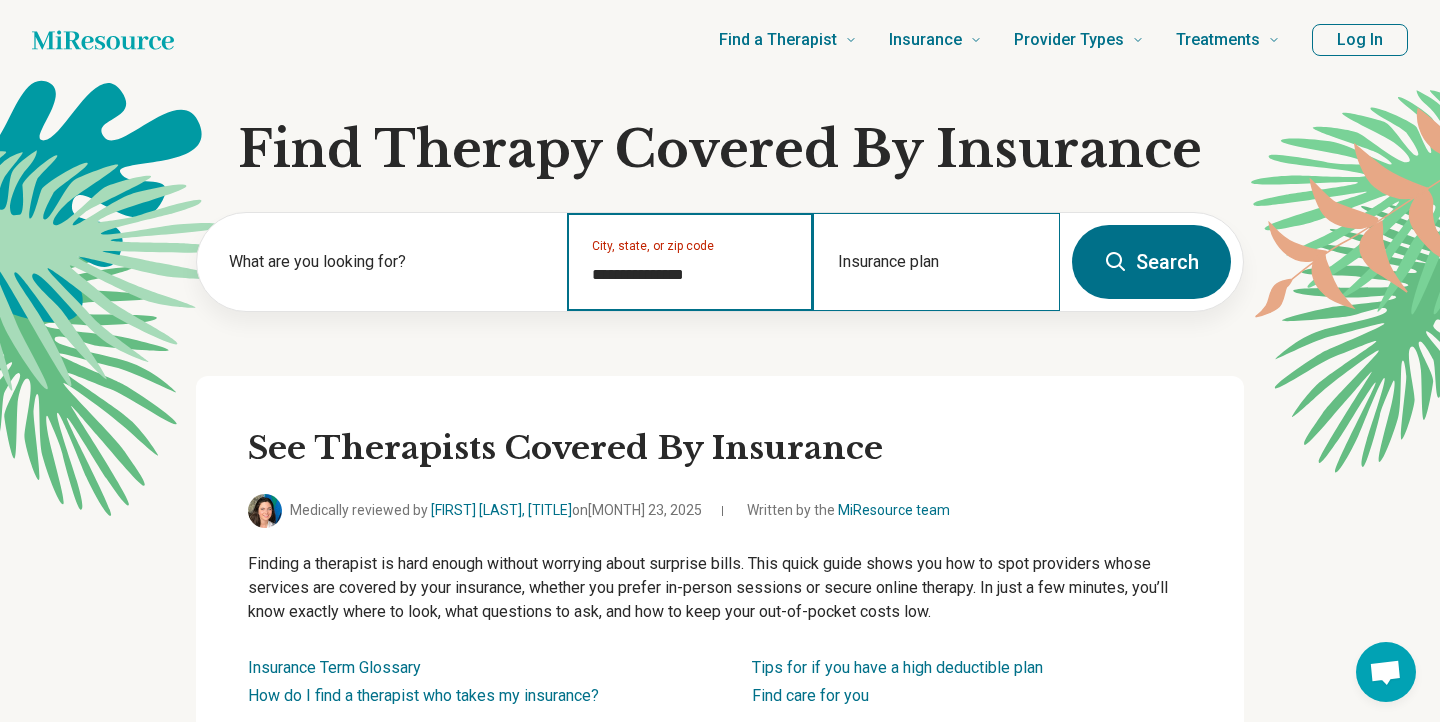 type on "**********" 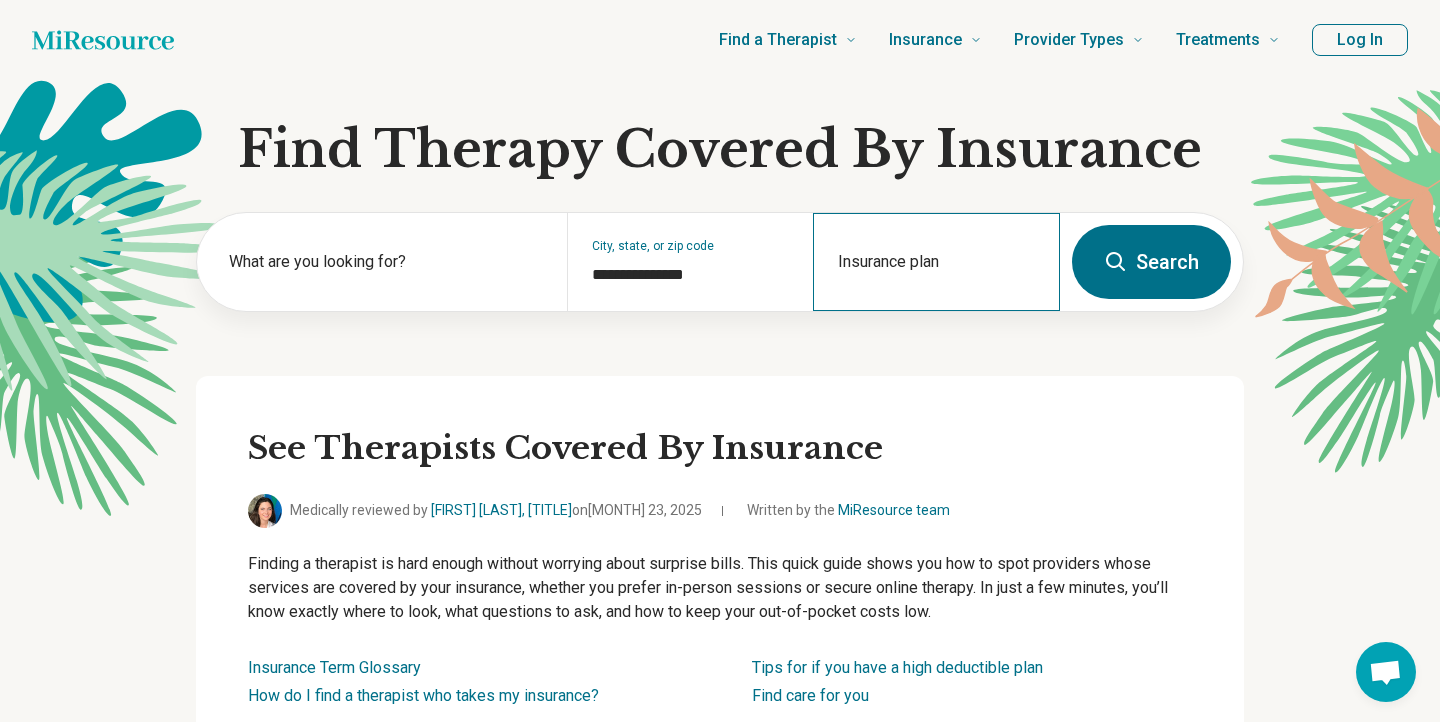 click on "Insurance plan" at bounding box center (936, 262) 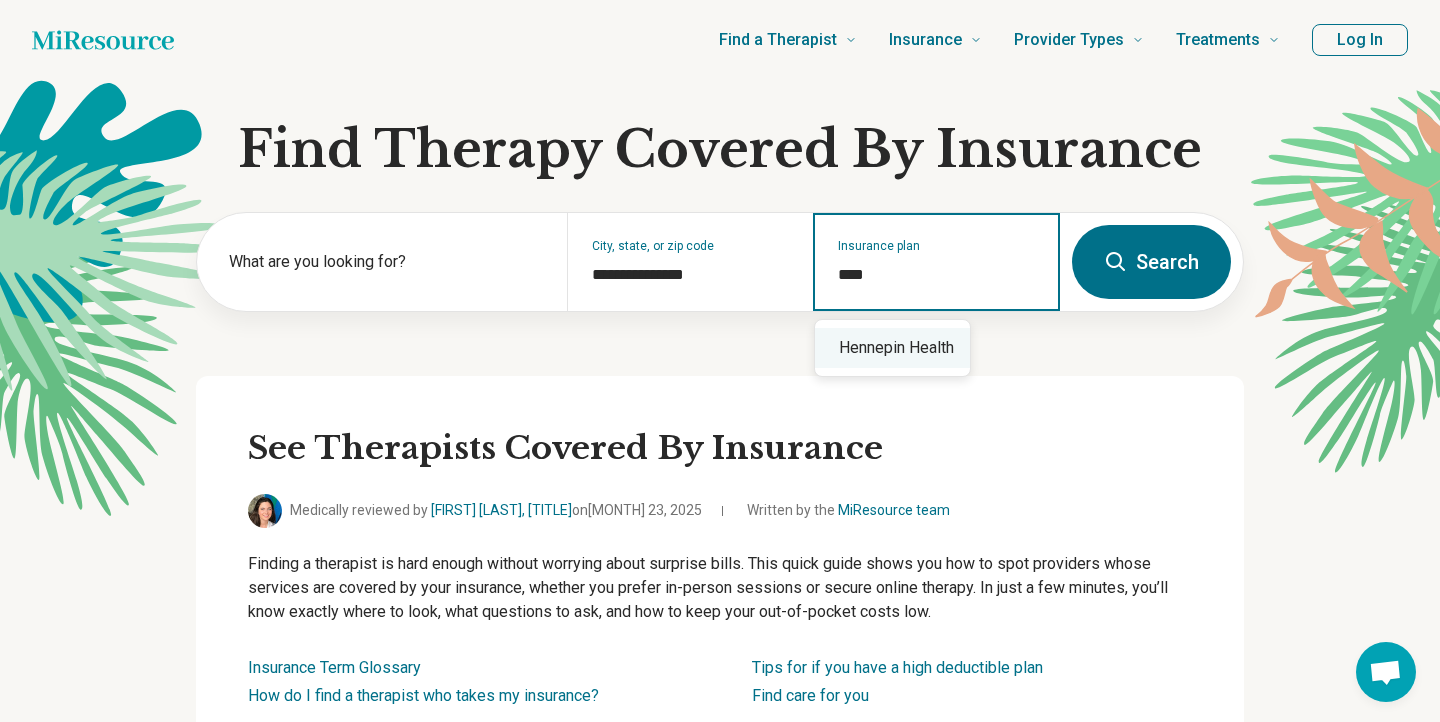 click on "Hennepin Health" at bounding box center (892, 348) 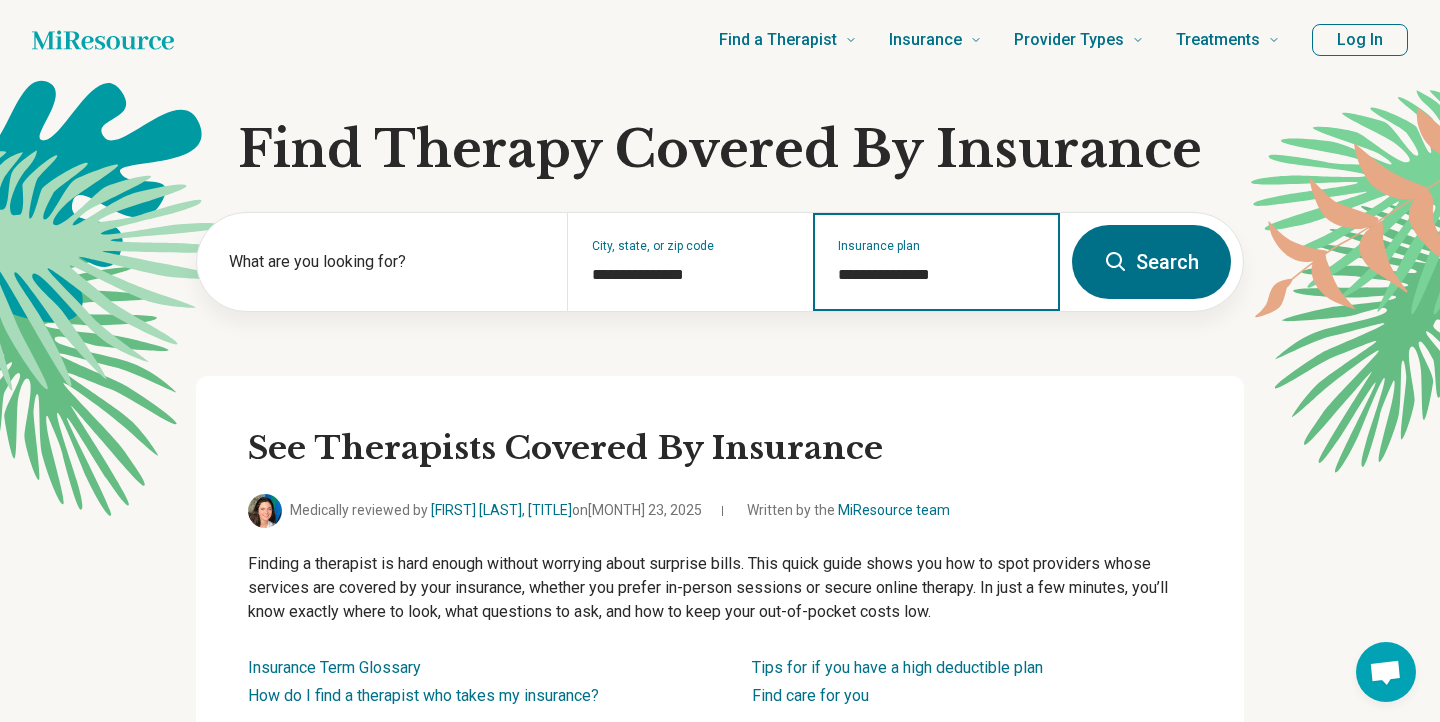 type on "**********" 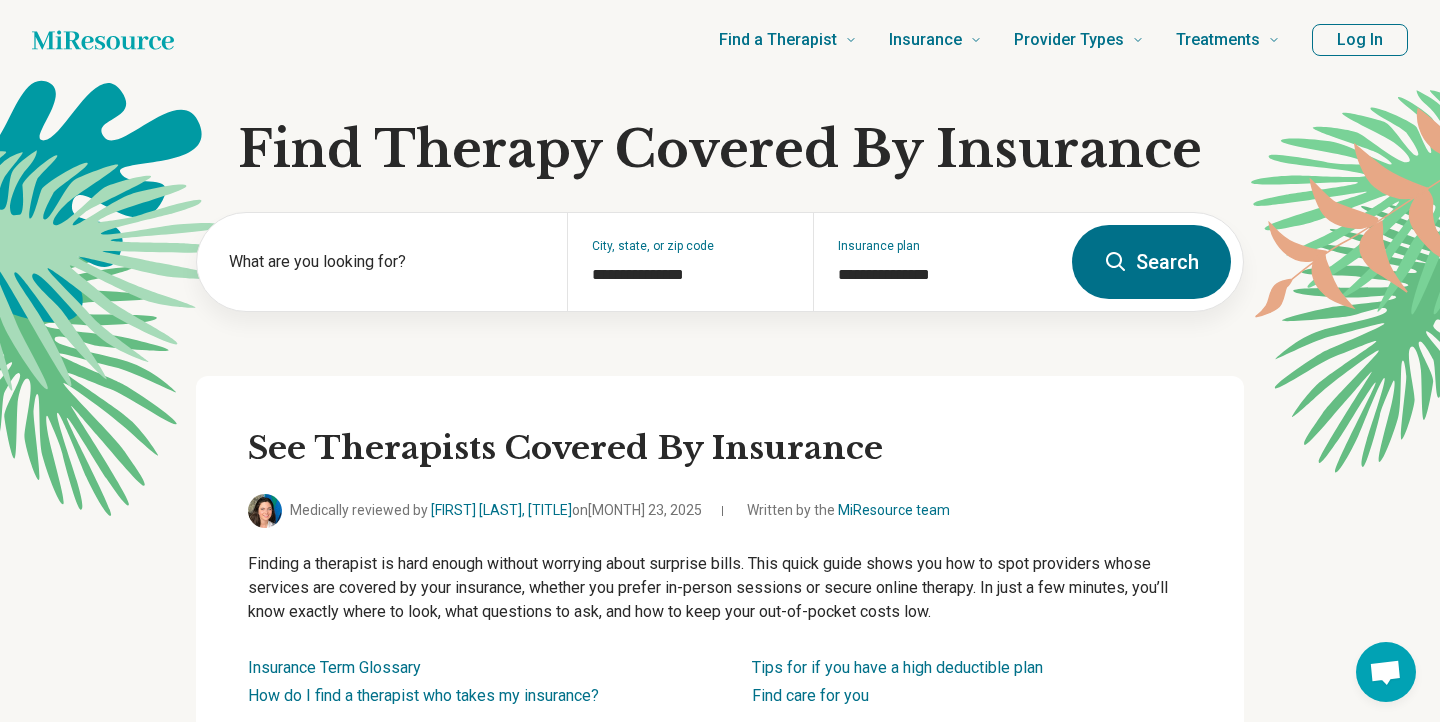 click on "Search" at bounding box center (1151, 262) 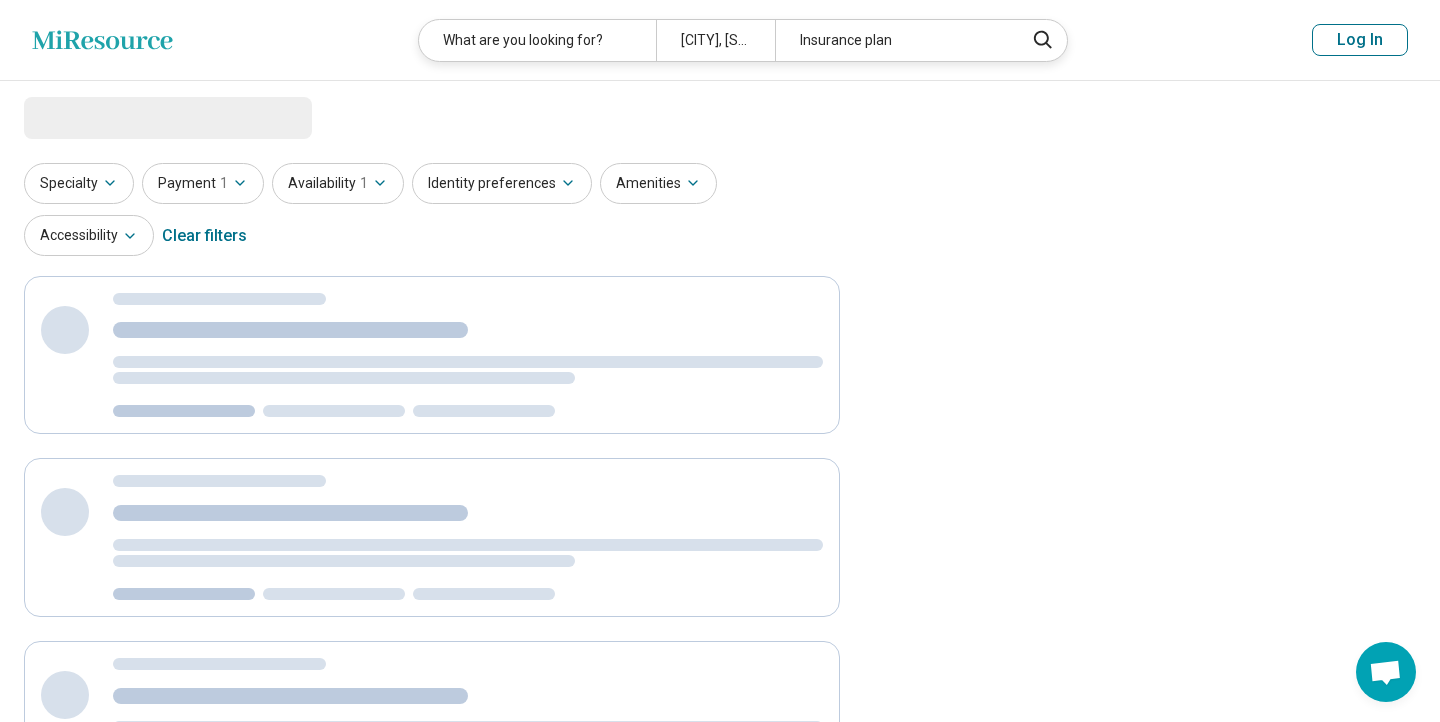 select on "***" 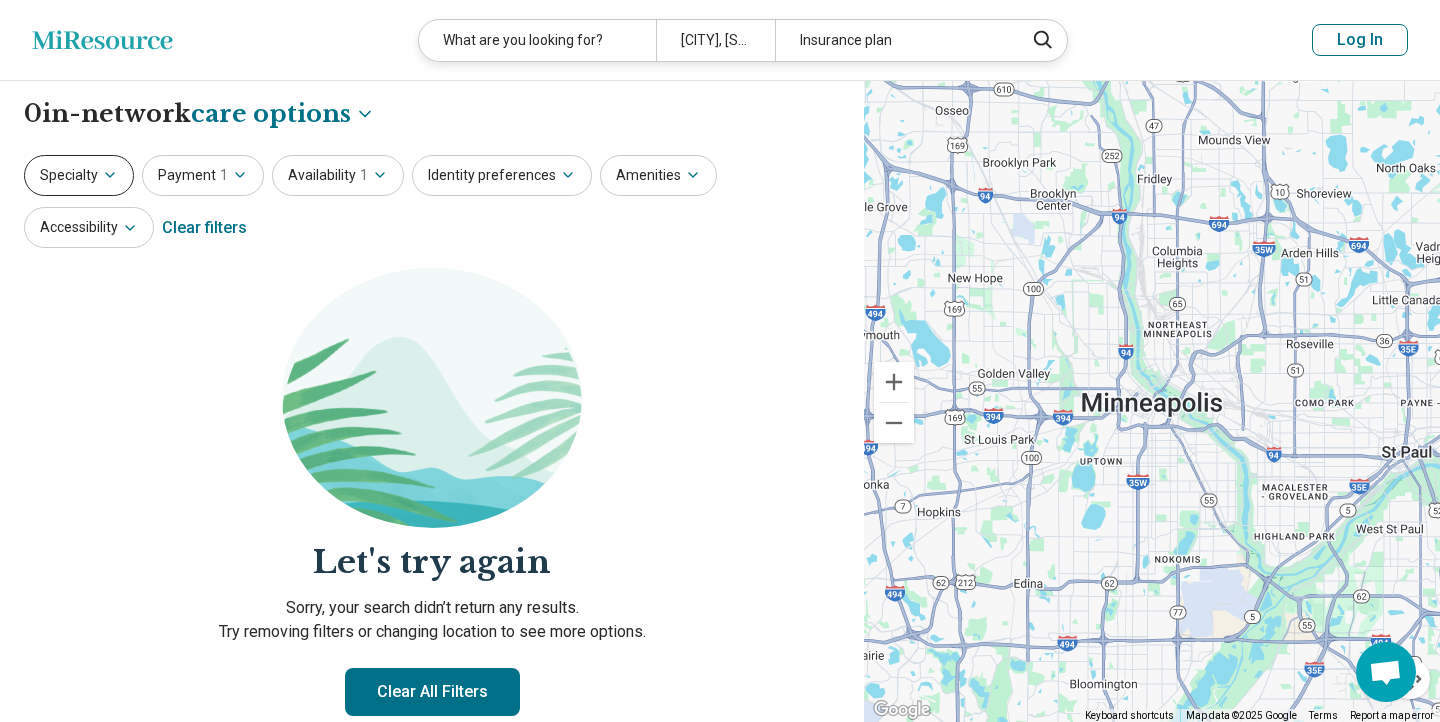 click on "Specialty" at bounding box center (79, 175) 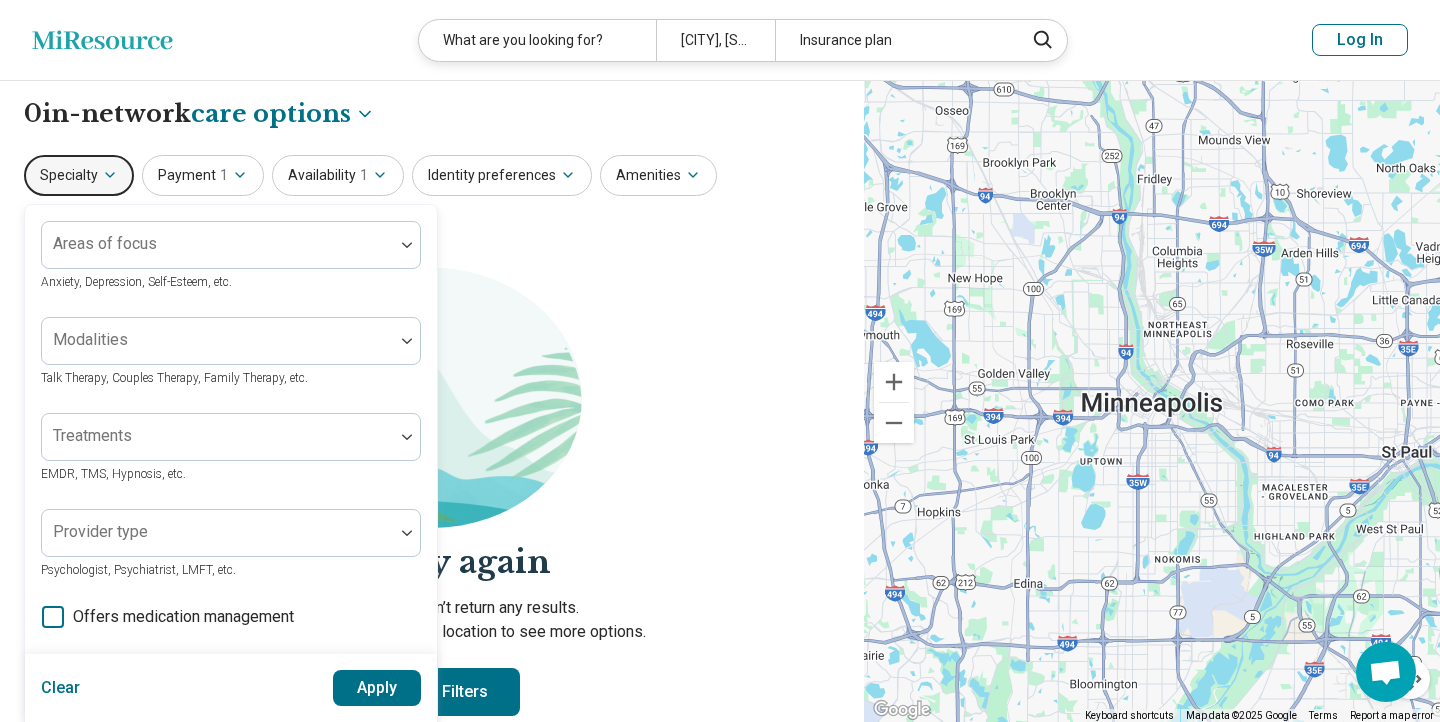 click on "Let's try again Sorry, your search didn’t return any results. Try removing filters or changing location to see more options. Clear All Filters Get matched" at bounding box center [432, 538] 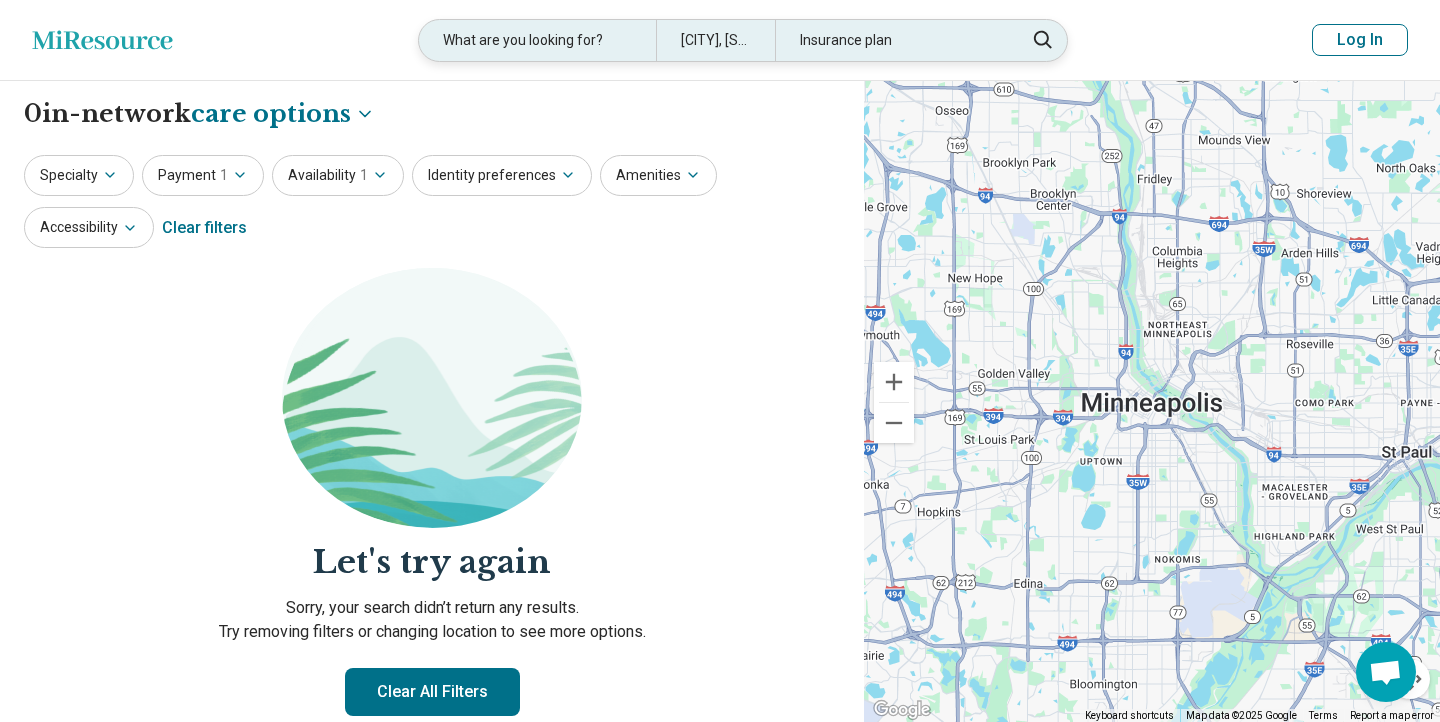 click on "Minneapolis, MN" at bounding box center [715, 40] 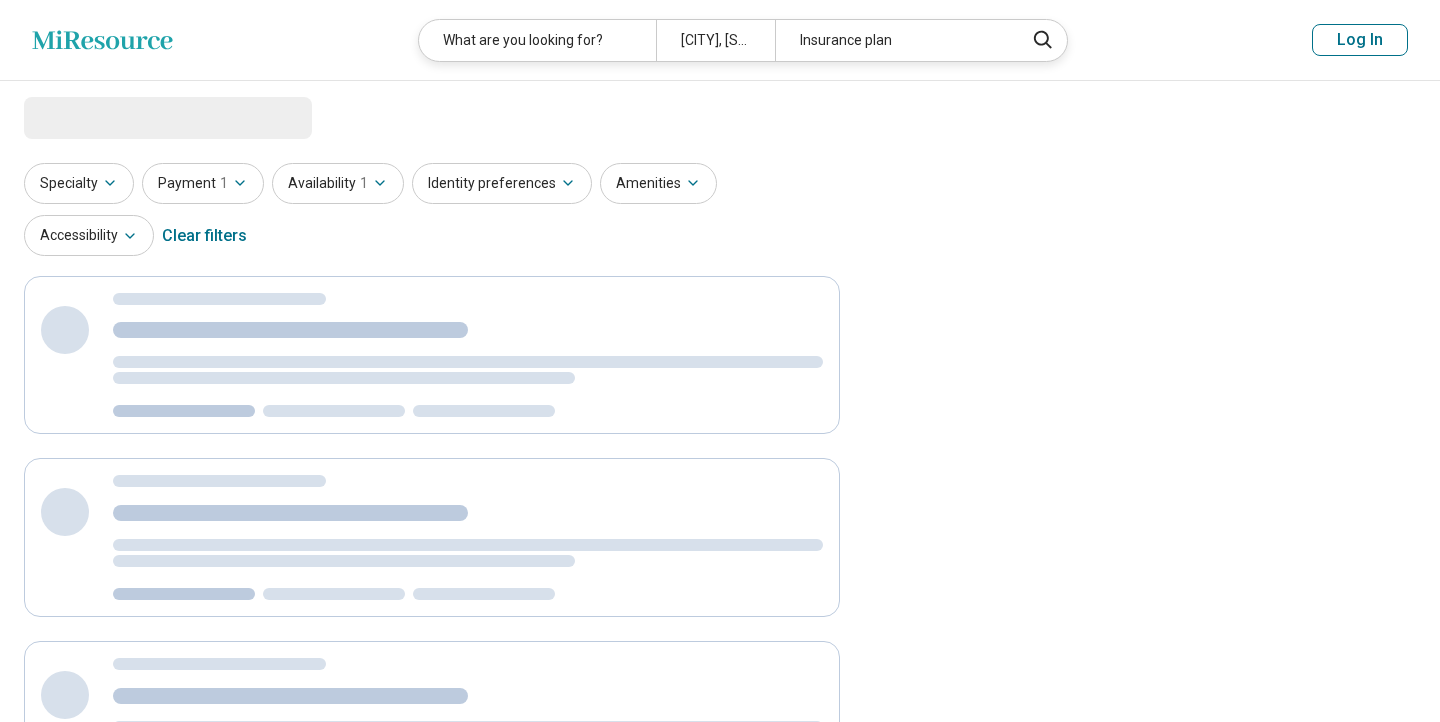 scroll, scrollTop: 0, scrollLeft: 0, axis: both 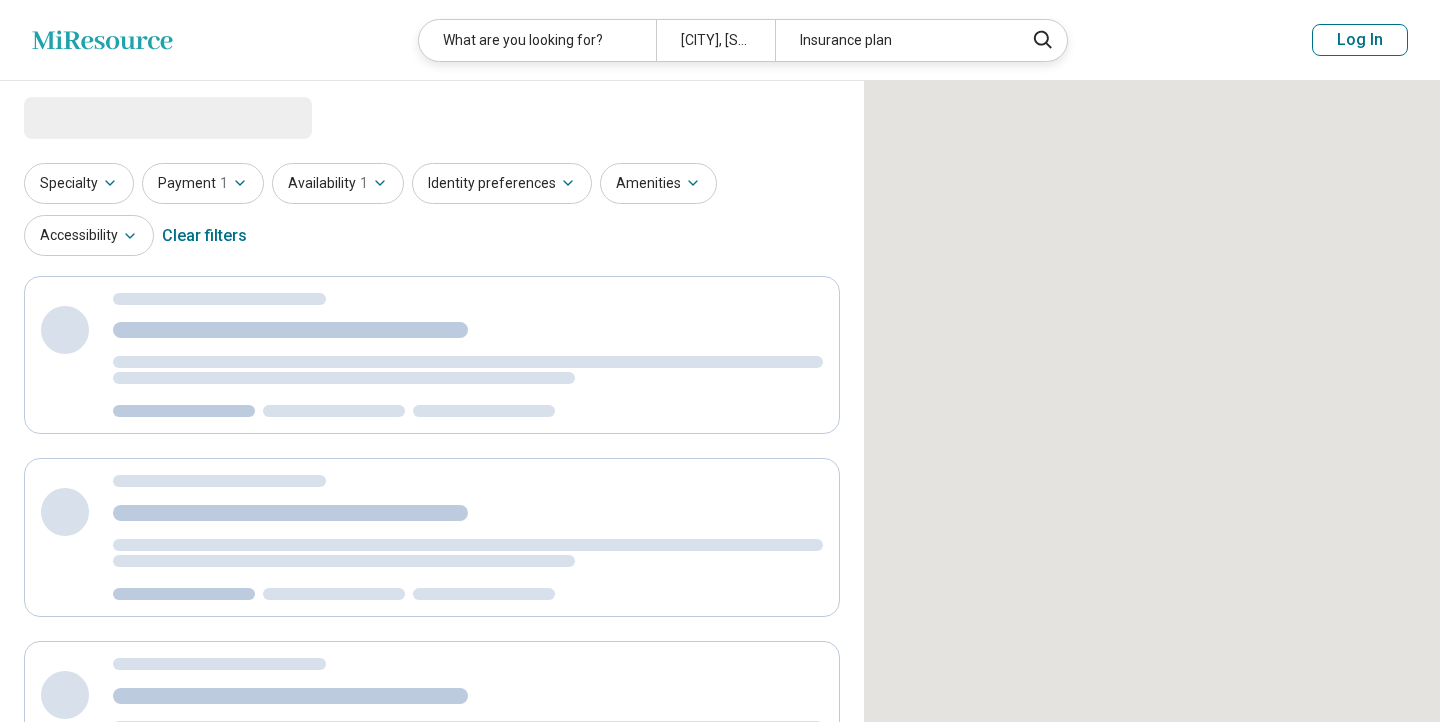 select on "***" 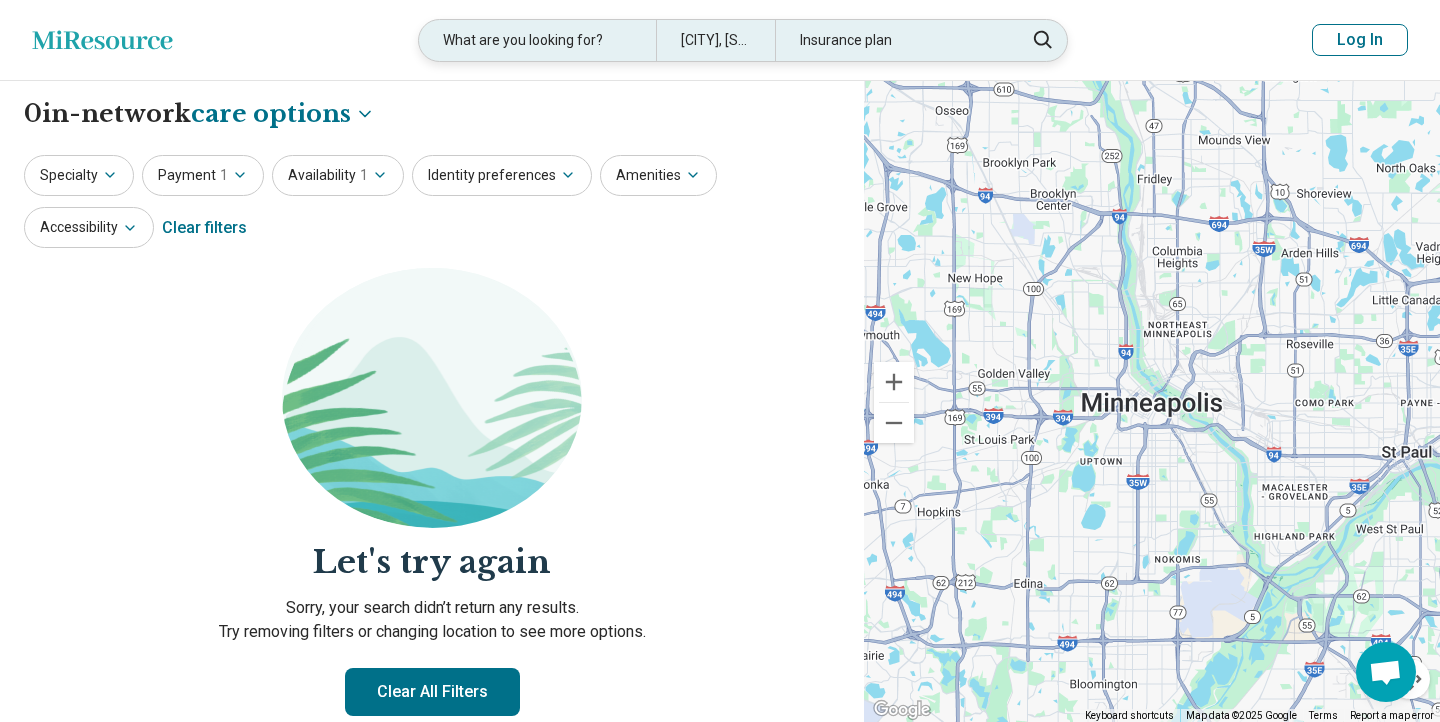 click on "Minneapolis, MN" at bounding box center (715, 40) 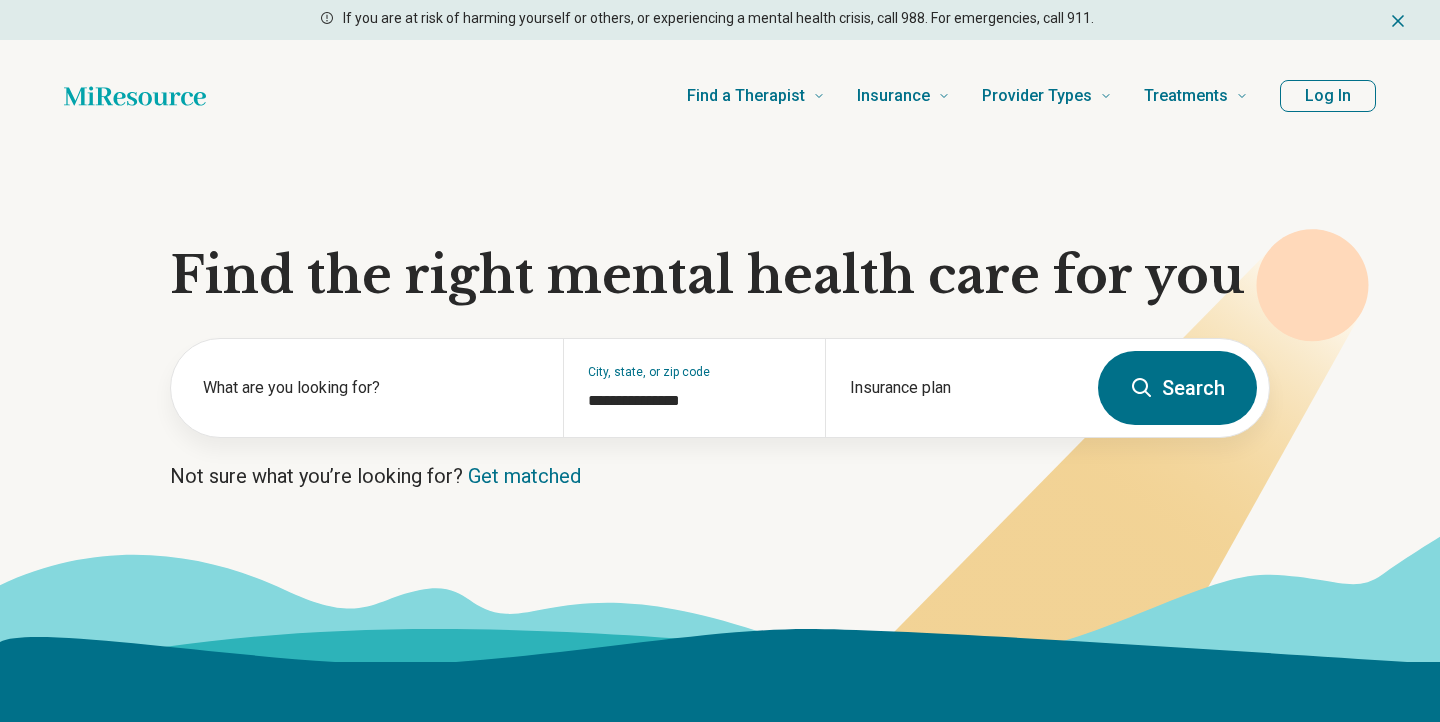 scroll, scrollTop: 0, scrollLeft: 0, axis: both 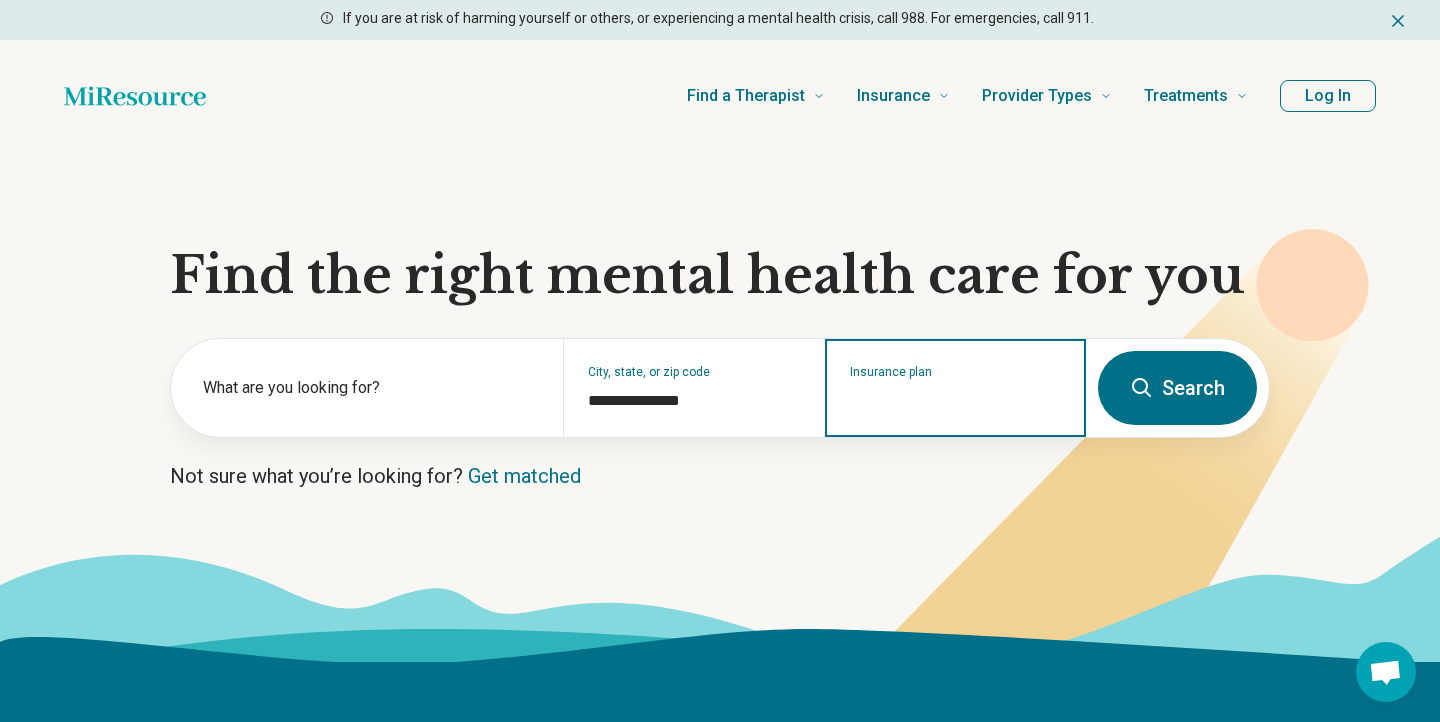 click on "Insurance plan" at bounding box center (956, 401) 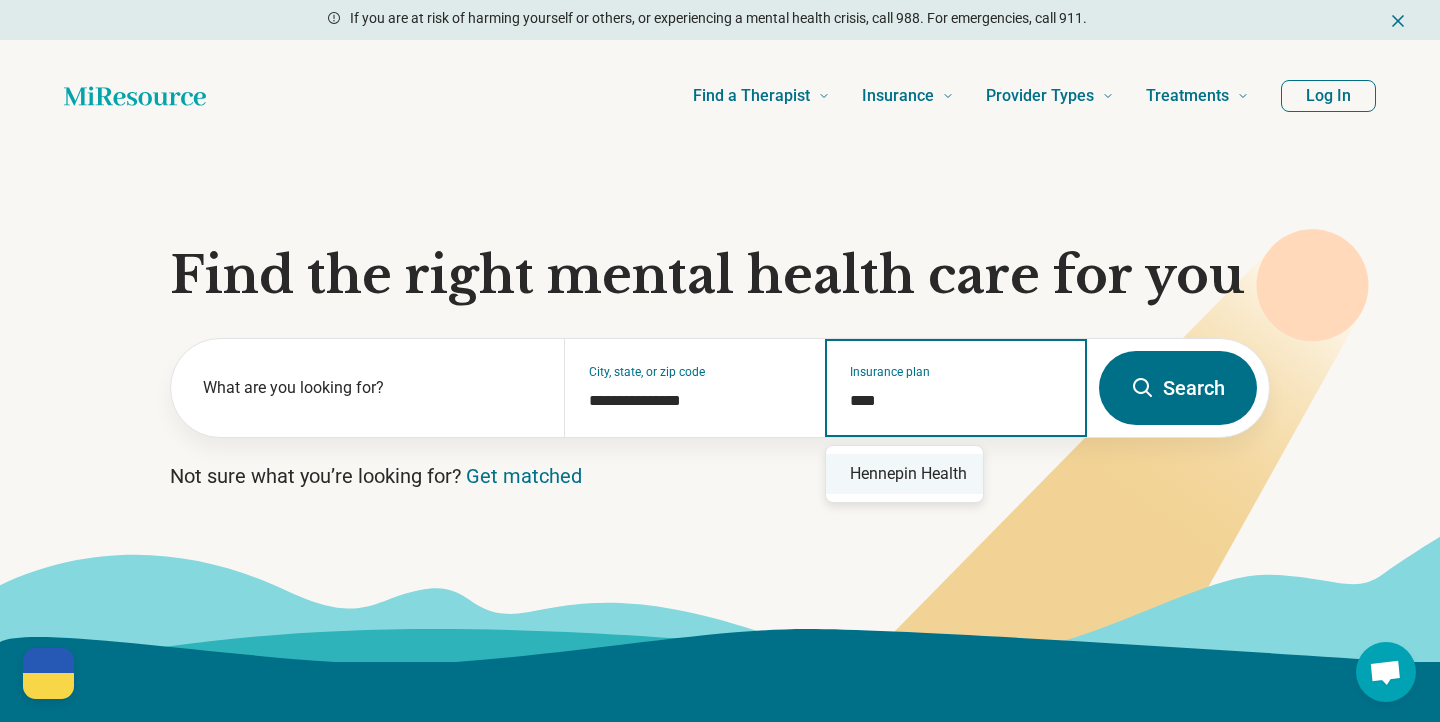 click on "Hennepin Health" at bounding box center (904, 474) 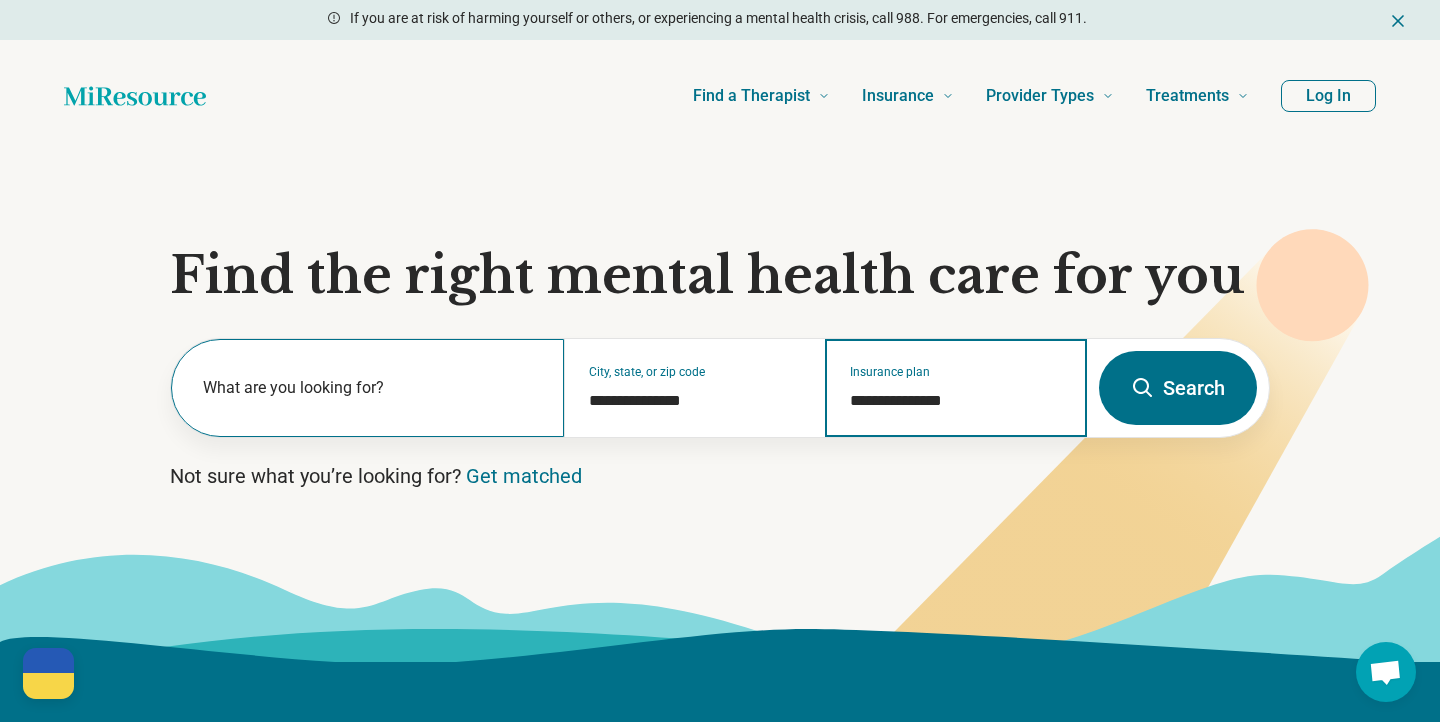type on "**********" 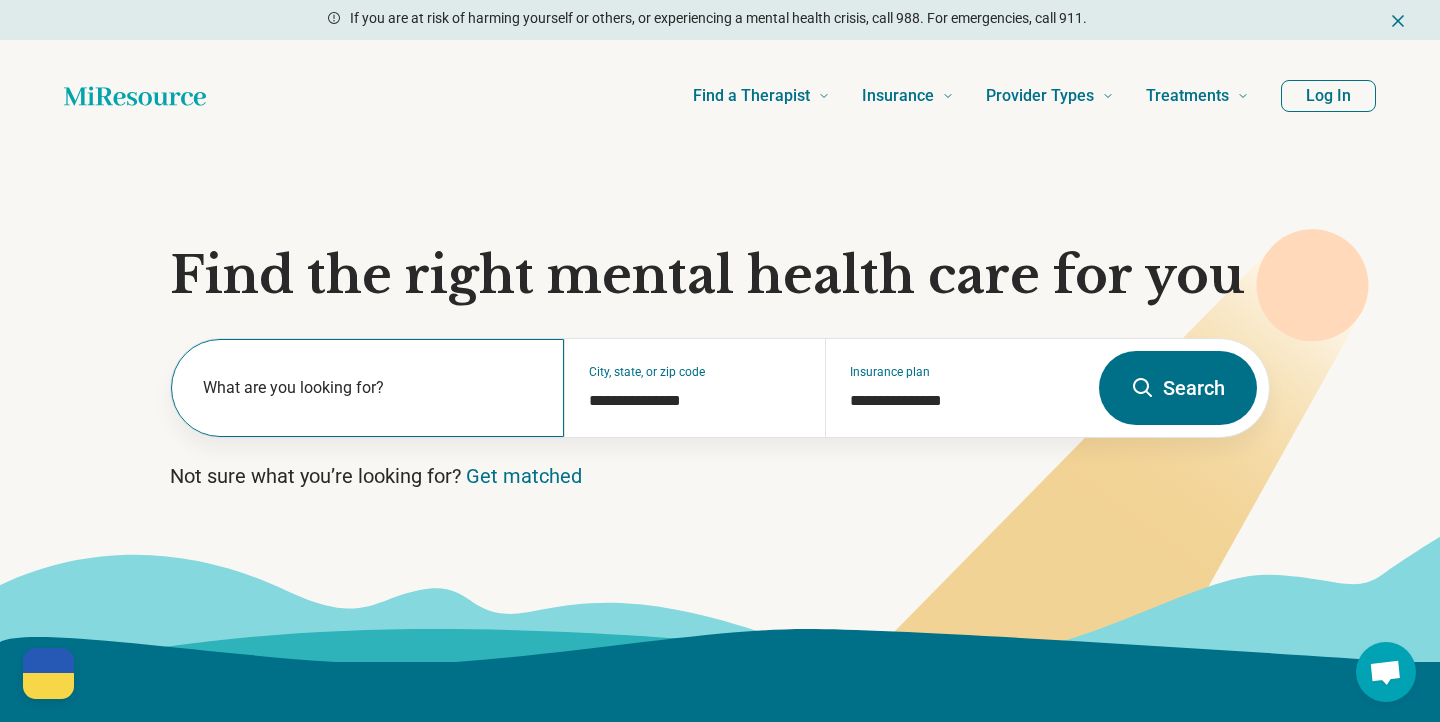 click on "What are you looking for?" at bounding box center [371, 388] 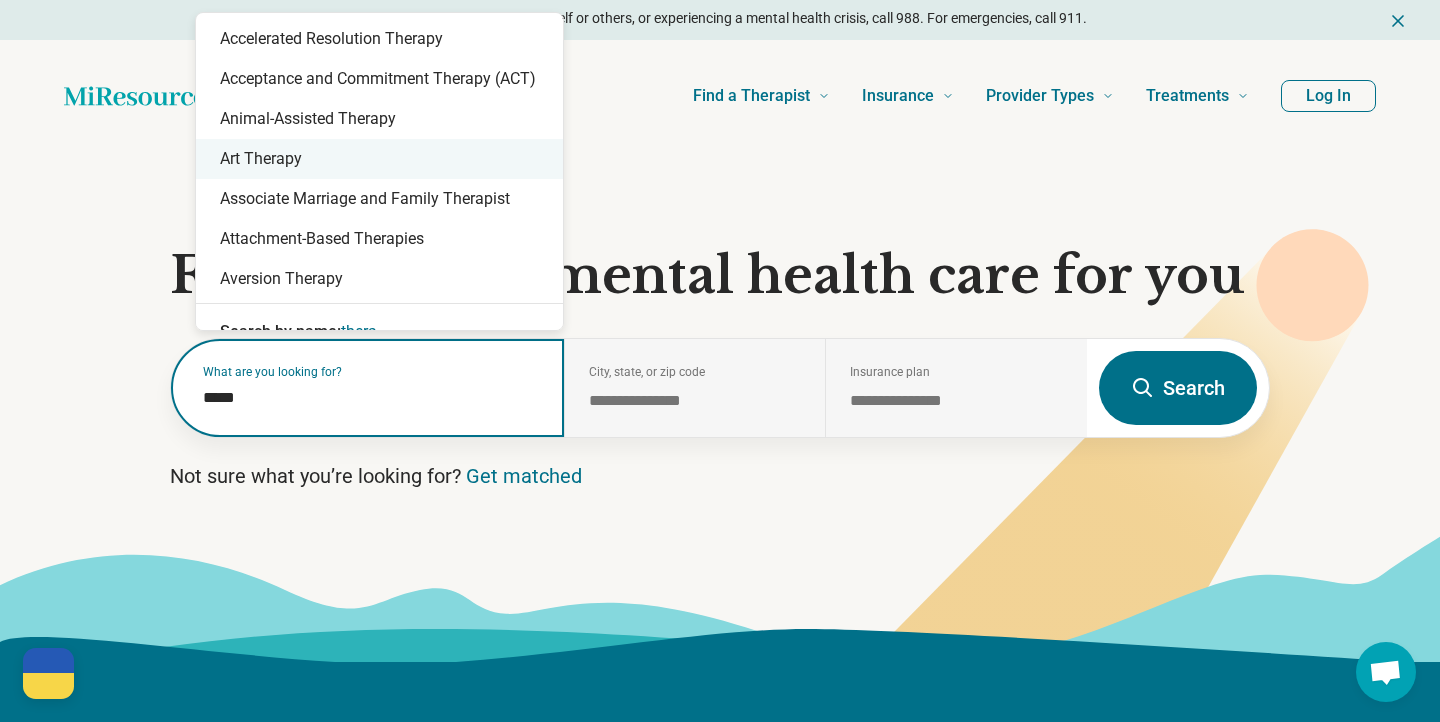scroll, scrollTop: 0, scrollLeft: 0, axis: both 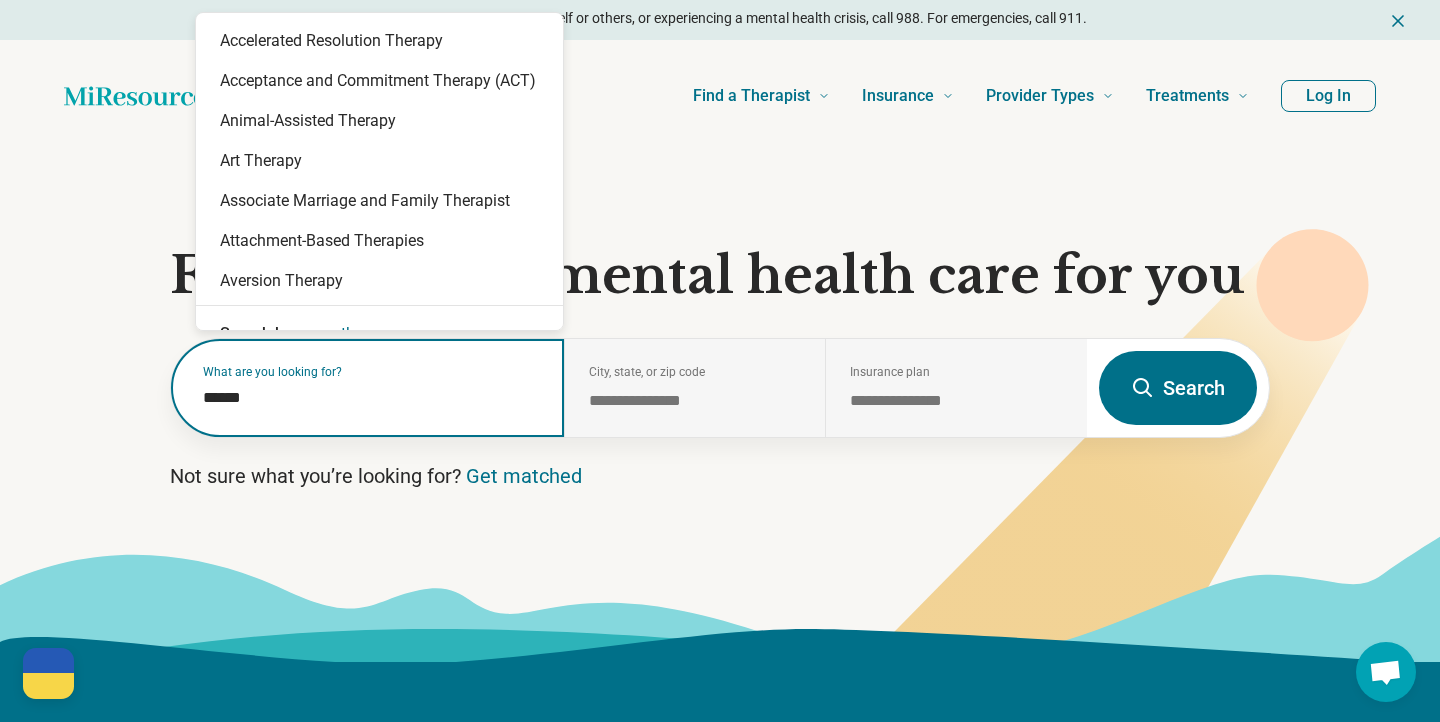 type on "*******" 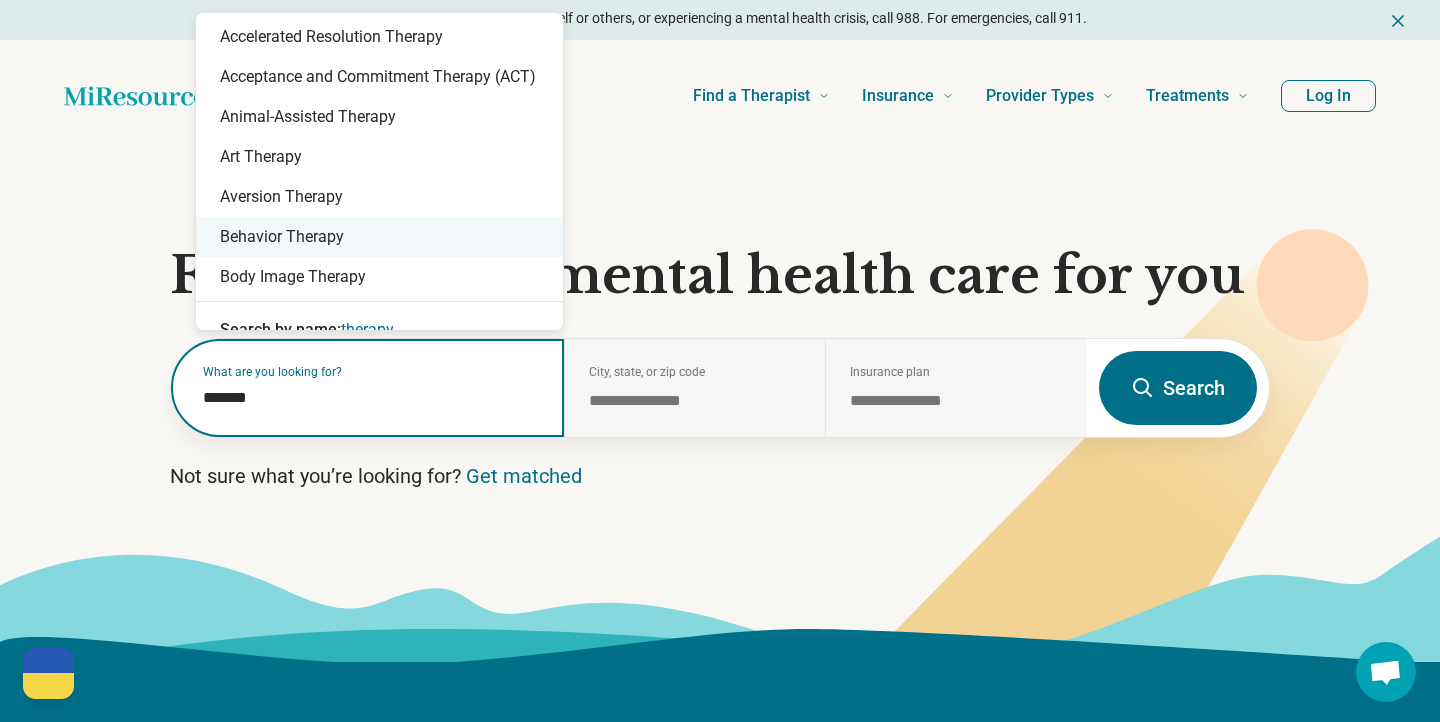 scroll, scrollTop: 0, scrollLeft: 0, axis: both 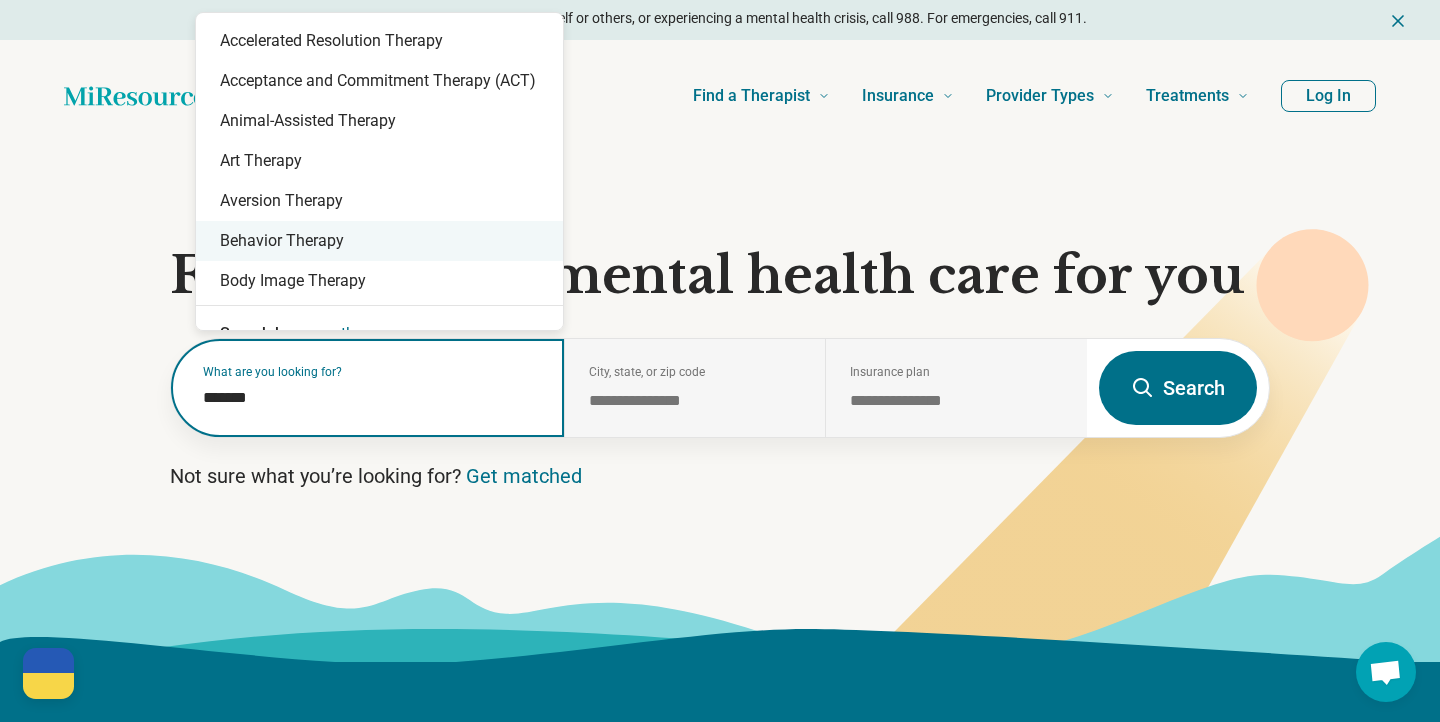 click on "Behavior Therapy" at bounding box center (379, 241) 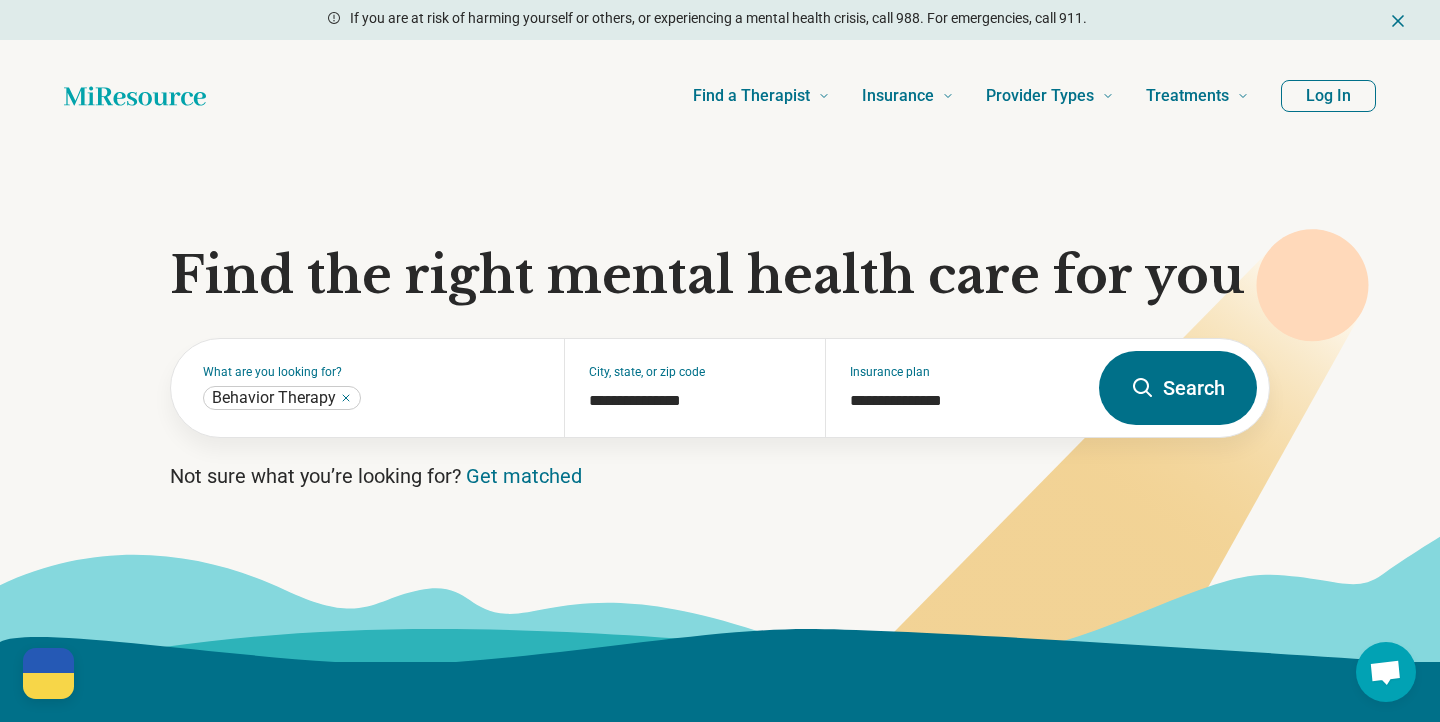 click on "Search" at bounding box center [1178, 388] 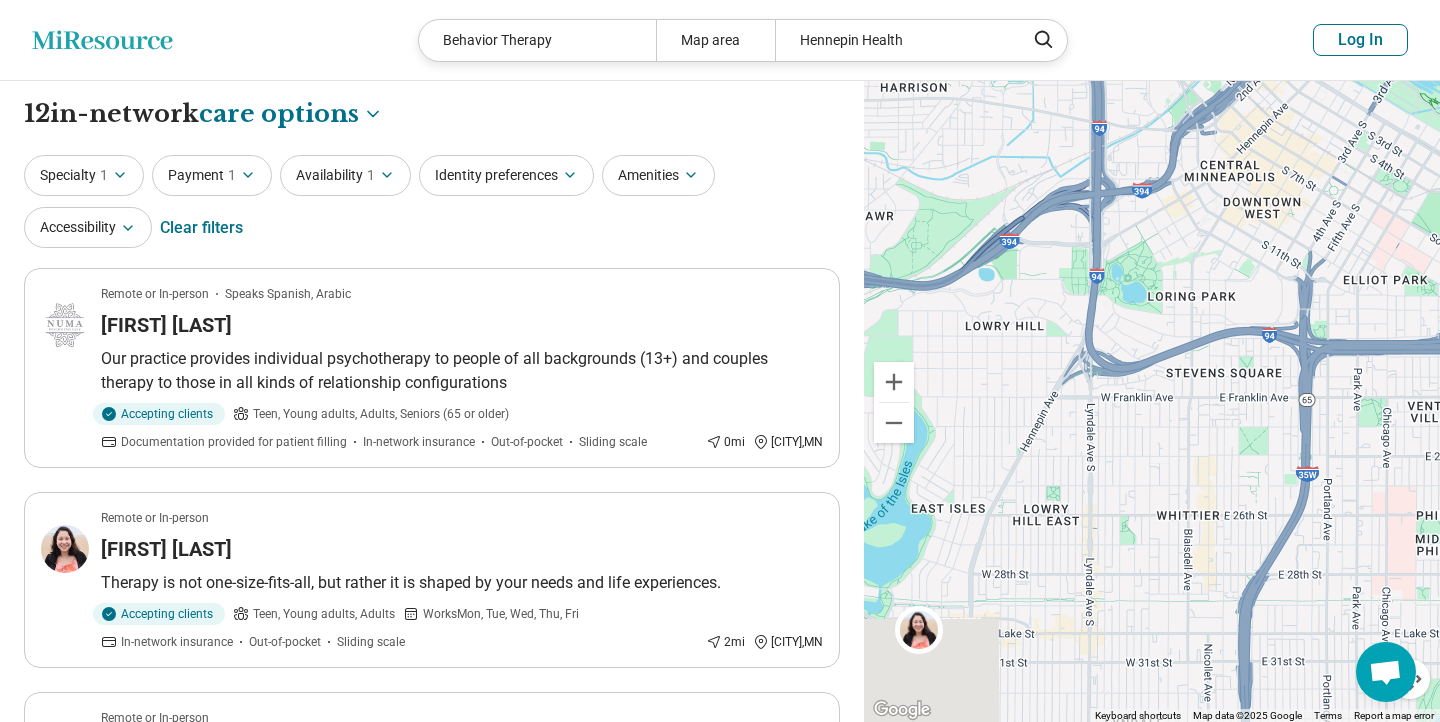 drag, startPoint x: 1092, startPoint y: 486, endPoint x: 1366, endPoint y: 149, distance: 434.33282 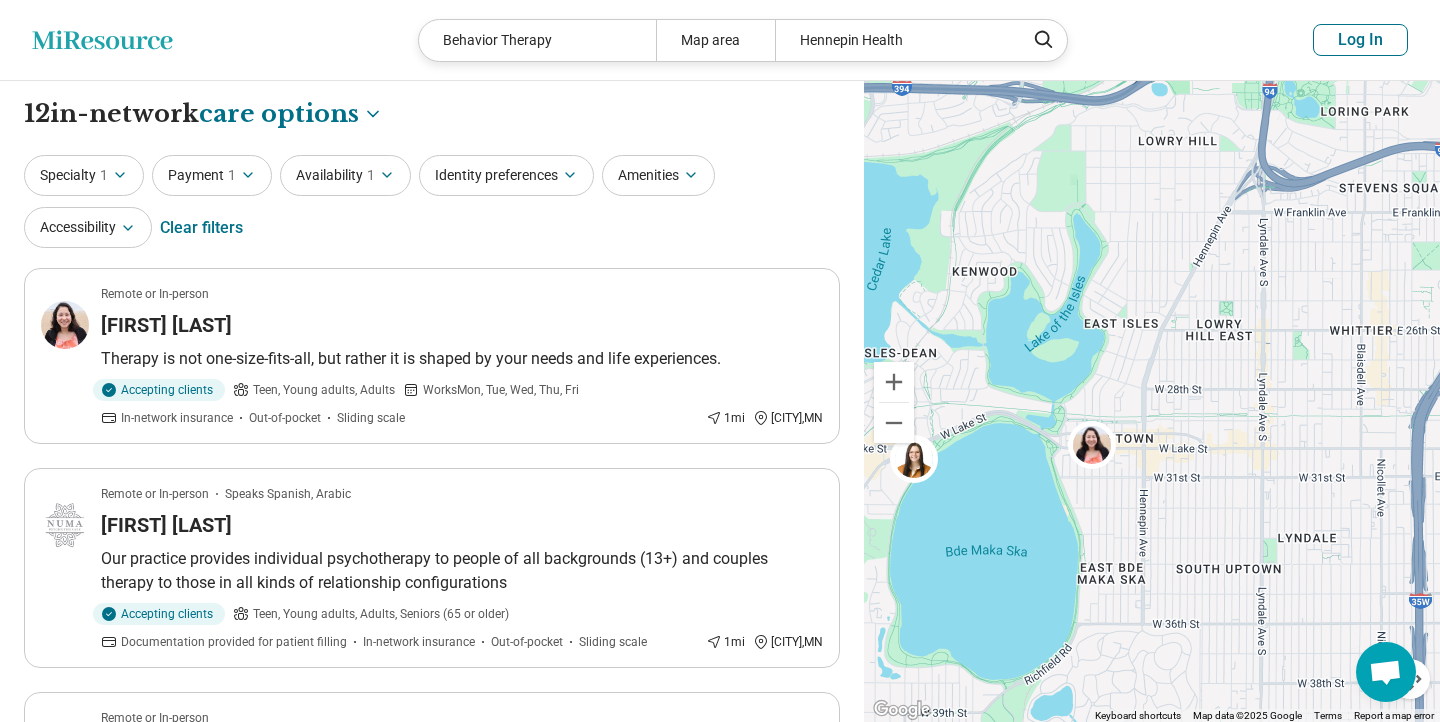 drag, startPoint x: 1131, startPoint y: 433, endPoint x: 1302, endPoint y: 249, distance: 251.19116 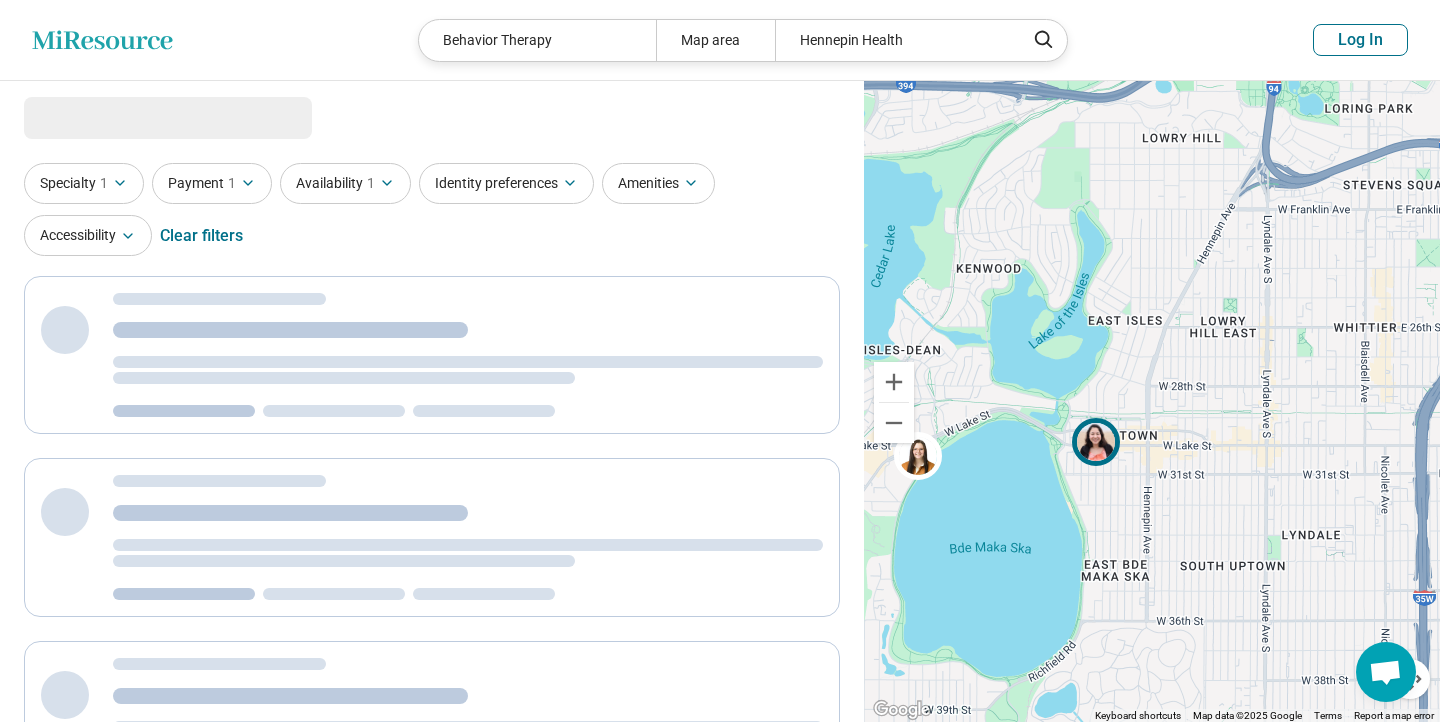 click at bounding box center (1096, 442) 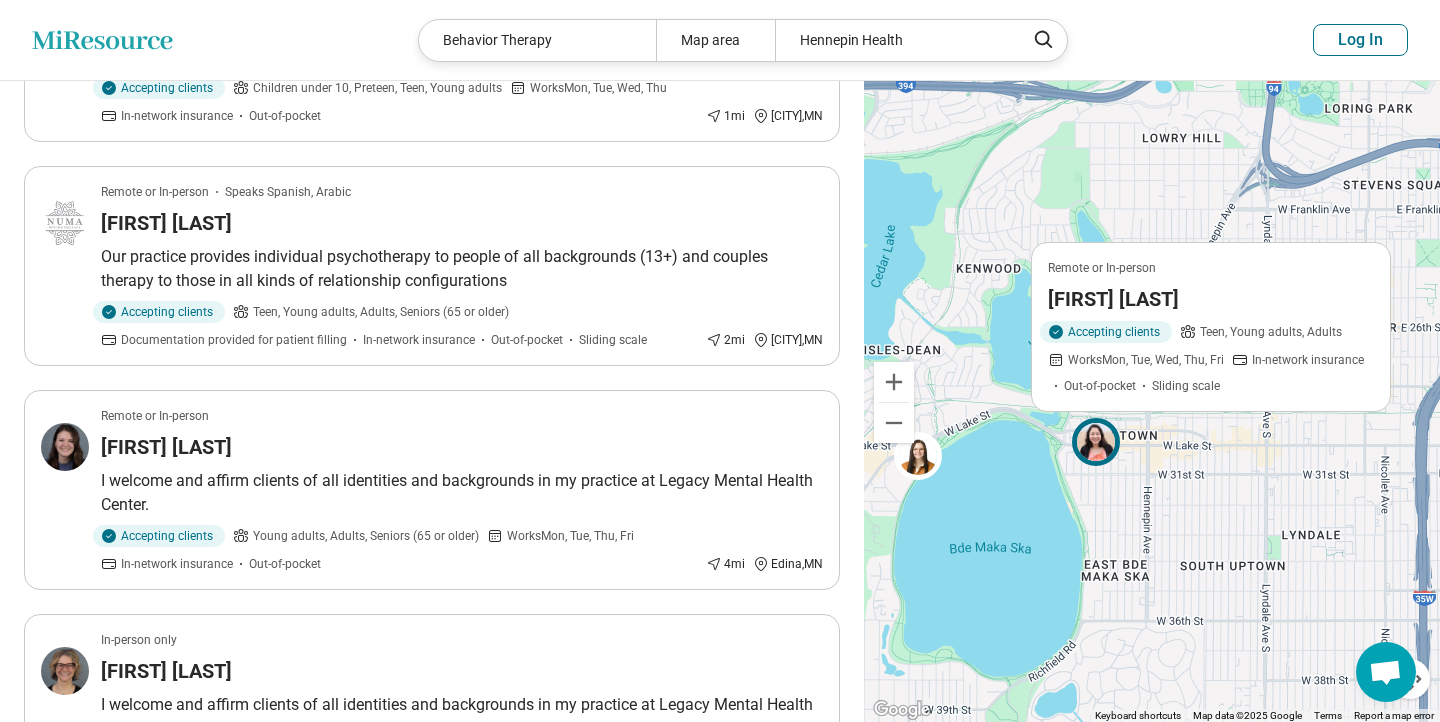 scroll, scrollTop: 0, scrollLeft: 0, axis: both 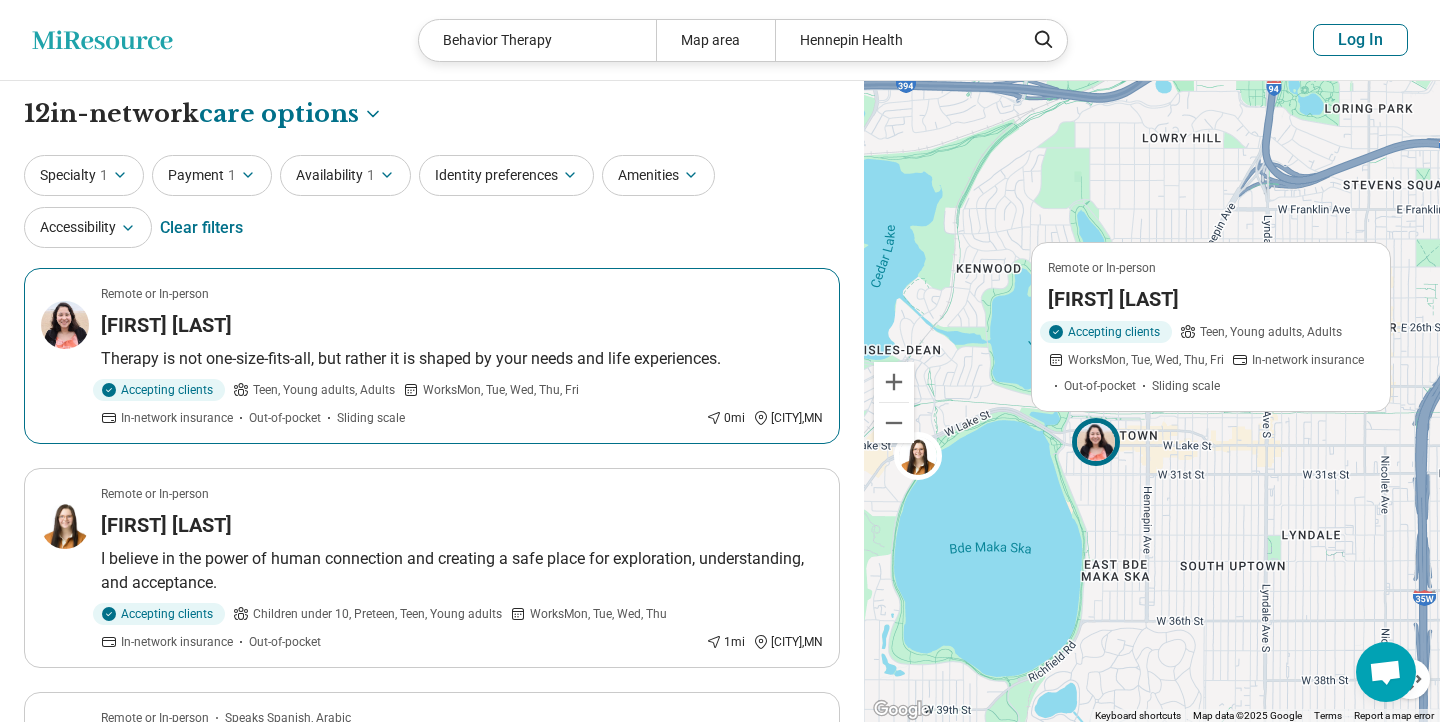 drag, startPoint x: 298, startPoint y: 322, endPoint x: 99, endPoint y: 326, distance: 199.04019 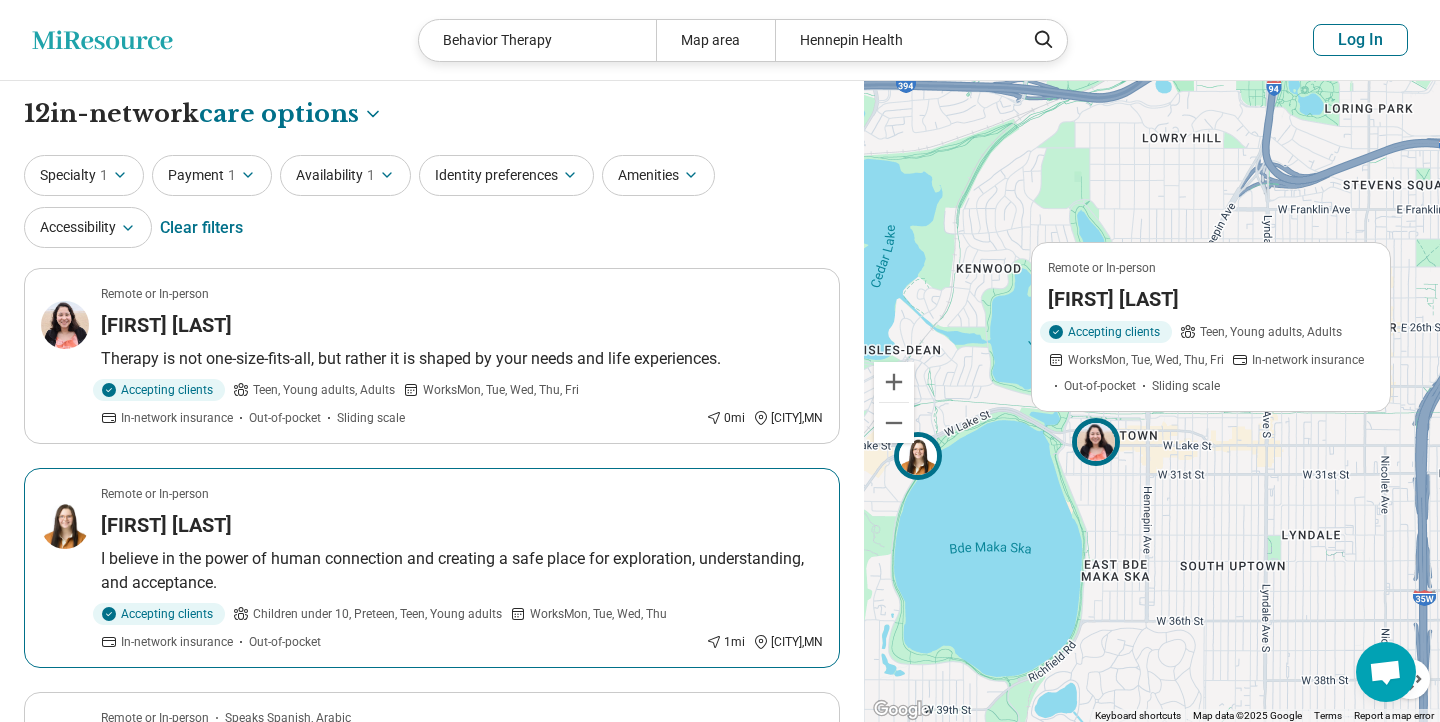 click on "Caressa Rode" at bounding box center (166, 525) 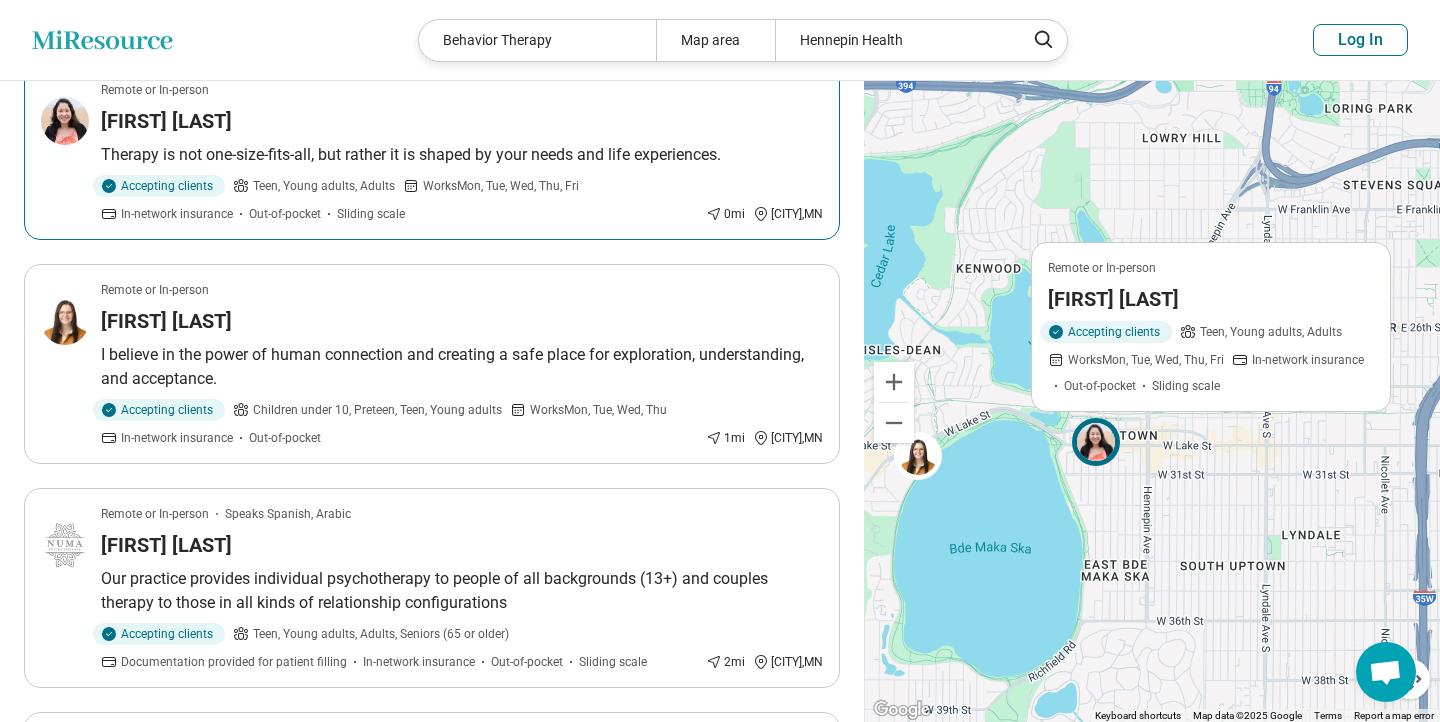 scroll, scrollTop: 779, scrollLeft: 0, axis: vertical 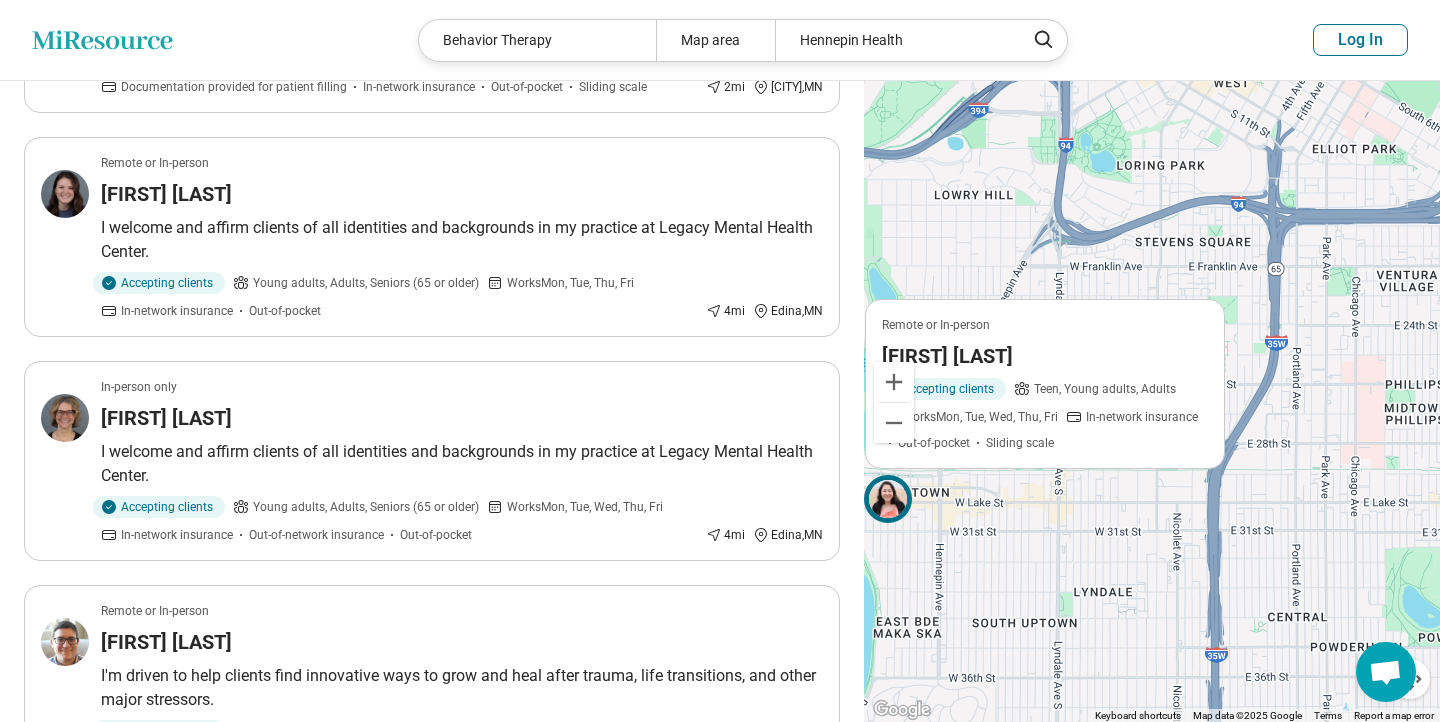 drag, startPoint x: 1215, startPoint y: 475, endPoint x: 1001, endPoint y: 533, distance: 221.72055 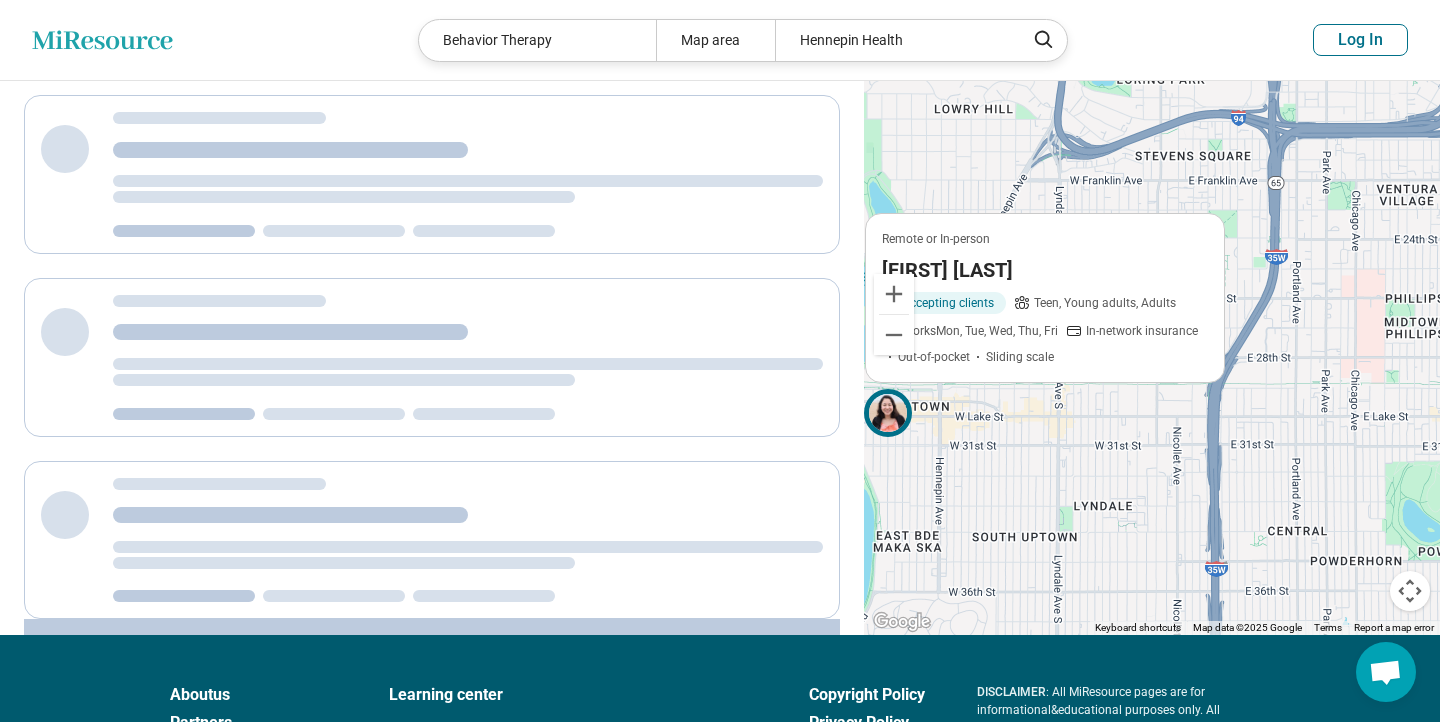 scroll, scrollTop: 0, scrollLeft: 0, axis: both 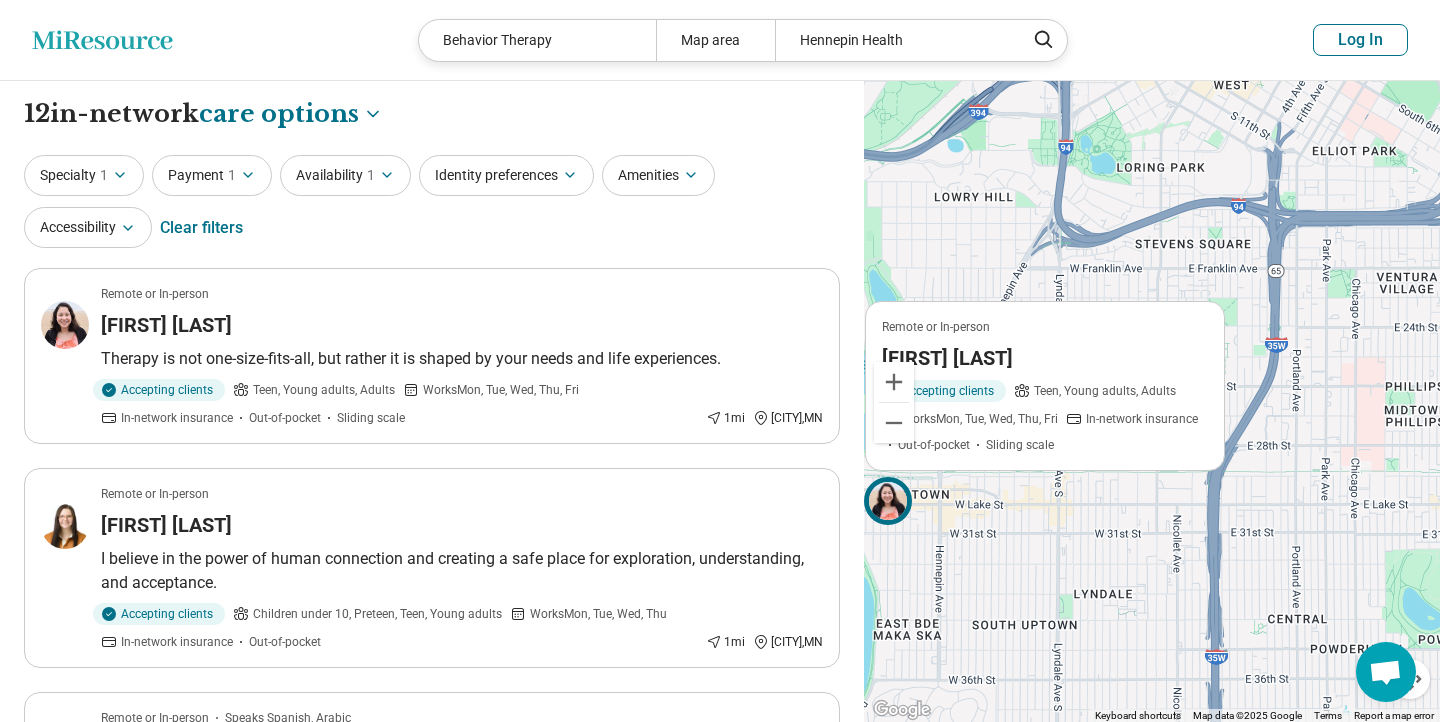 click on "Remote or In-person Monica Bernards Accepting clients Teen, Young adults, Adults Works  Mon, Tue, Wed, Thu, Fri In-network insurance Out-of-pocket Sliding scale 2 2" at bounding box center (1152, 402) 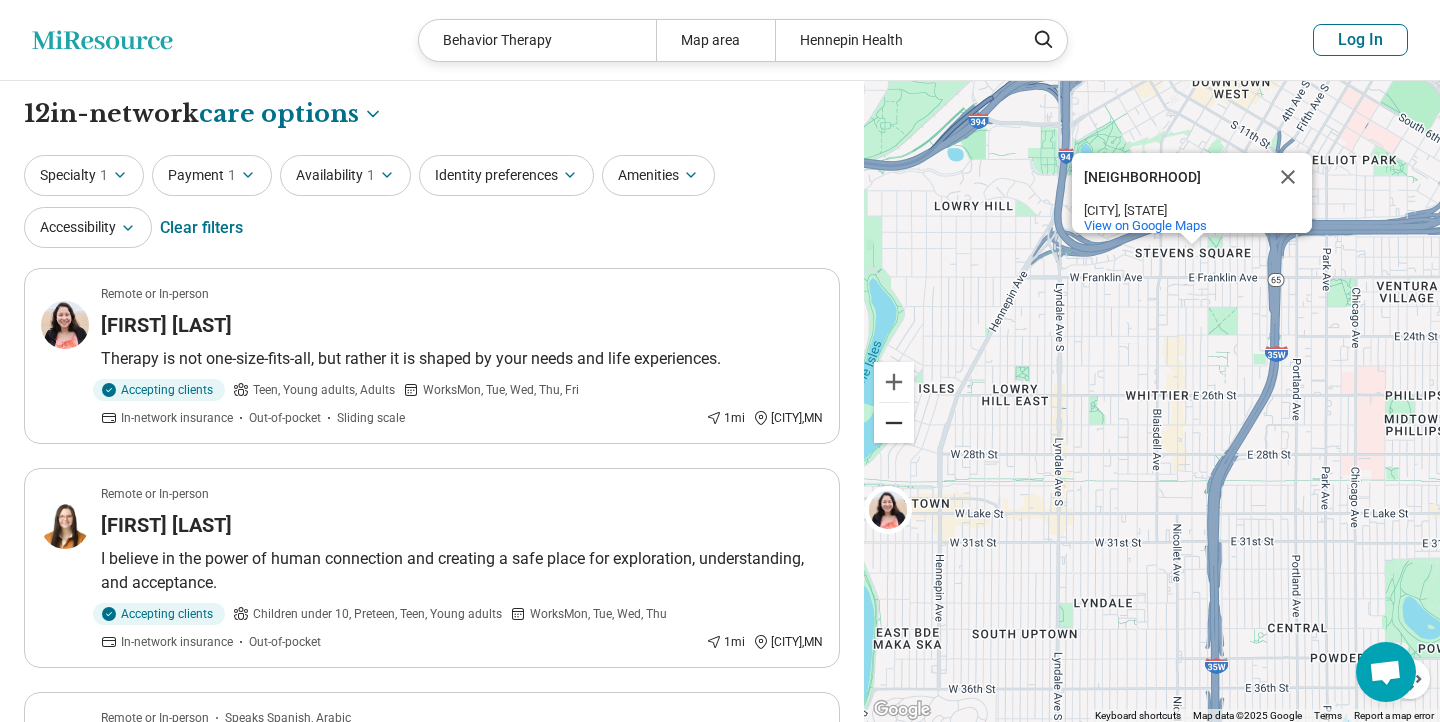 click at bounding box center [894, 423] 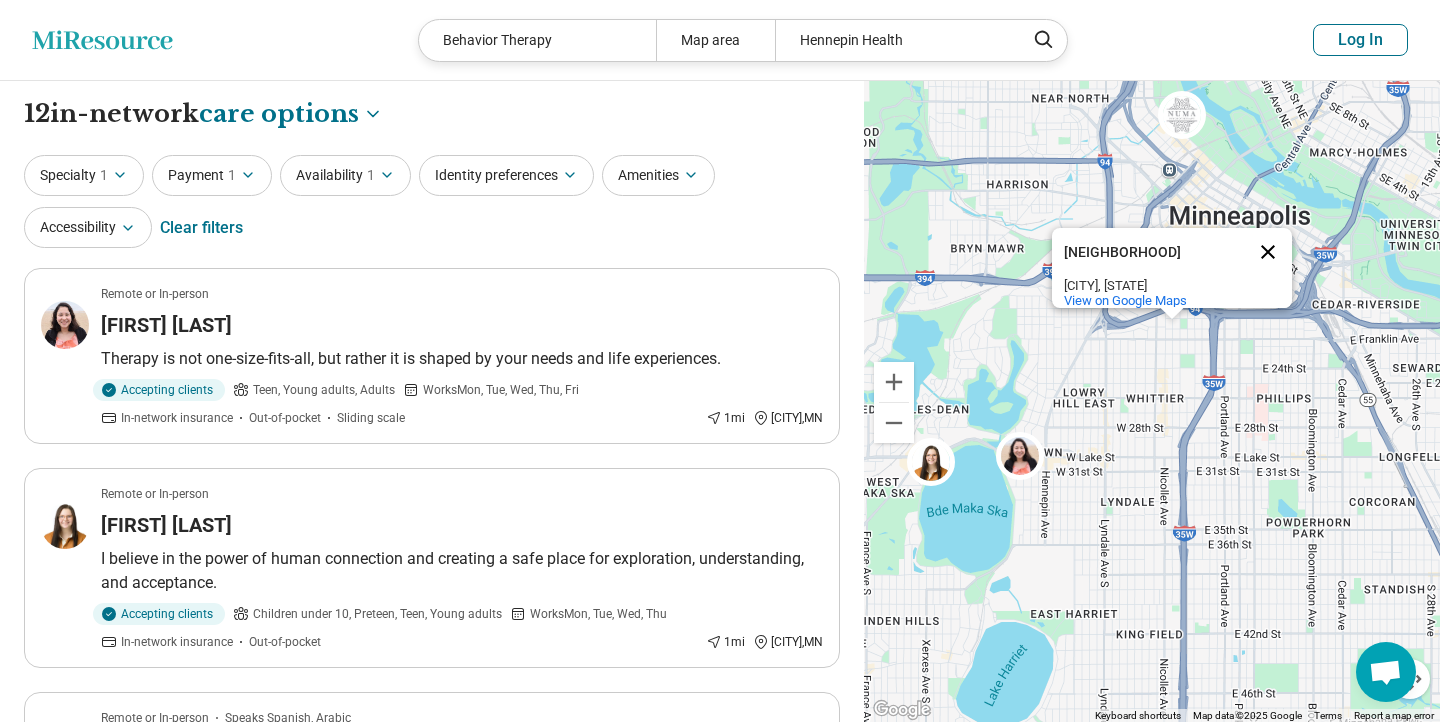 click at bounding box center [1268, 252] 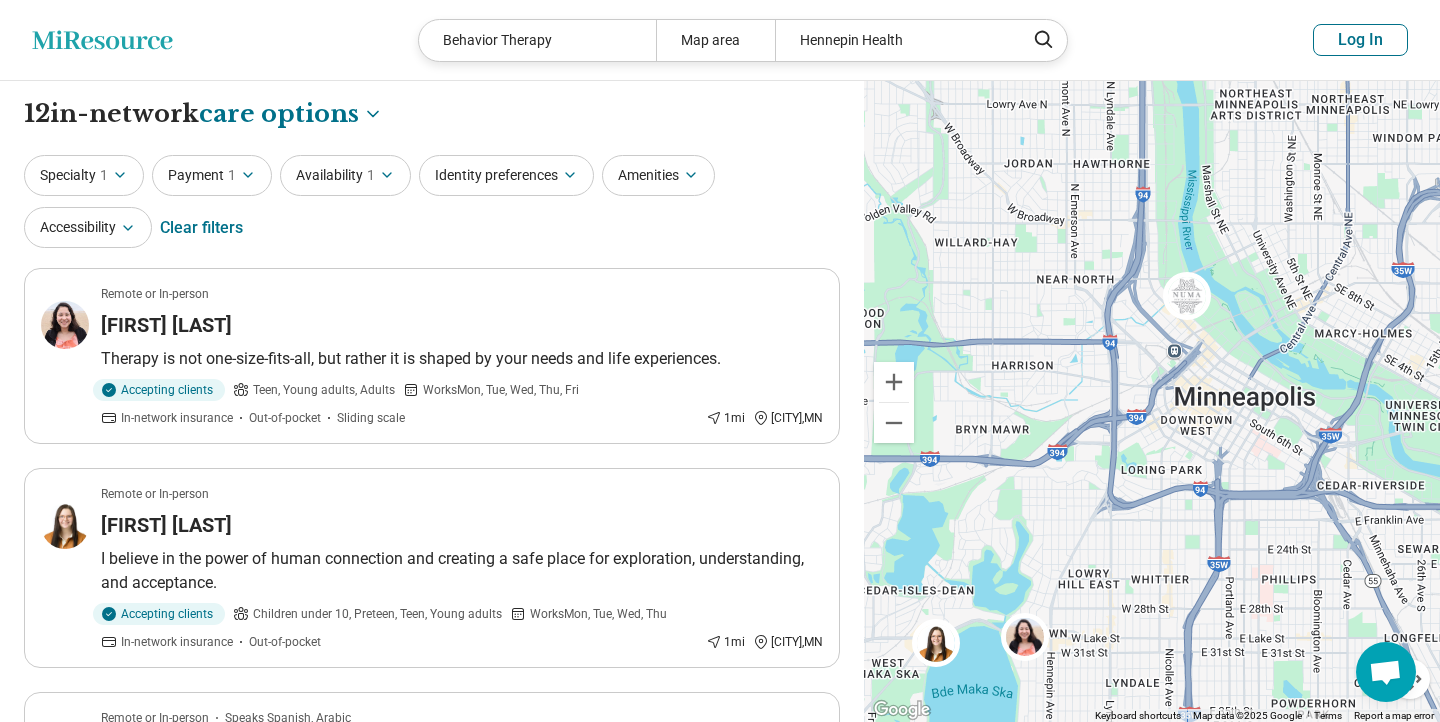 drag, startPoint x: 1164, startPoint y: 347, endPoint x: 1169, endPoint y: 534, distance: 187.06683 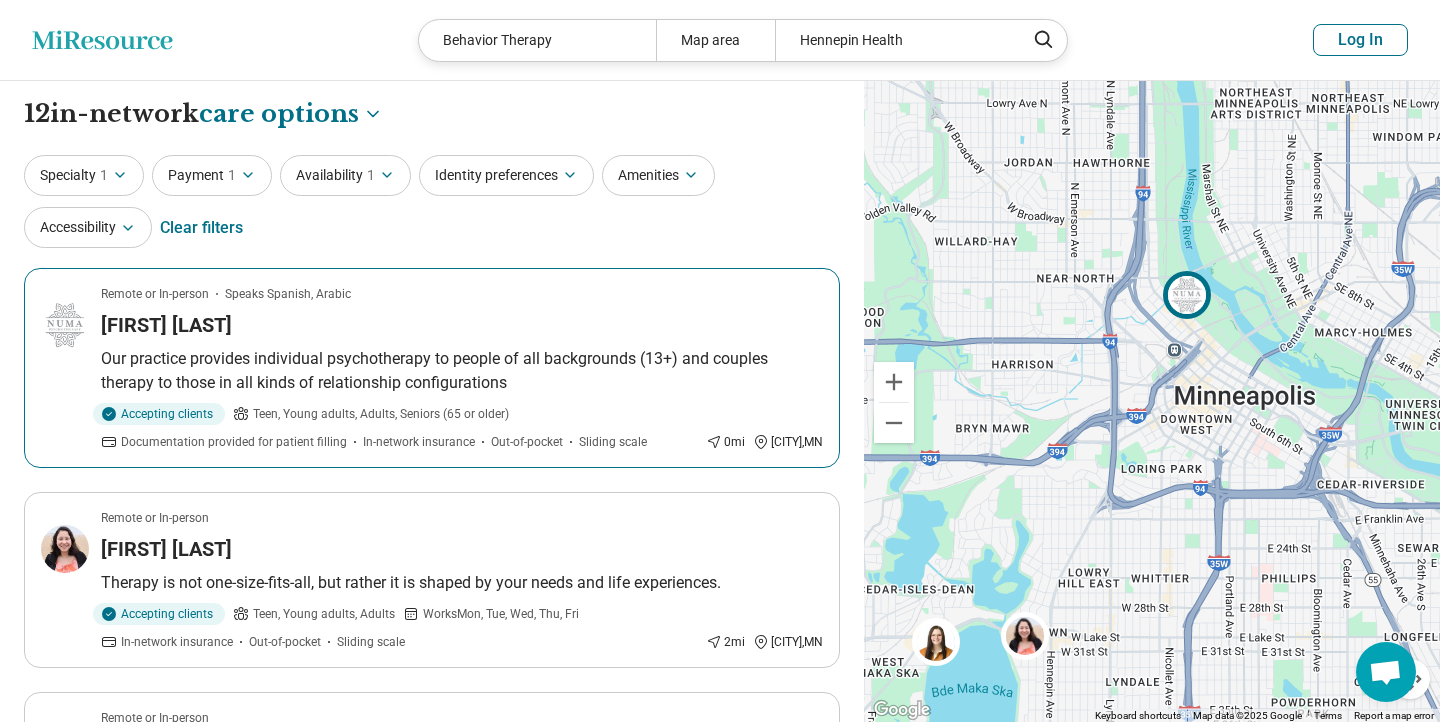 click at bounding box center (1187, 295) 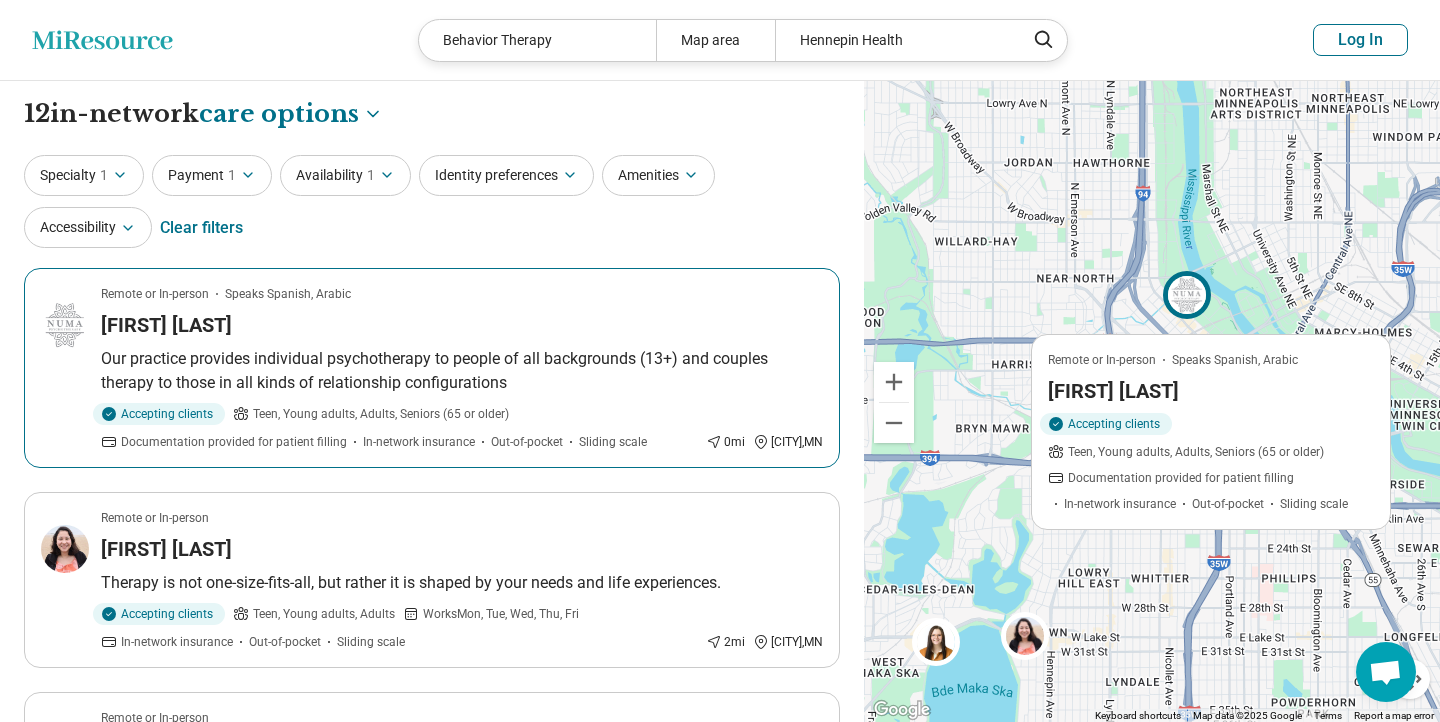 click on "Our practice provides individual psychotherapy to people of all backgrounds (13+) and couples therapy to those in all kinds of relationship configurations" at bounding box center [462, 371] 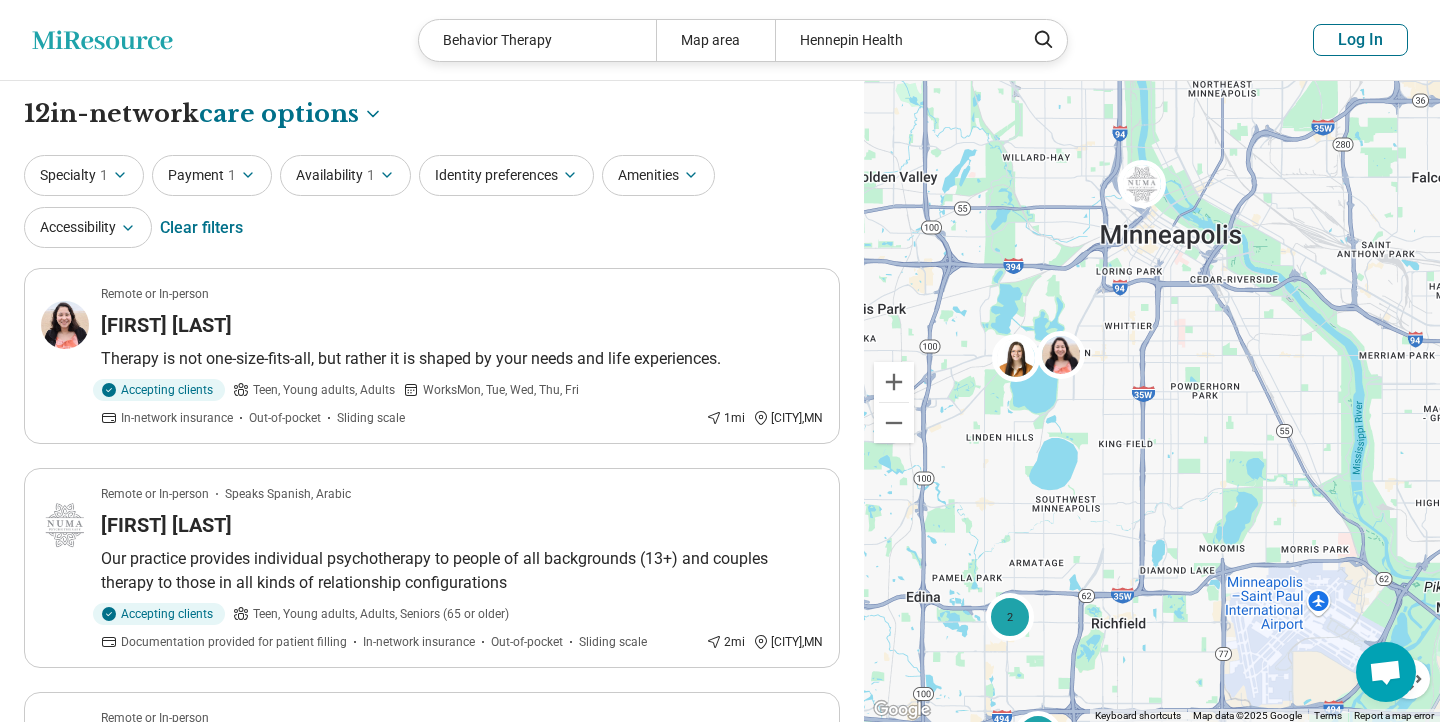 drag, startPoint x: 1246, startPoint y: 294, endPoint x: 1224, endPoint y: 186, distance: 110.217964 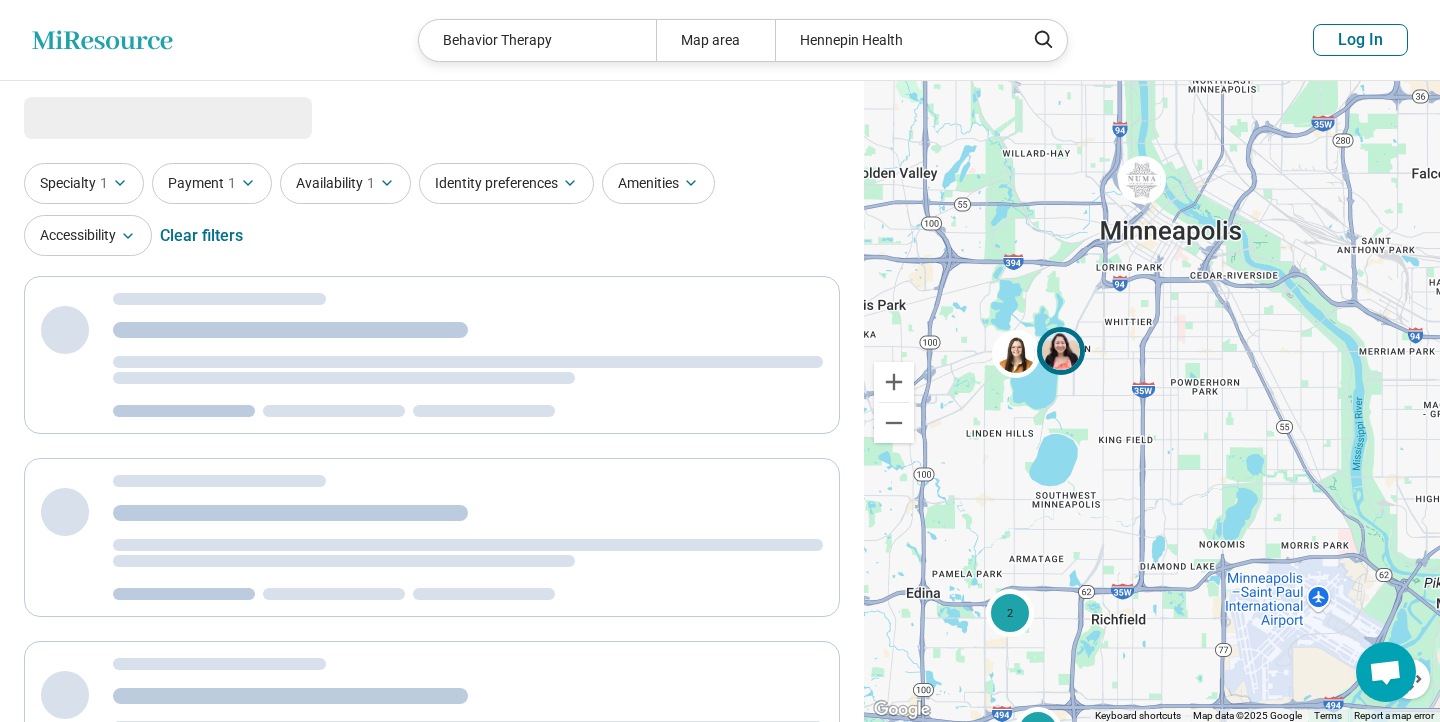select on "***" 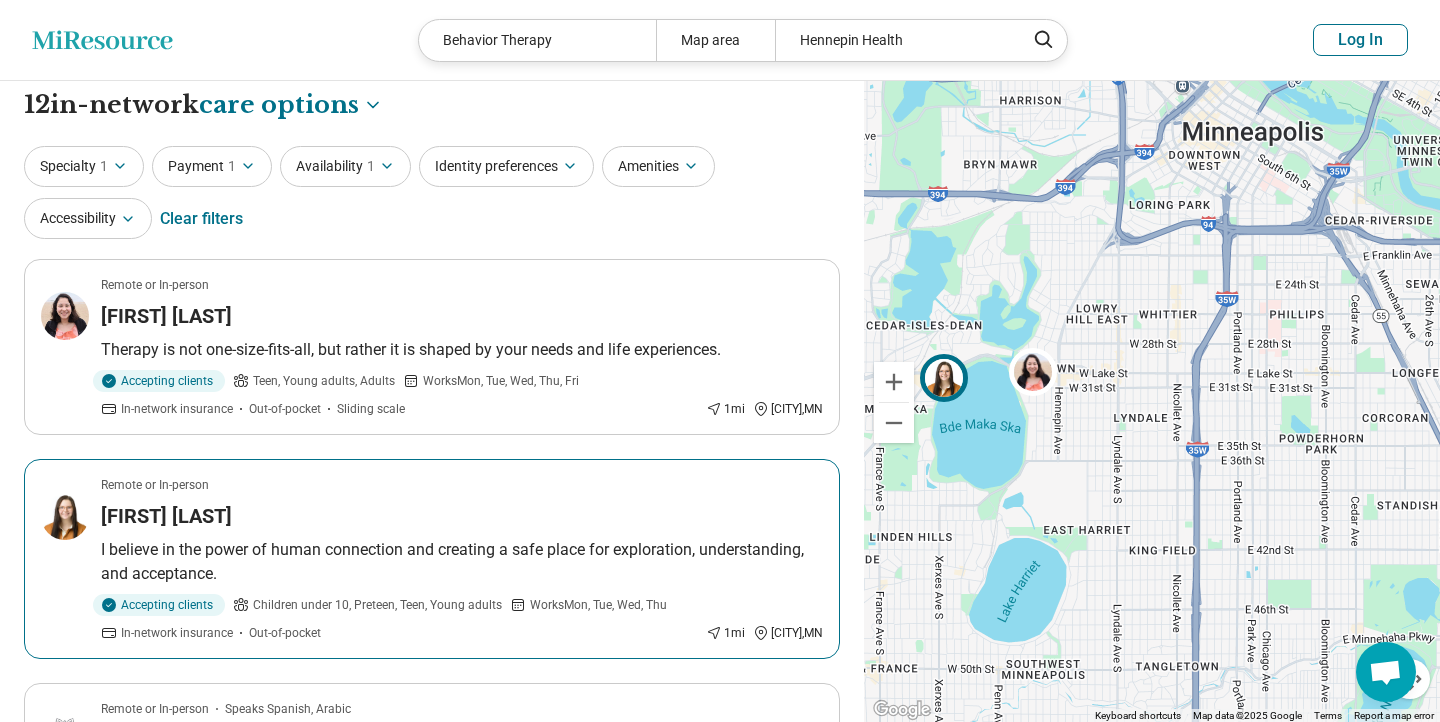 scroll, scrollTop: 12, scrollLeft: 0, axis: vertical 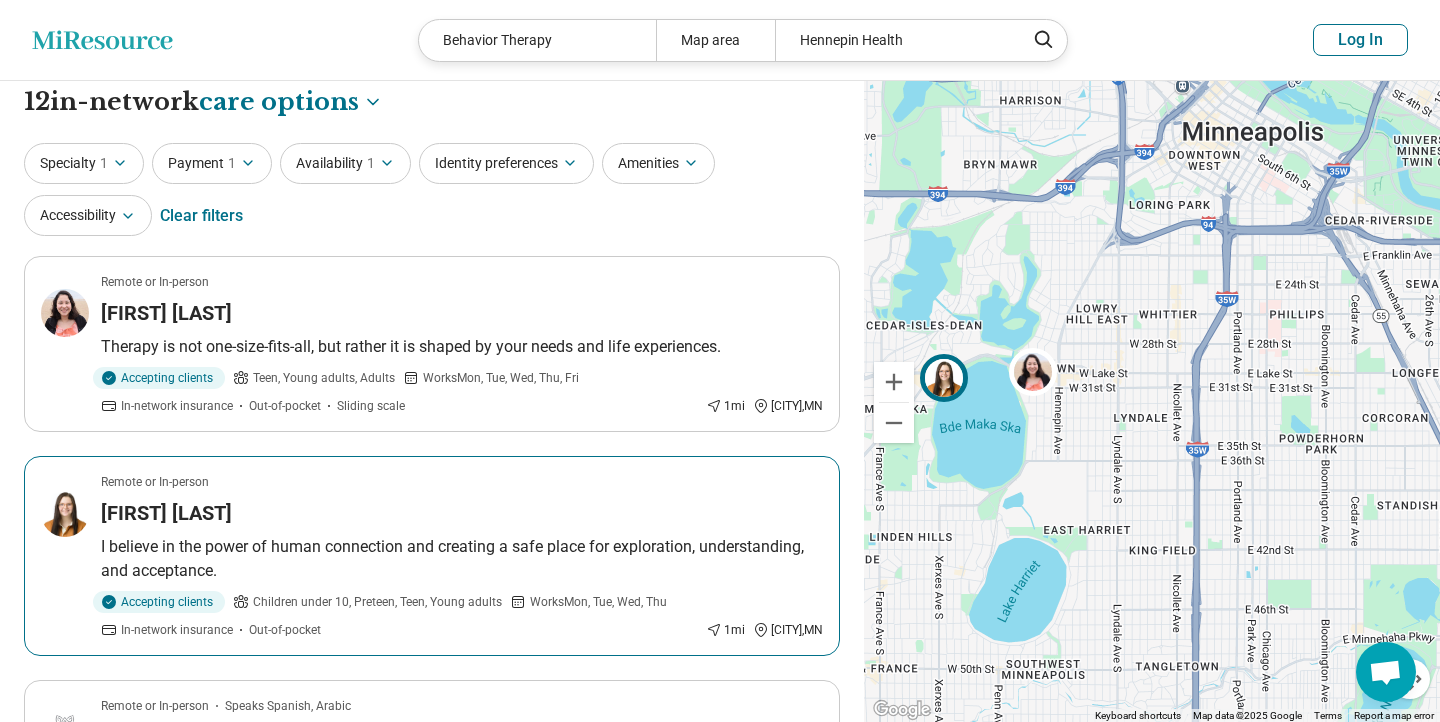 click at bounding box center [944, 378] 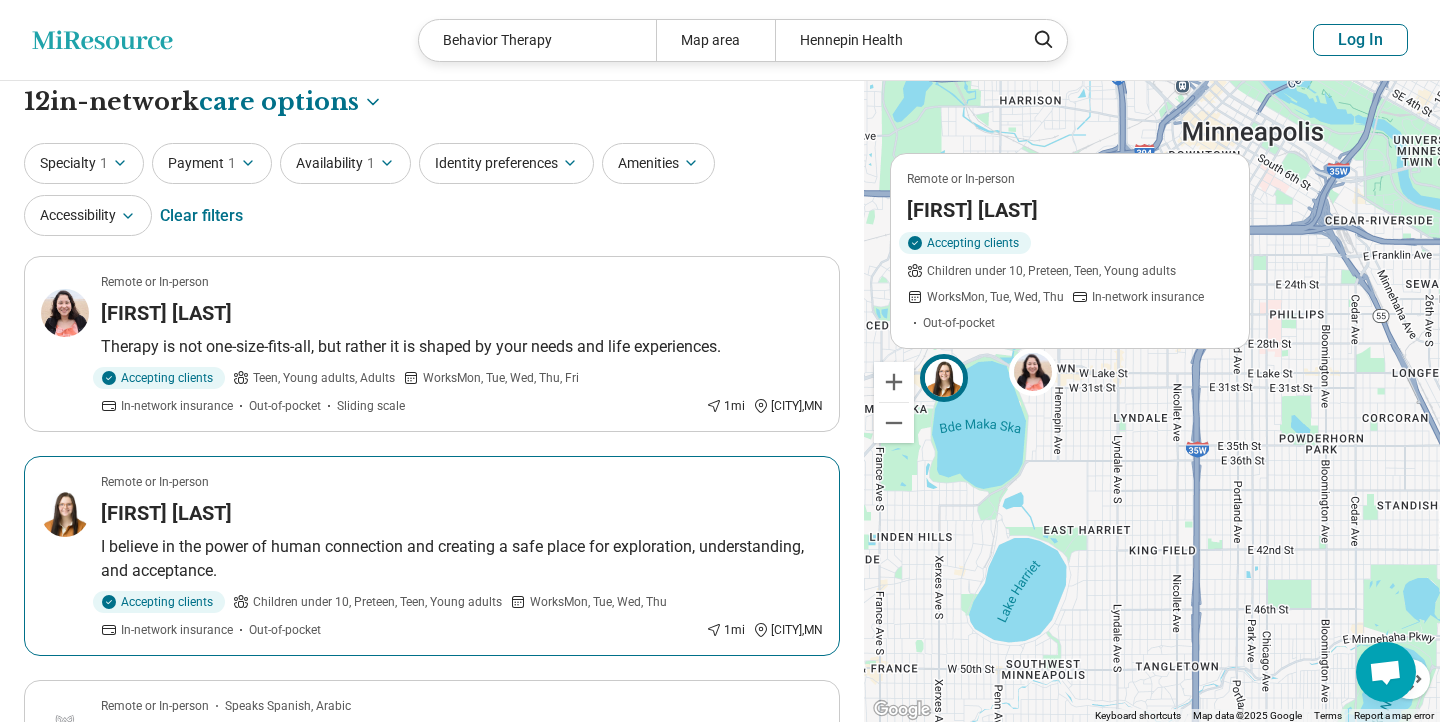 click on "Remote or In-person" at bounding box center [462, 482] 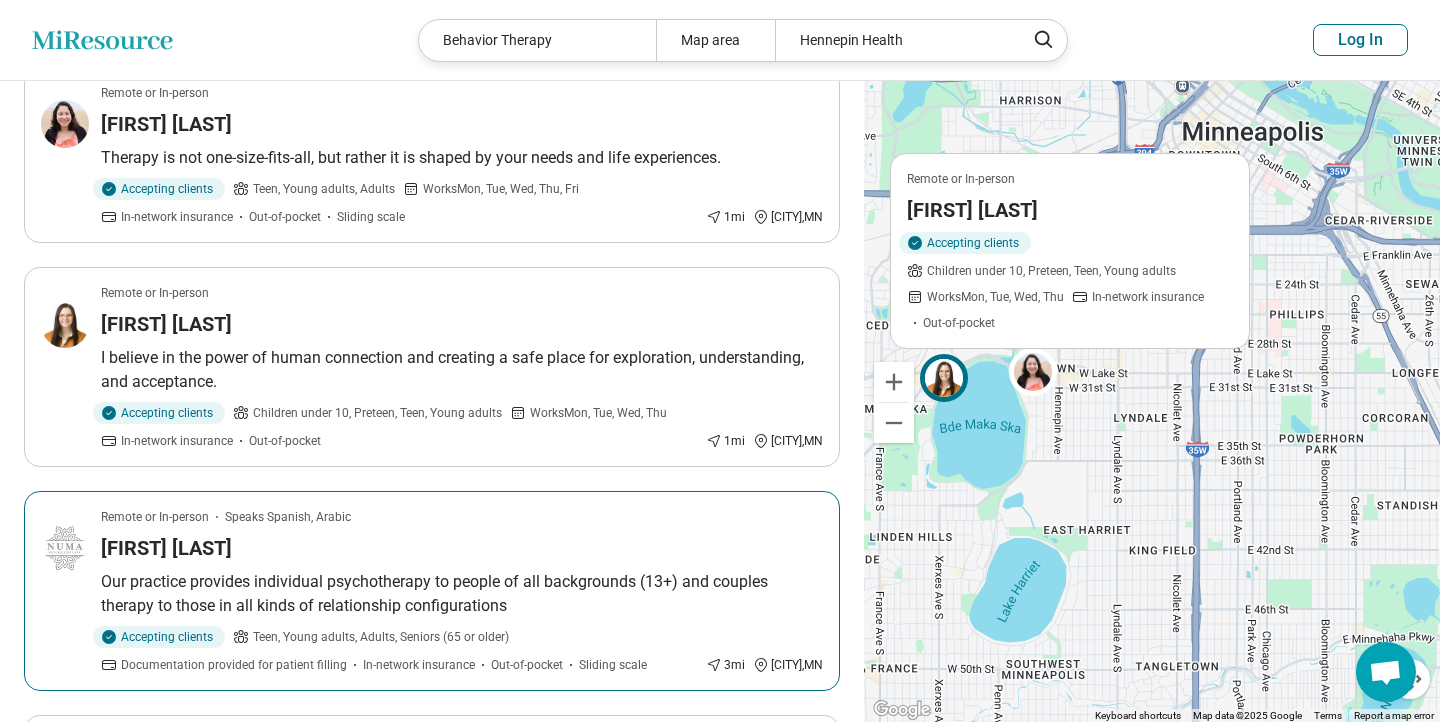 scroll, scrollTop: 557, scrollLeft: 0, axis: vertical 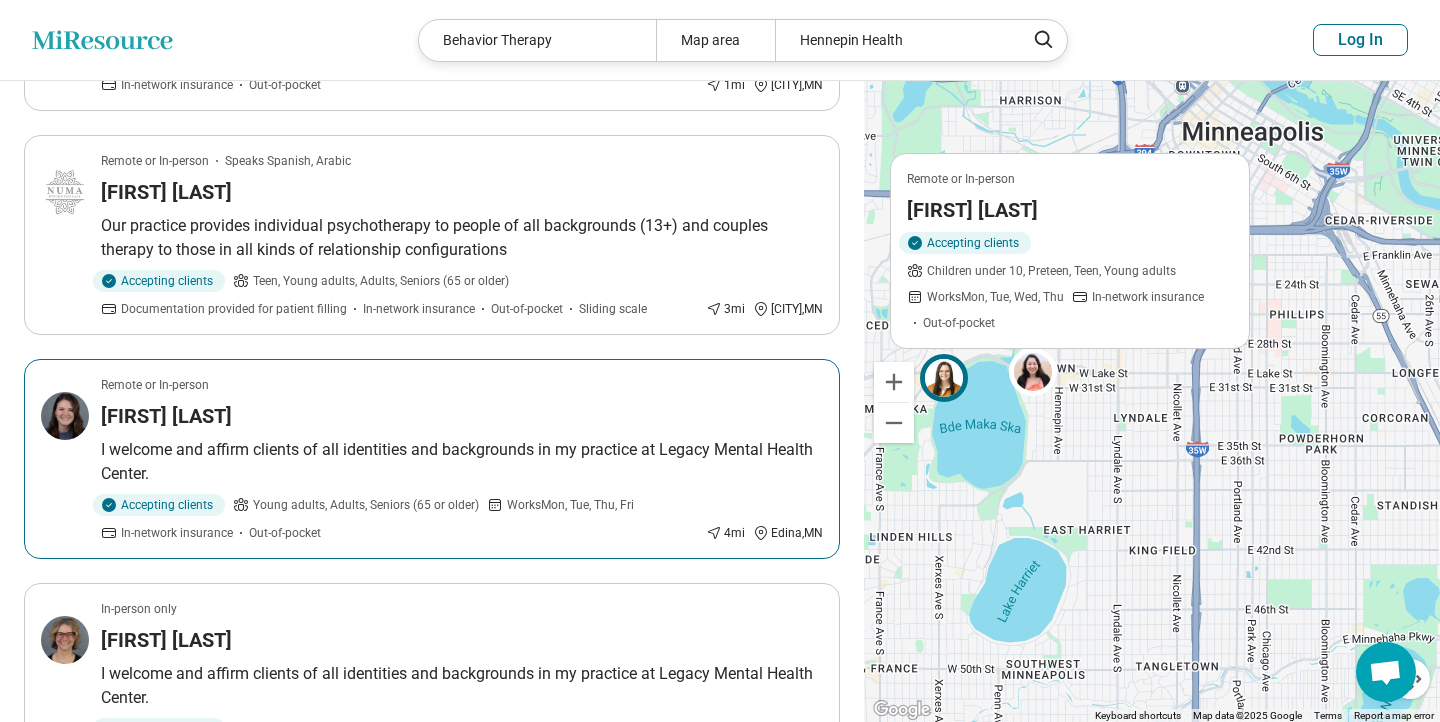 click on "I welcome and affirm clients of all identities and backgrounds in my practice at Legacy Mental Health Center." at bounding box center [462, 462] 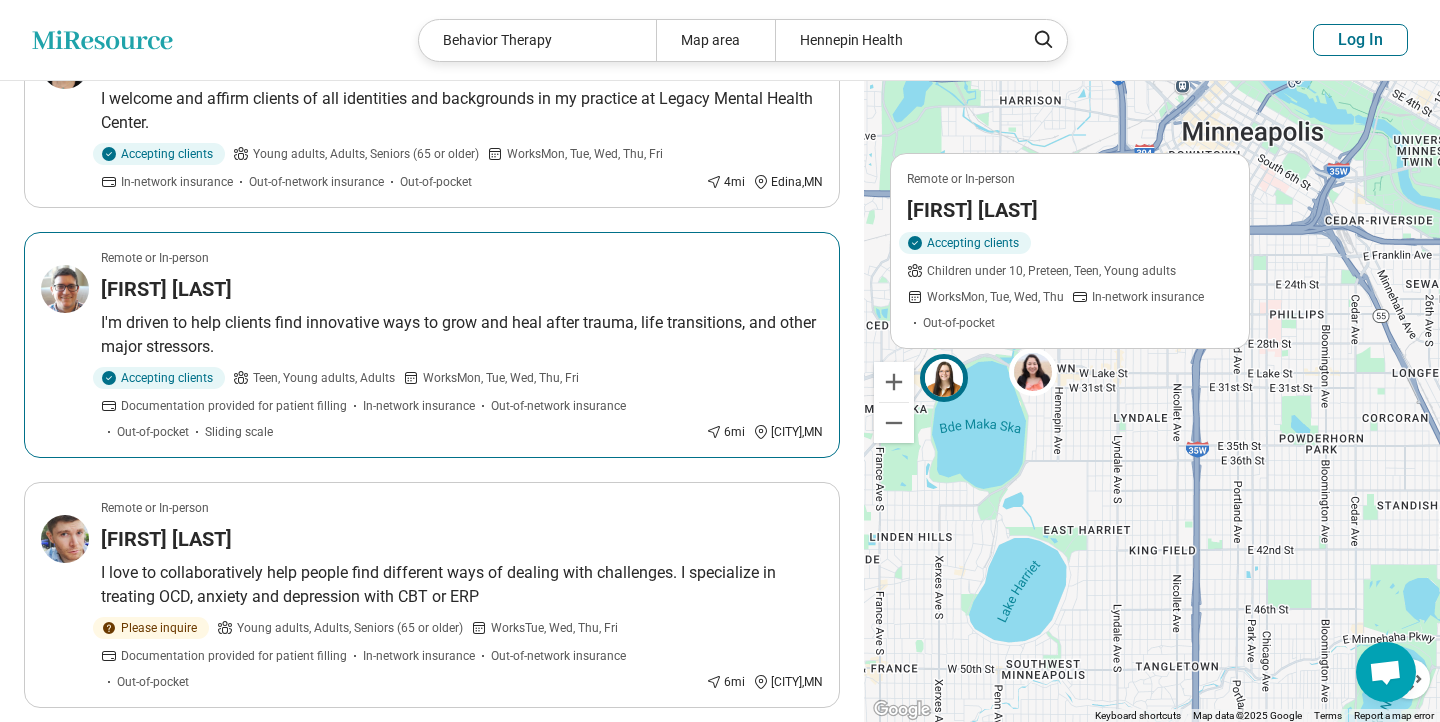 scroll, scrollTop: 1134, scrollLeft: 0, axis: vertical 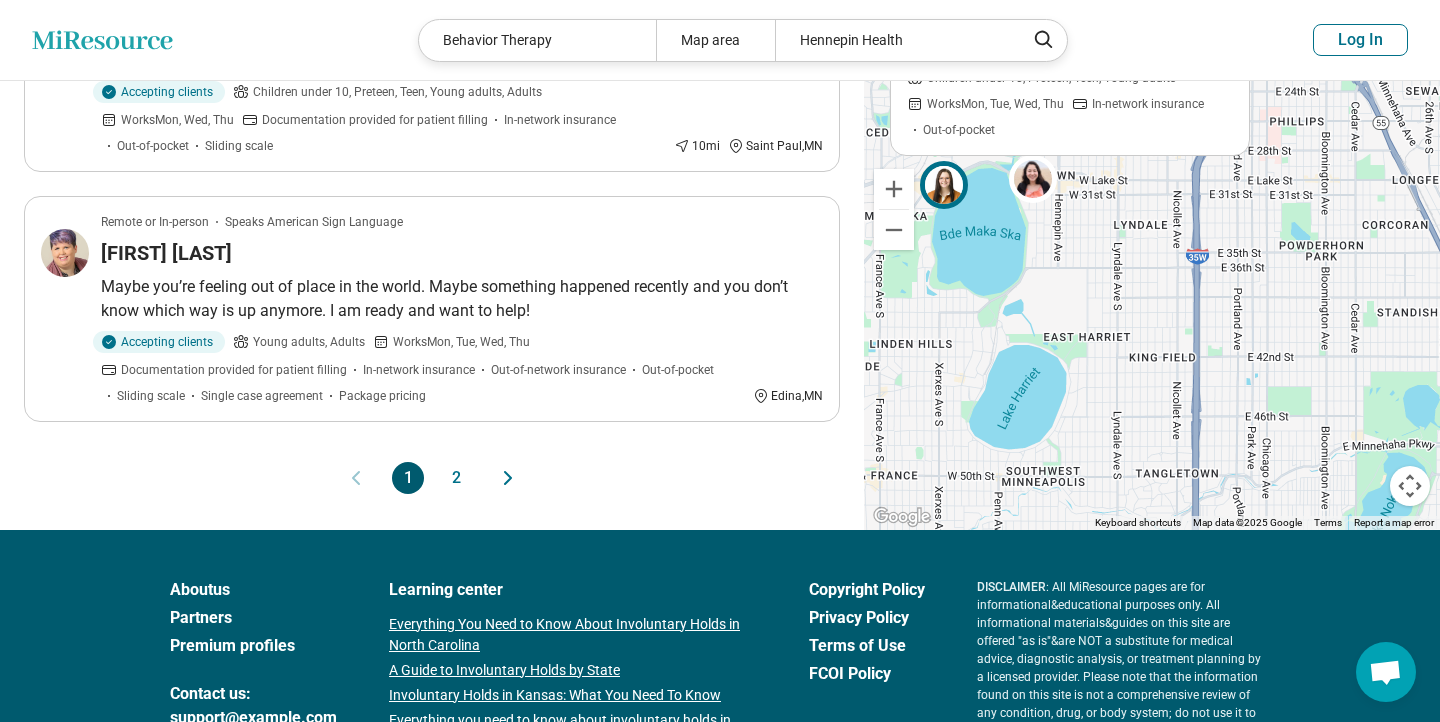 click on "2" at bounding box center [456, 478] 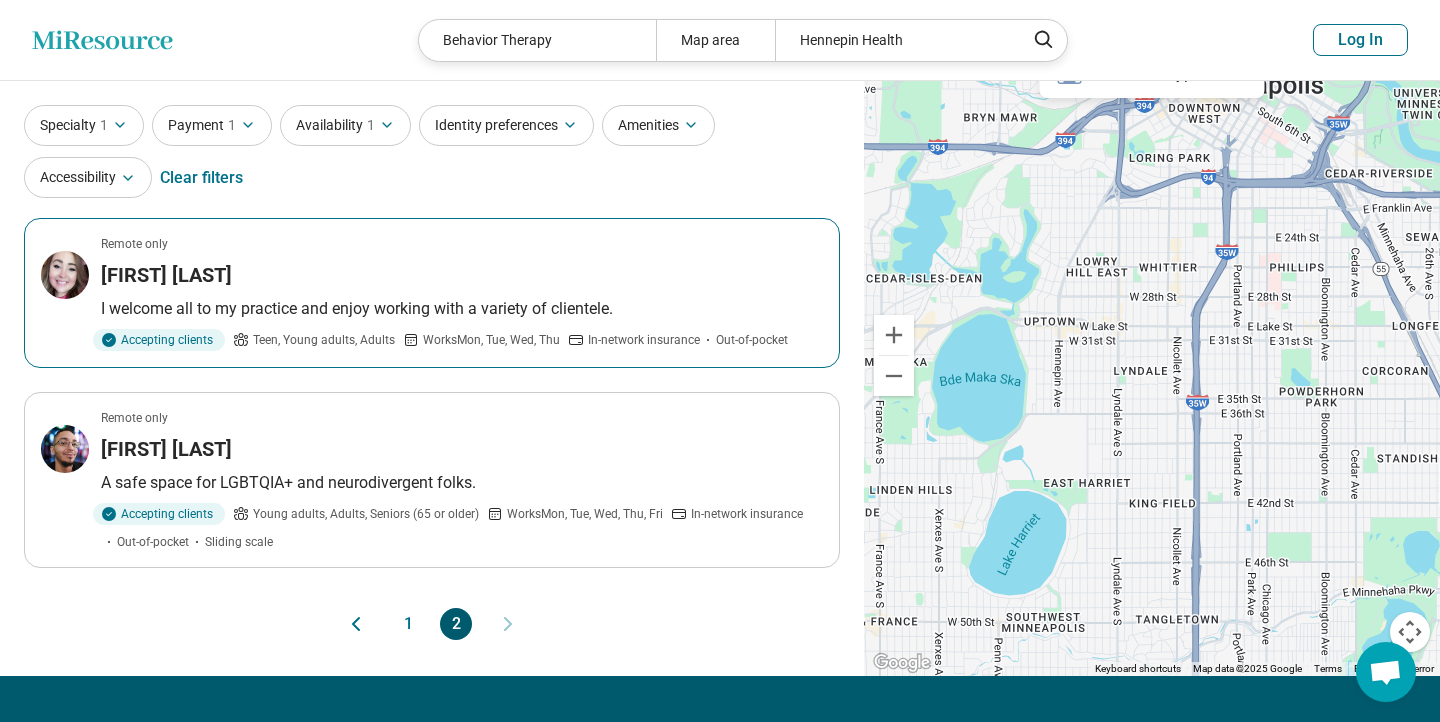 scroll, scrollTop: 387, scrollLeft: 0, axis: vertical 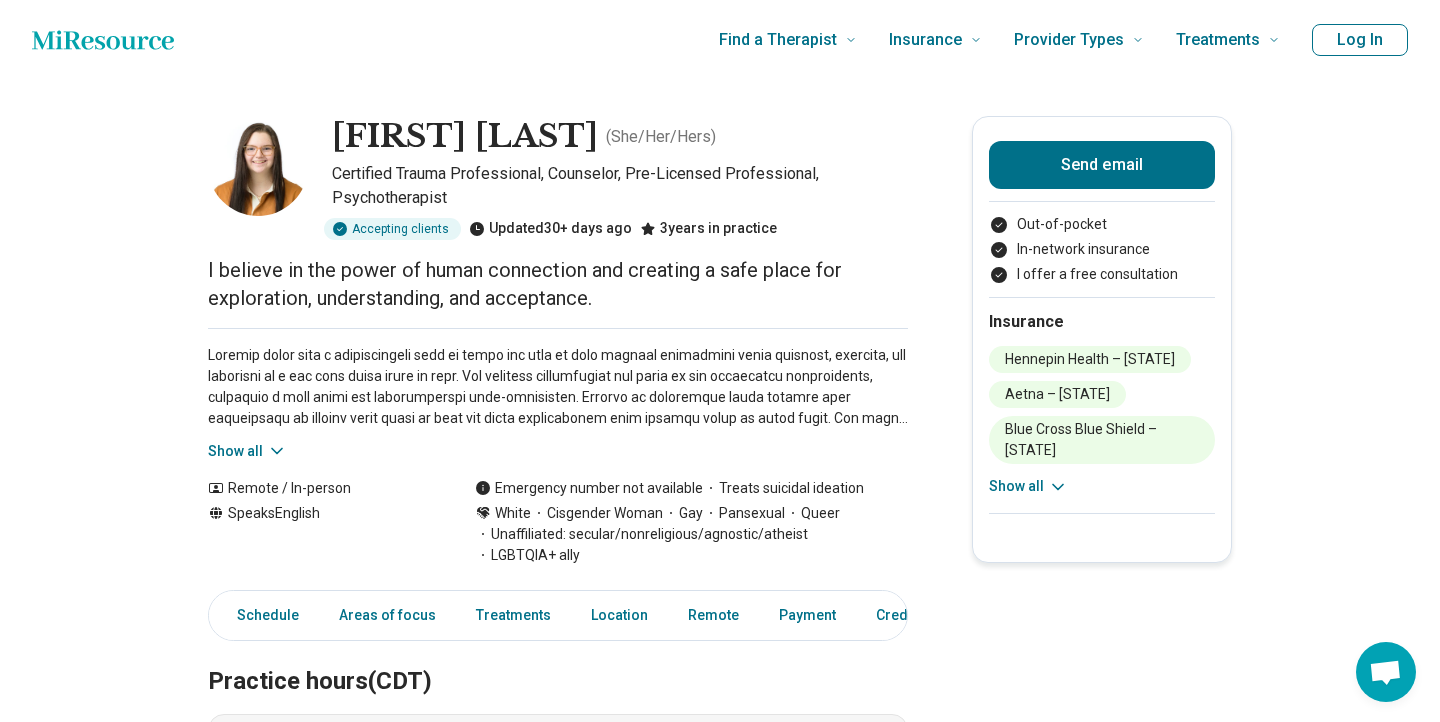 click at bounding box center [258, 166] 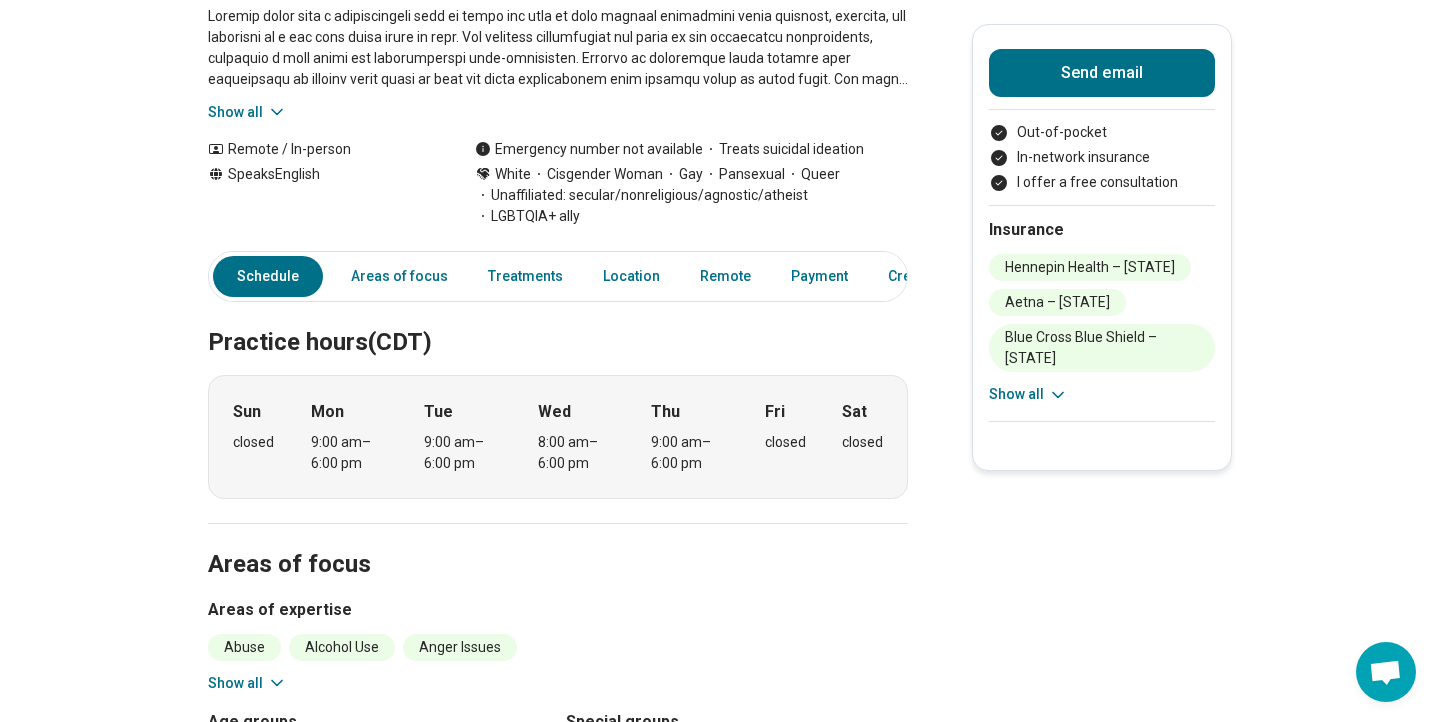scroll, scrollTop: 0, scrollLeft: 0, axis: both 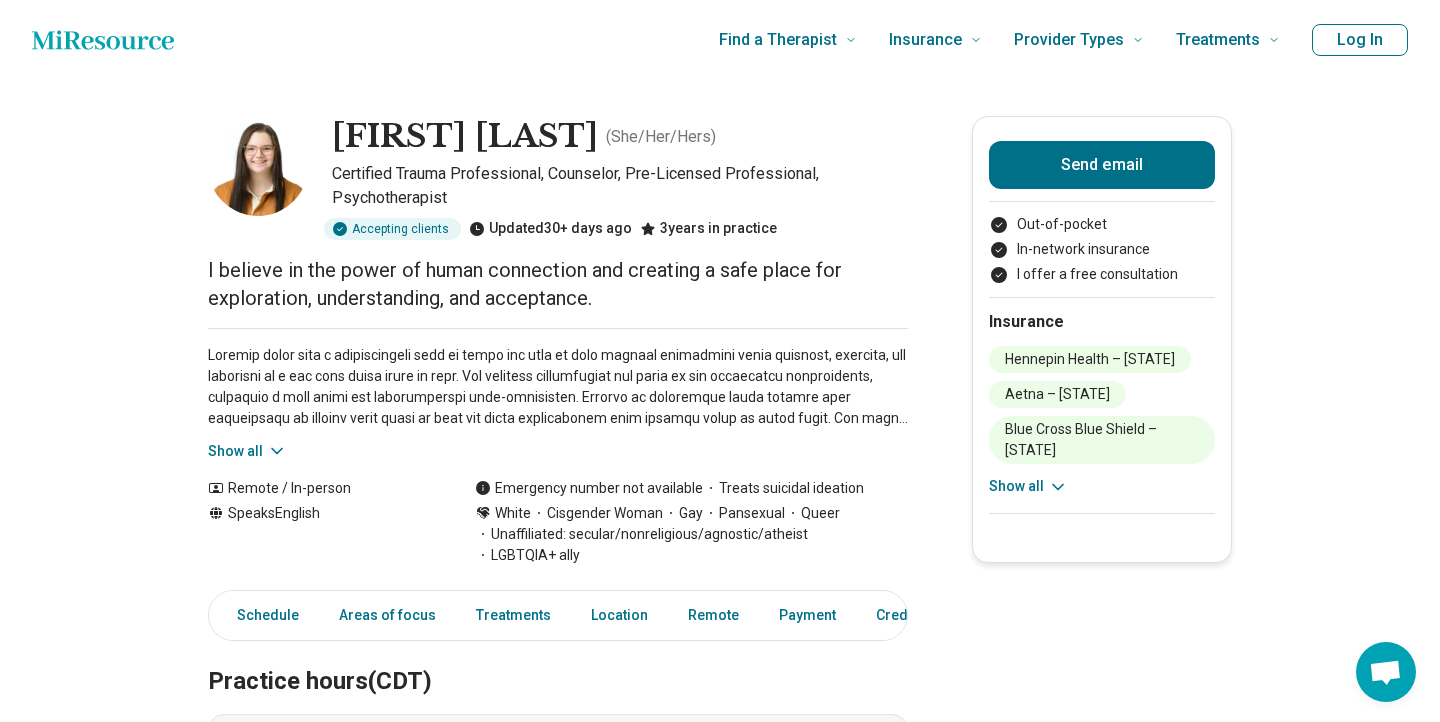 click at bounding box center (258, 166) 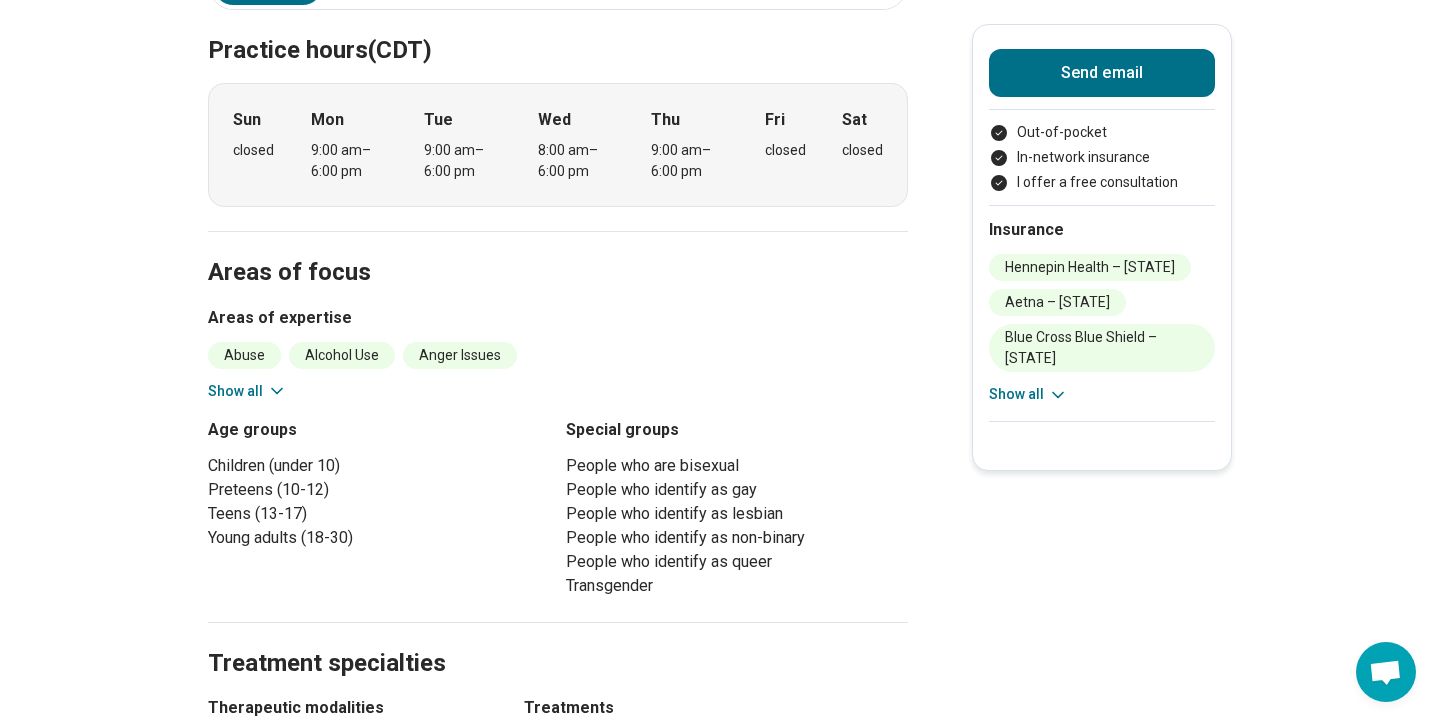 scroll, scrollTop: 637, scrollLeft: 0, axis: vertical 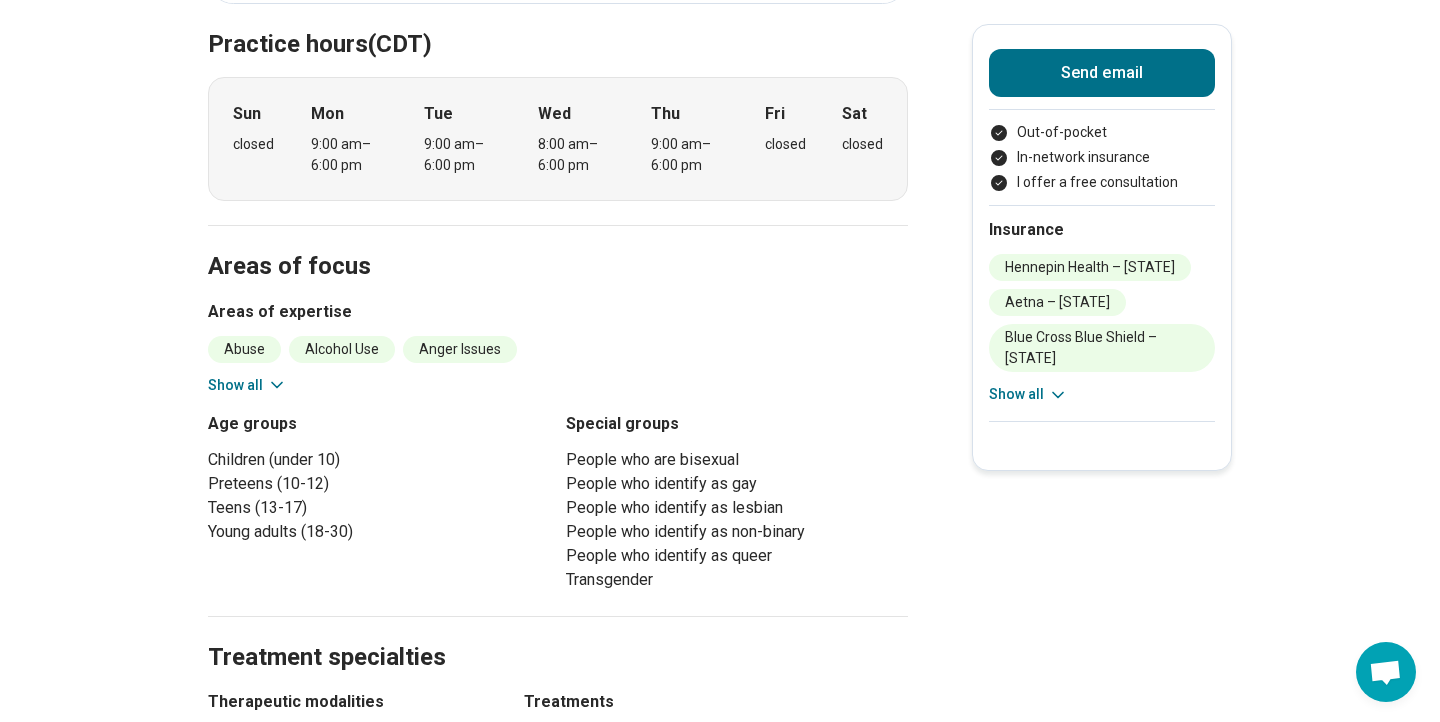click 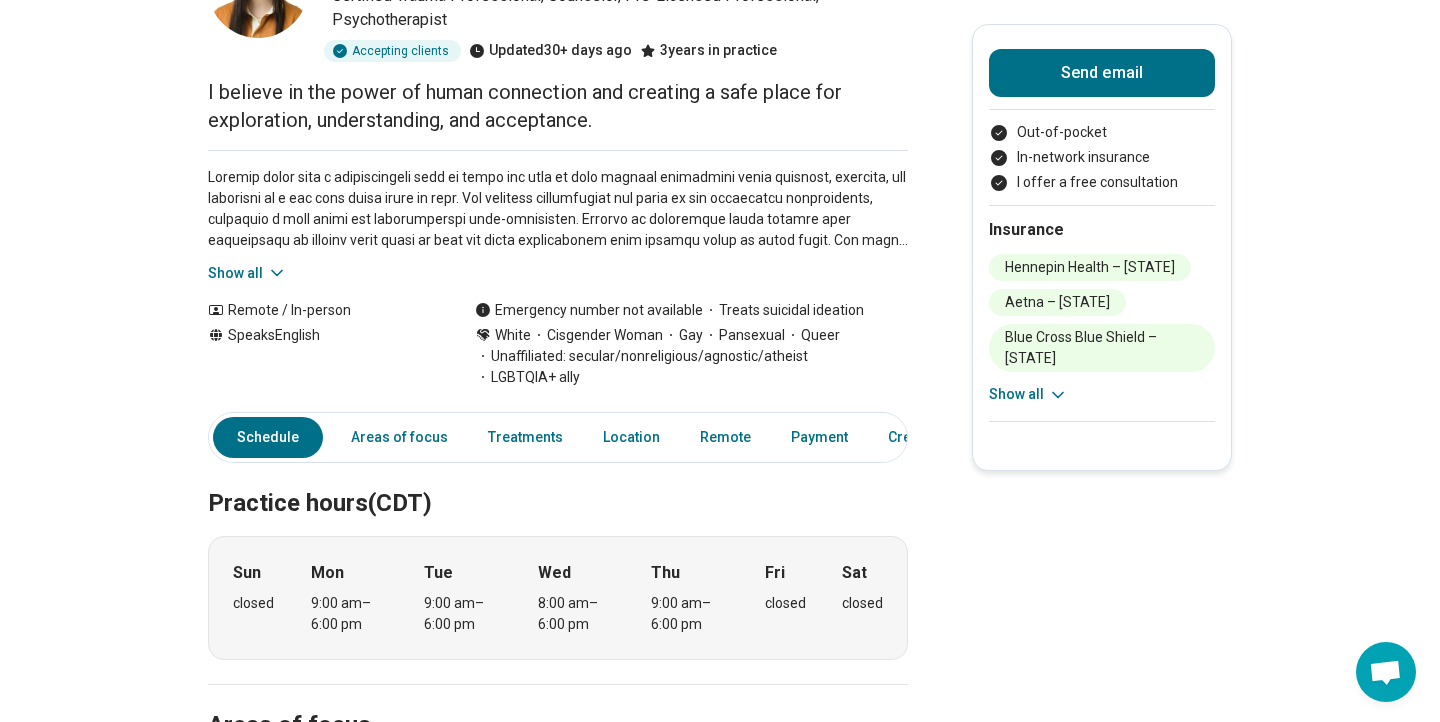 scroll, scrollTop: 0, scrollLeft: 0, axis: both 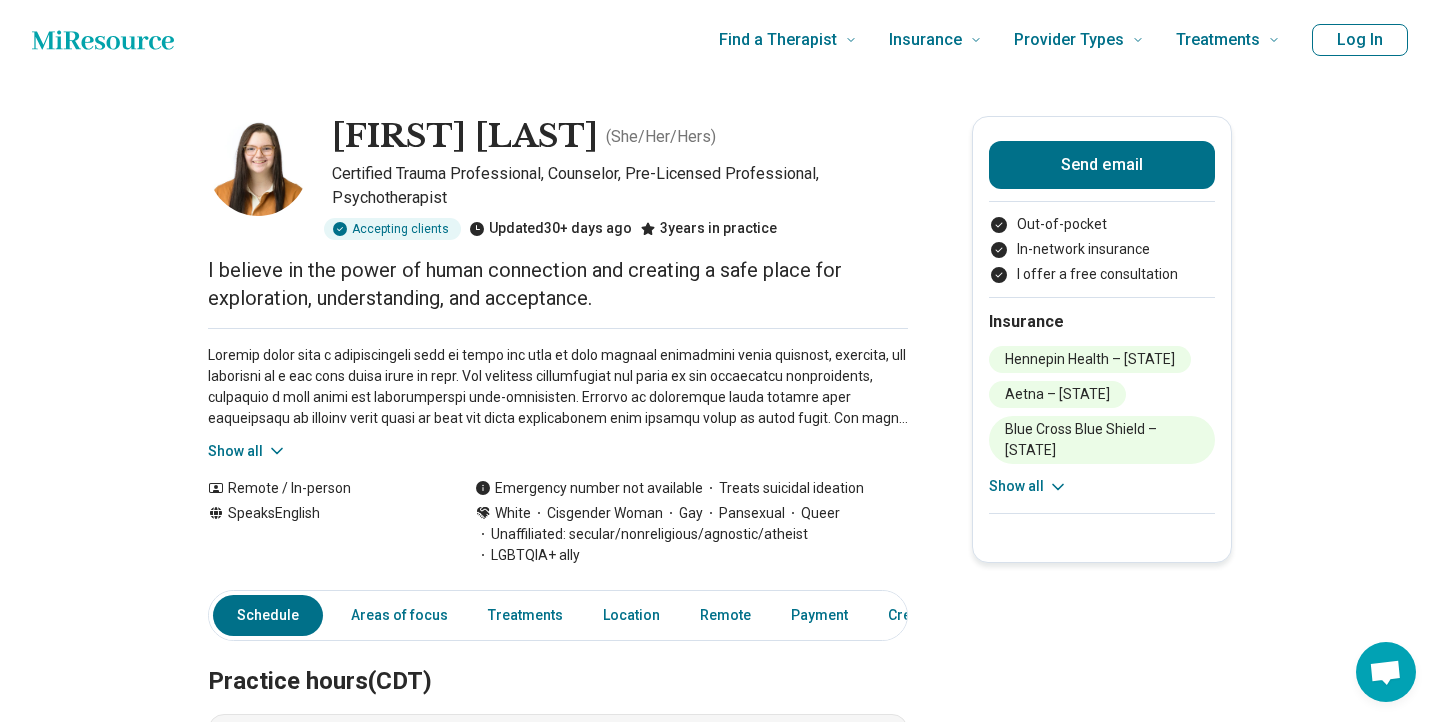 click on "Schedule" at bounding box center (268, 615) 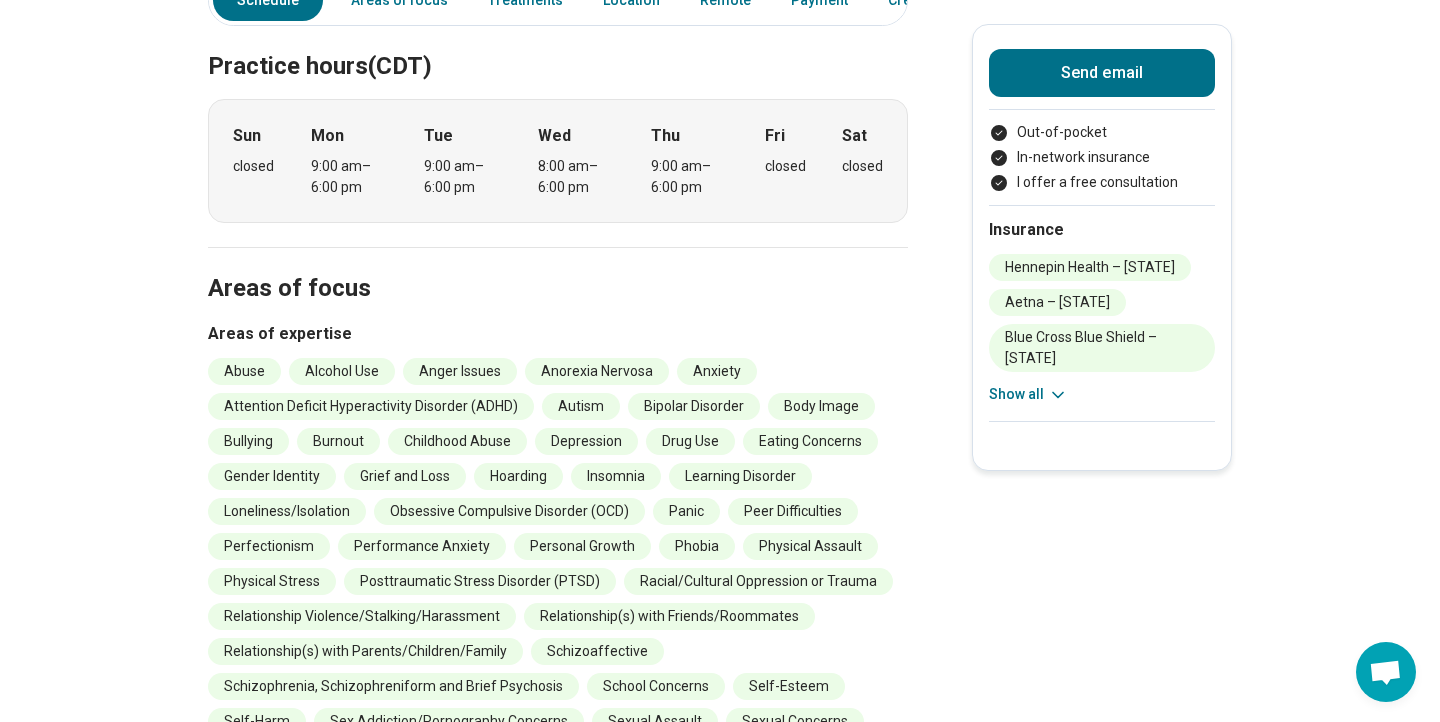 scroll, scrollTop: 616, scrollLeft: 0, axis: vertical 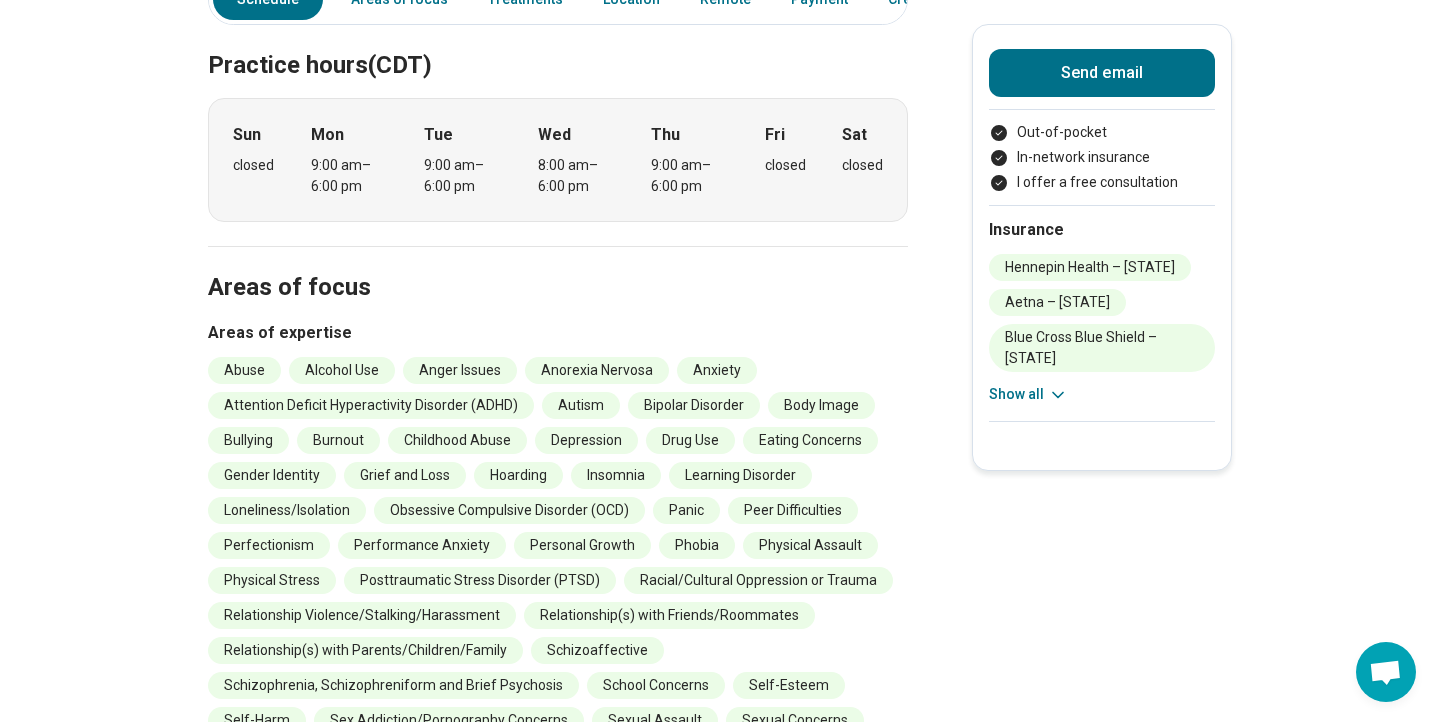 click on "Sun closed Mon 9:00 am  –   6:00 pm Tue 9:00 am  –   6:00 pm Wed 8:00 am  –   6:00 pm Thu 9:00 am  –   6:00 pm Fri closed Sat closed" at bounding box center (558, 160) 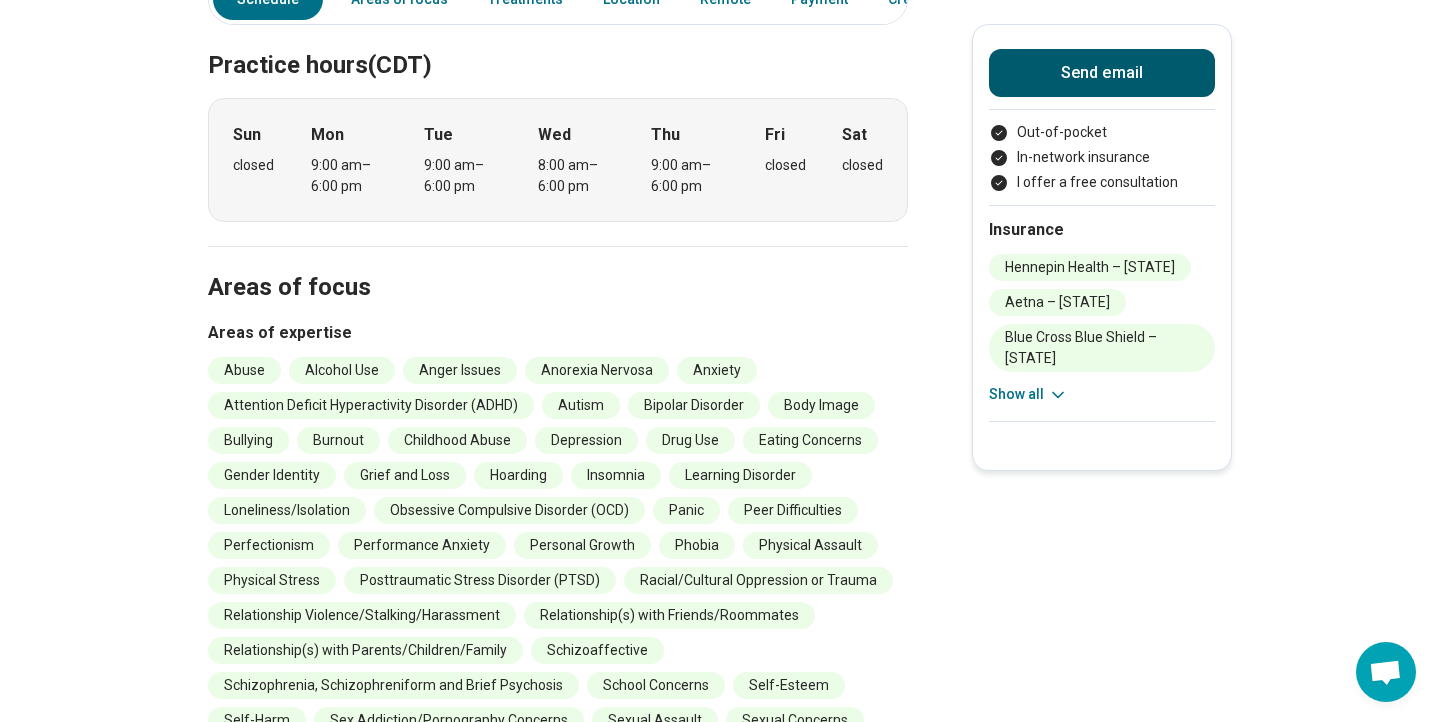 click on "Send email" at bounding box center [1102, 73] 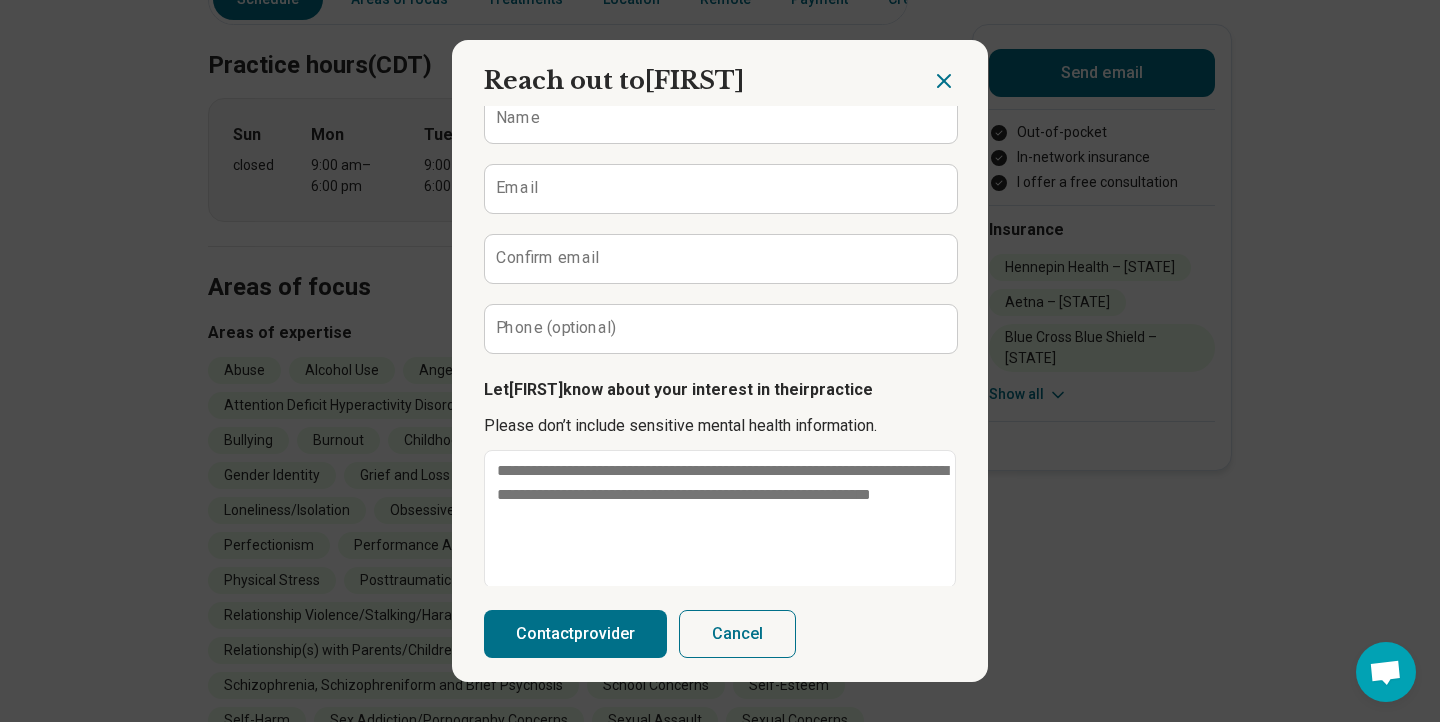 scroll, scrollTop: 183, scrollLeft: 0, axis: vertical 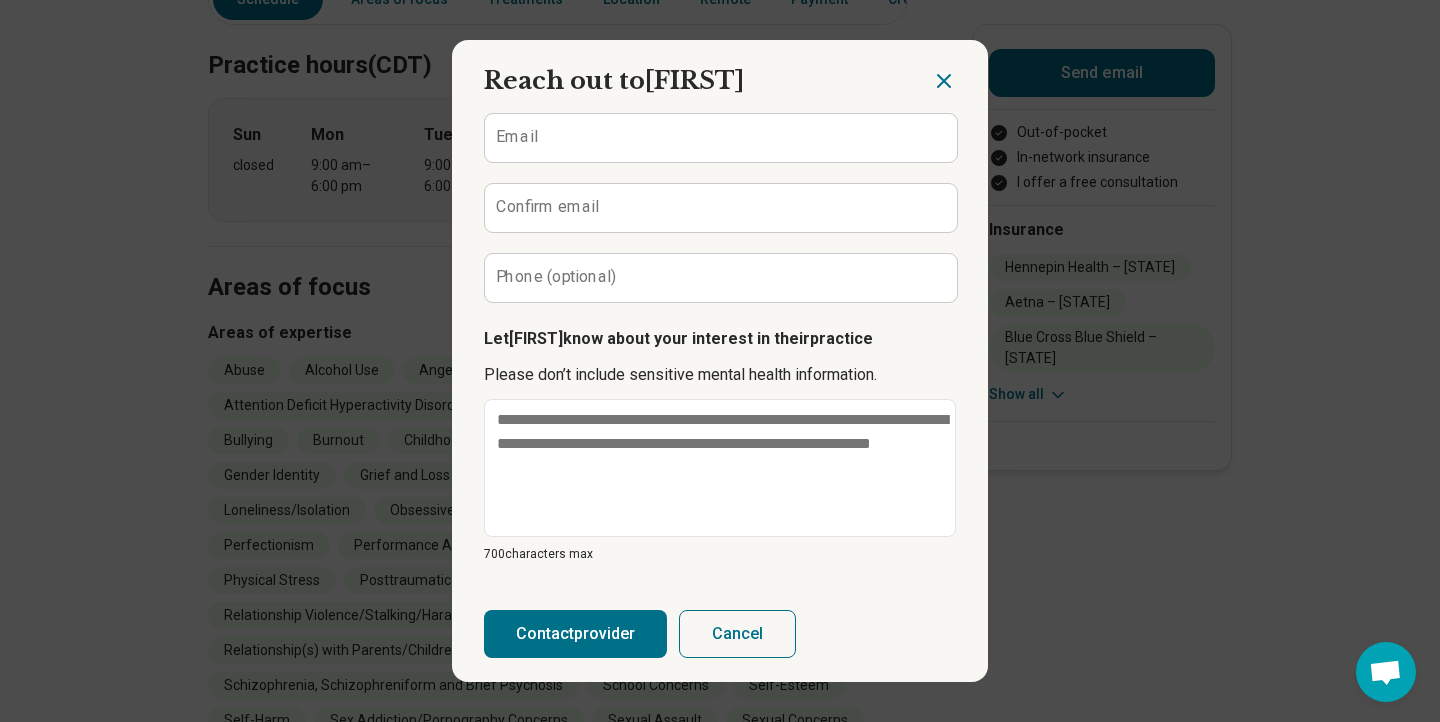click on "Name Email Confirm email Phone (optional)" at bounding box center [720, 173] 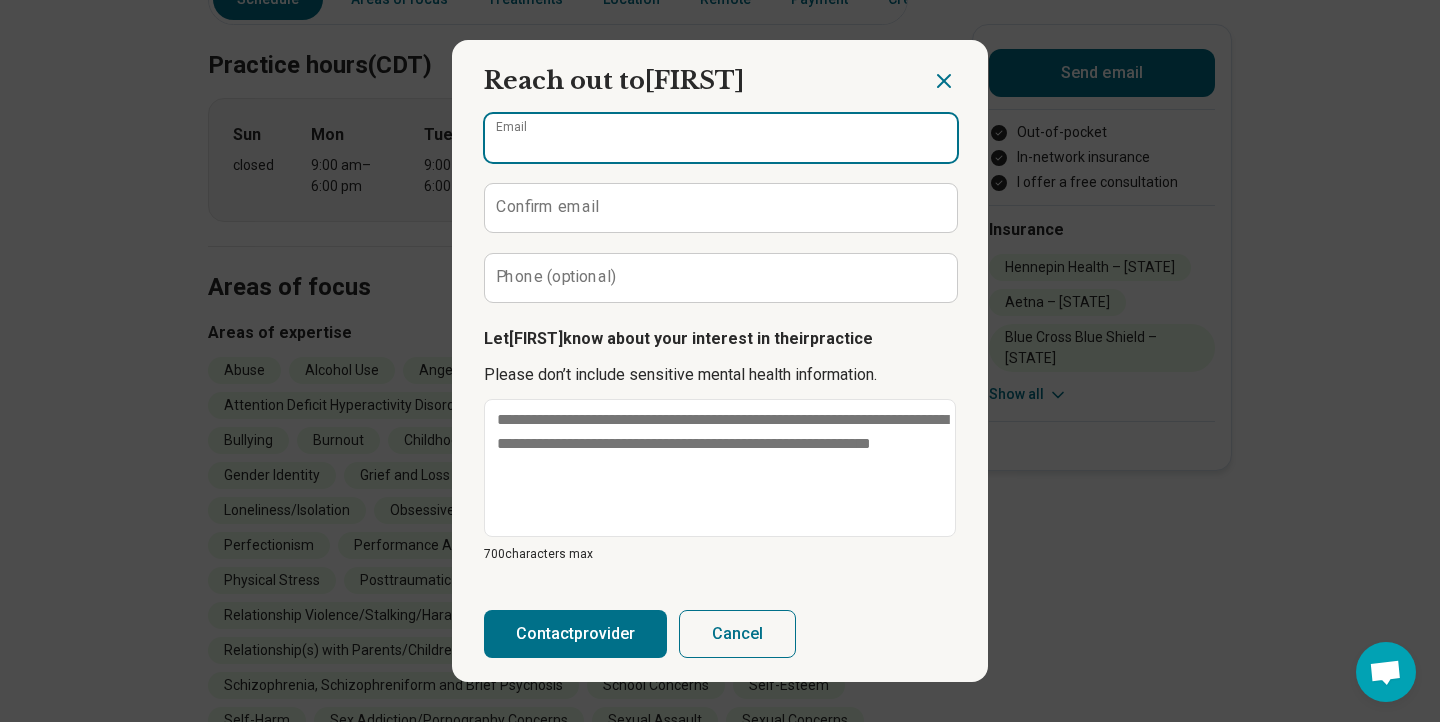 click on "Email" at bounding box center (721, 138) 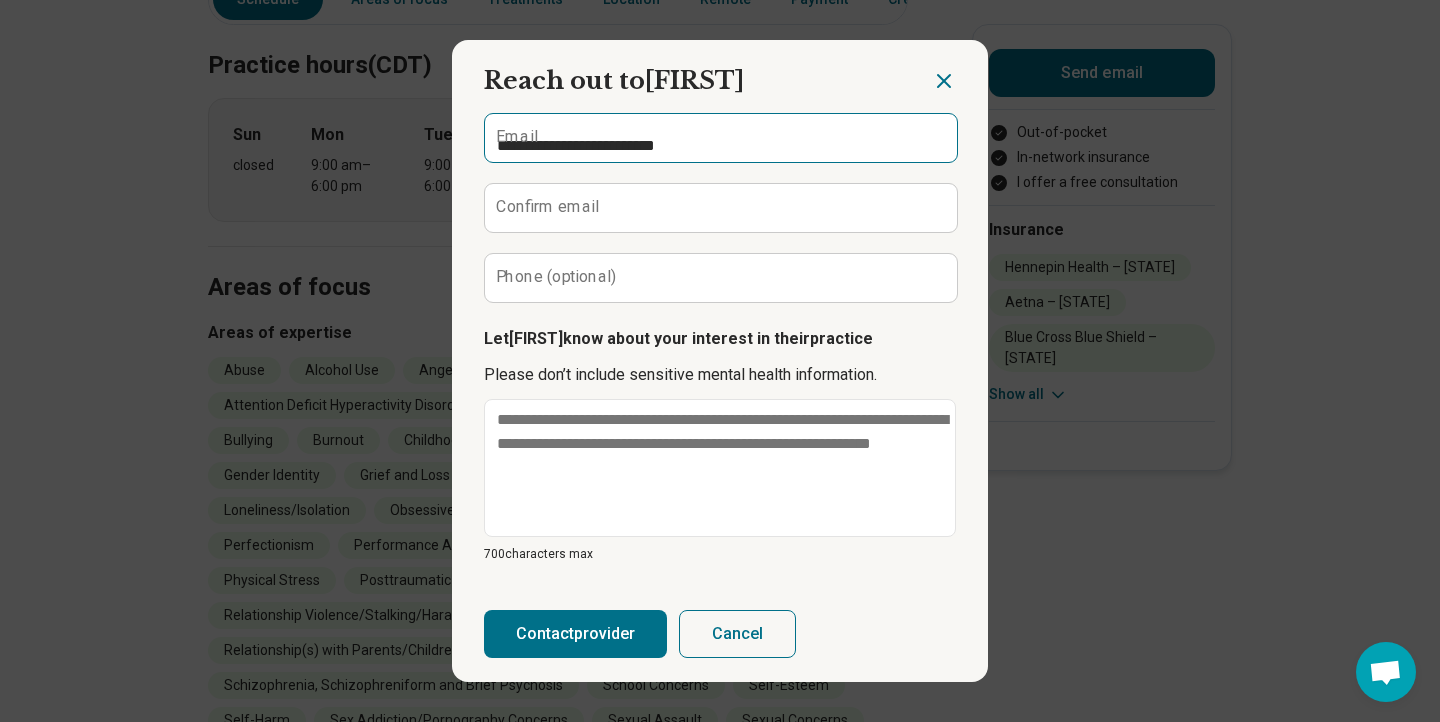 type on "**********" 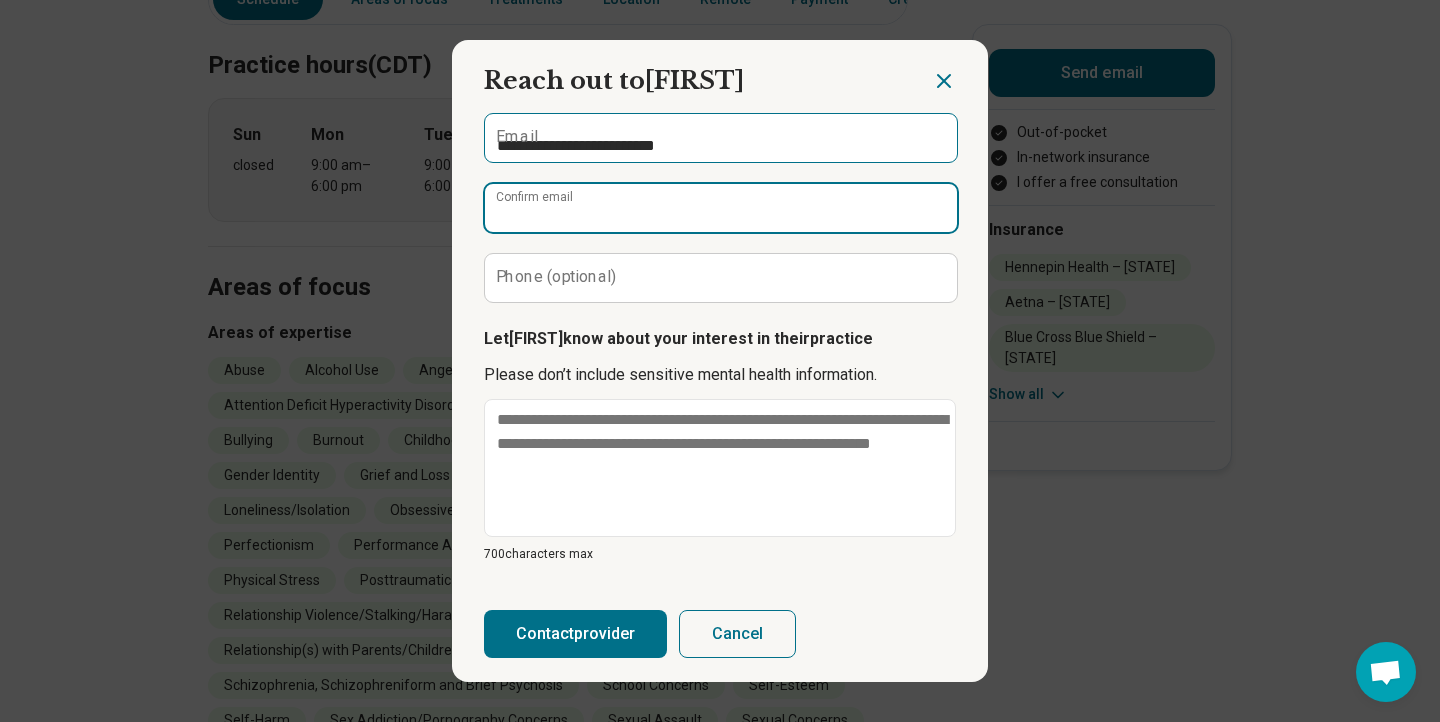 type on "**********" 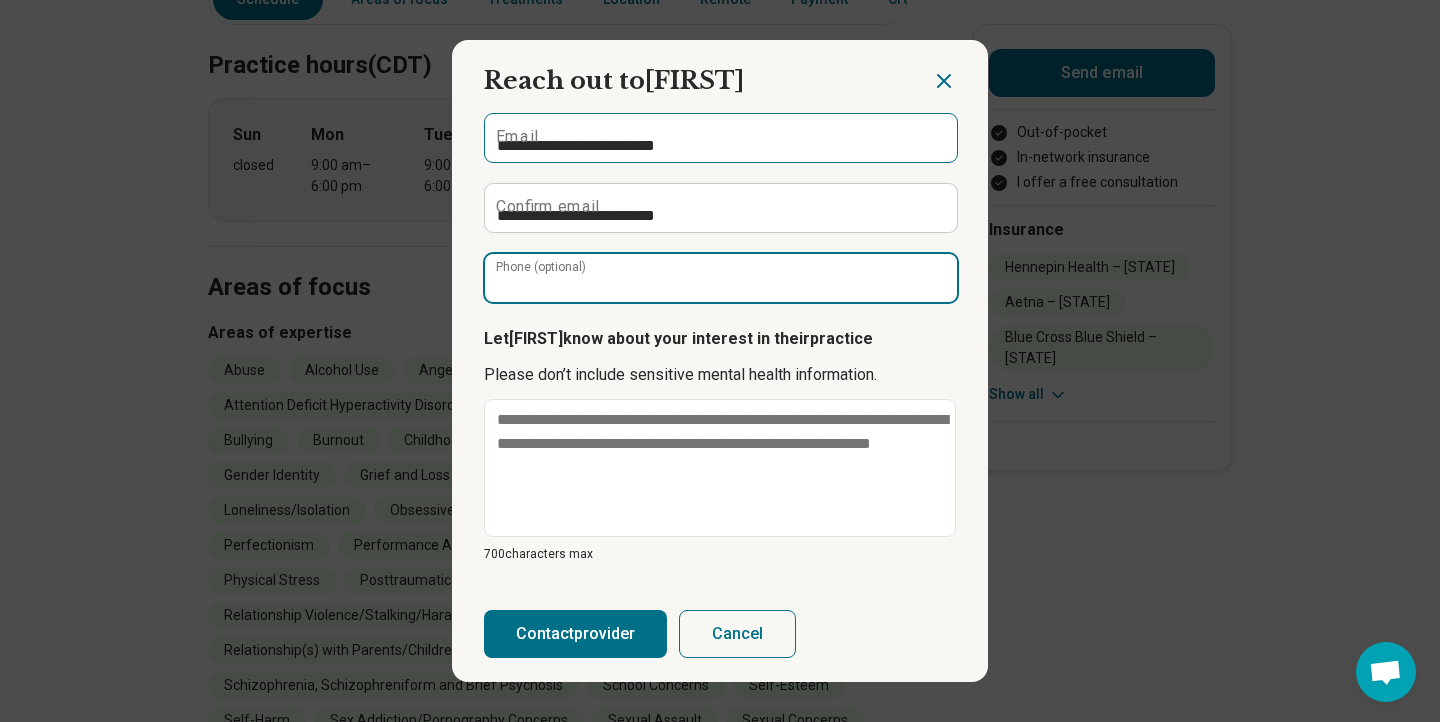 type on "**********" 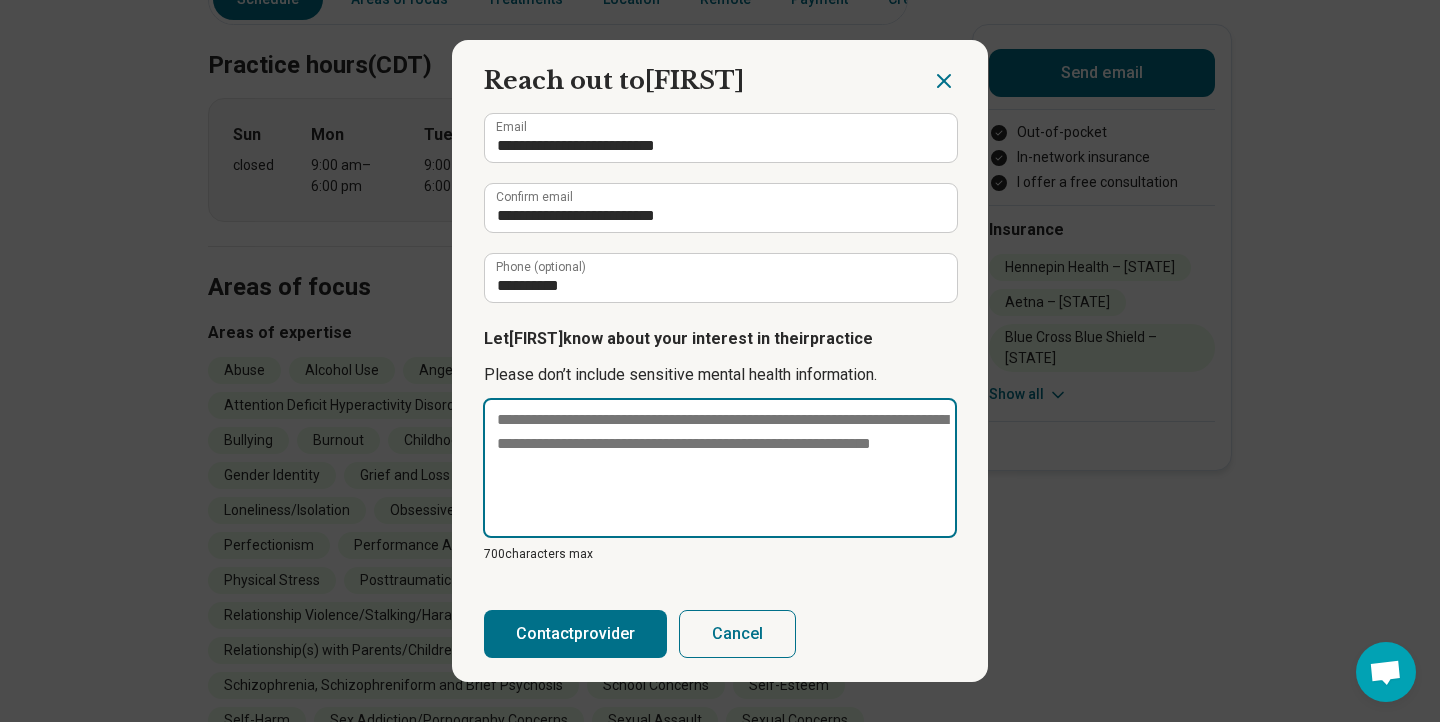 click at bounding box center [720, 468] 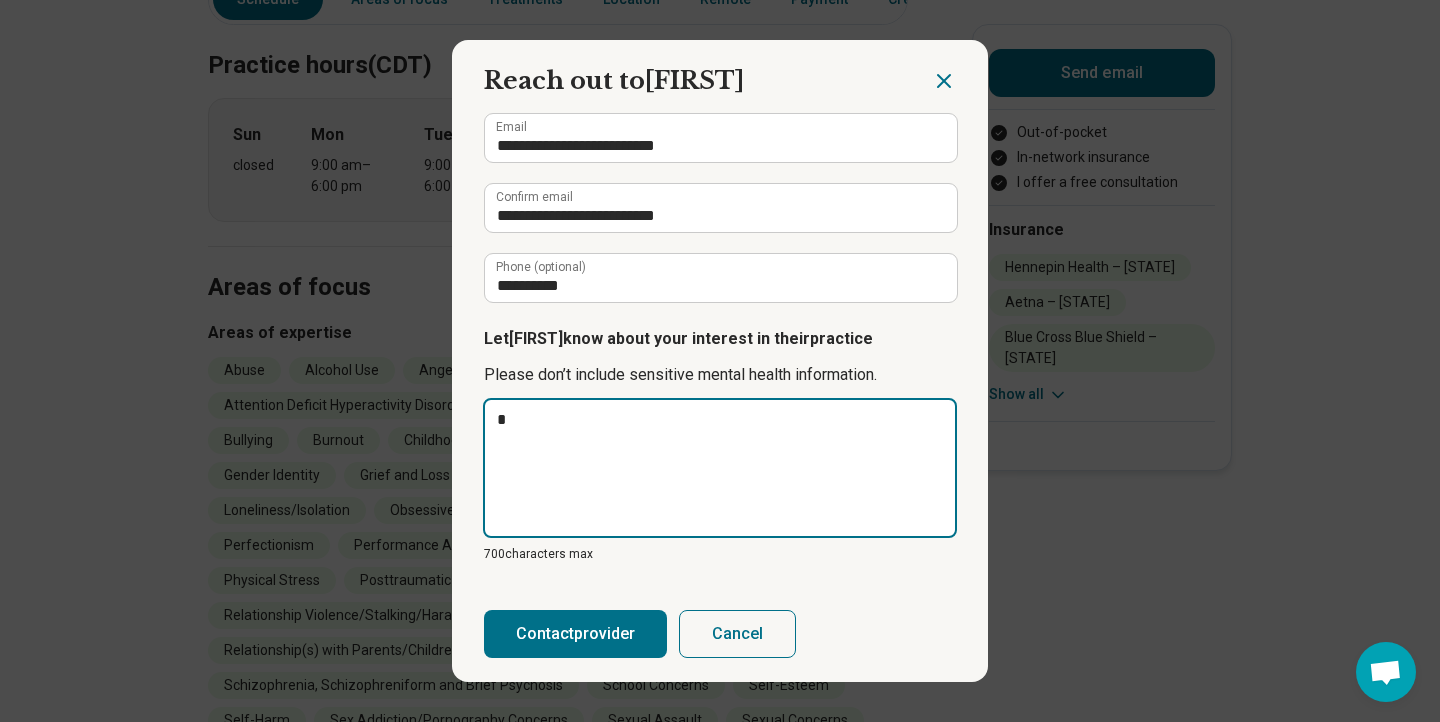 type on "**" 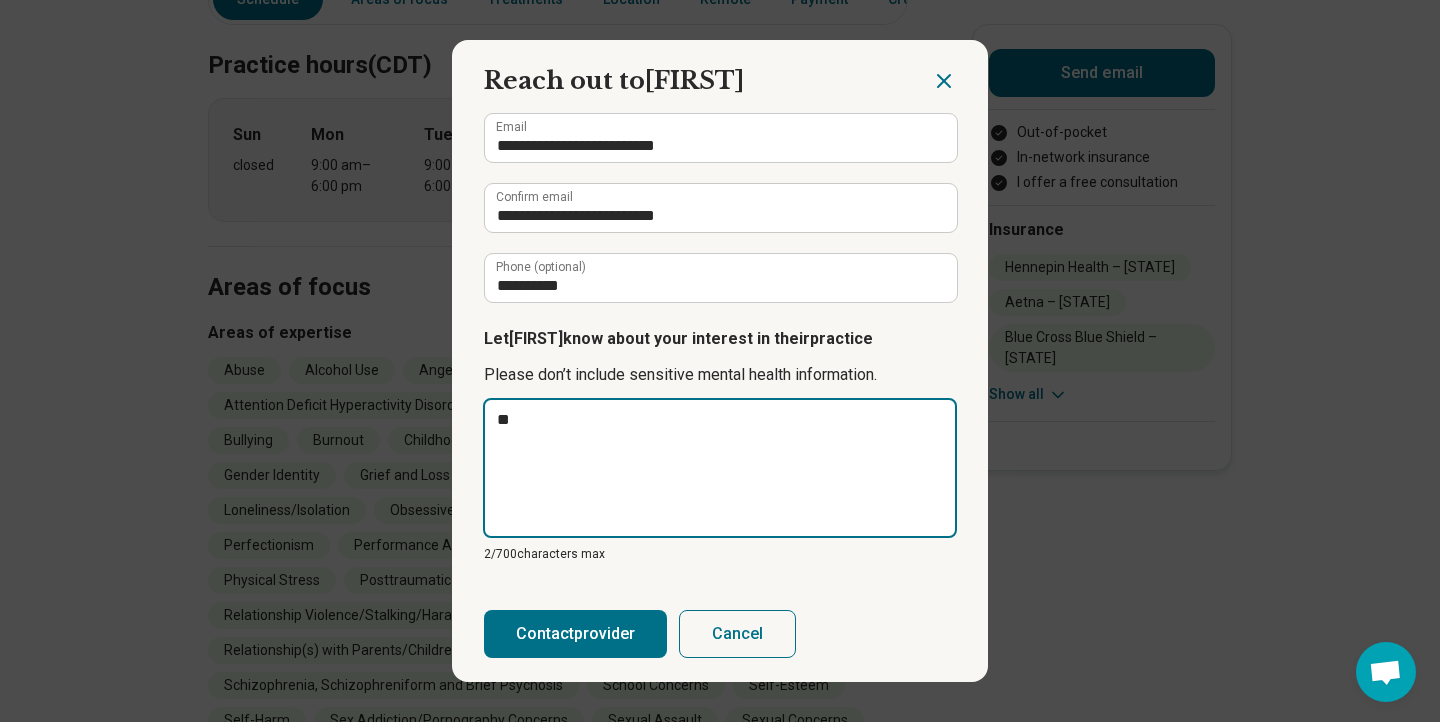 type on "***" 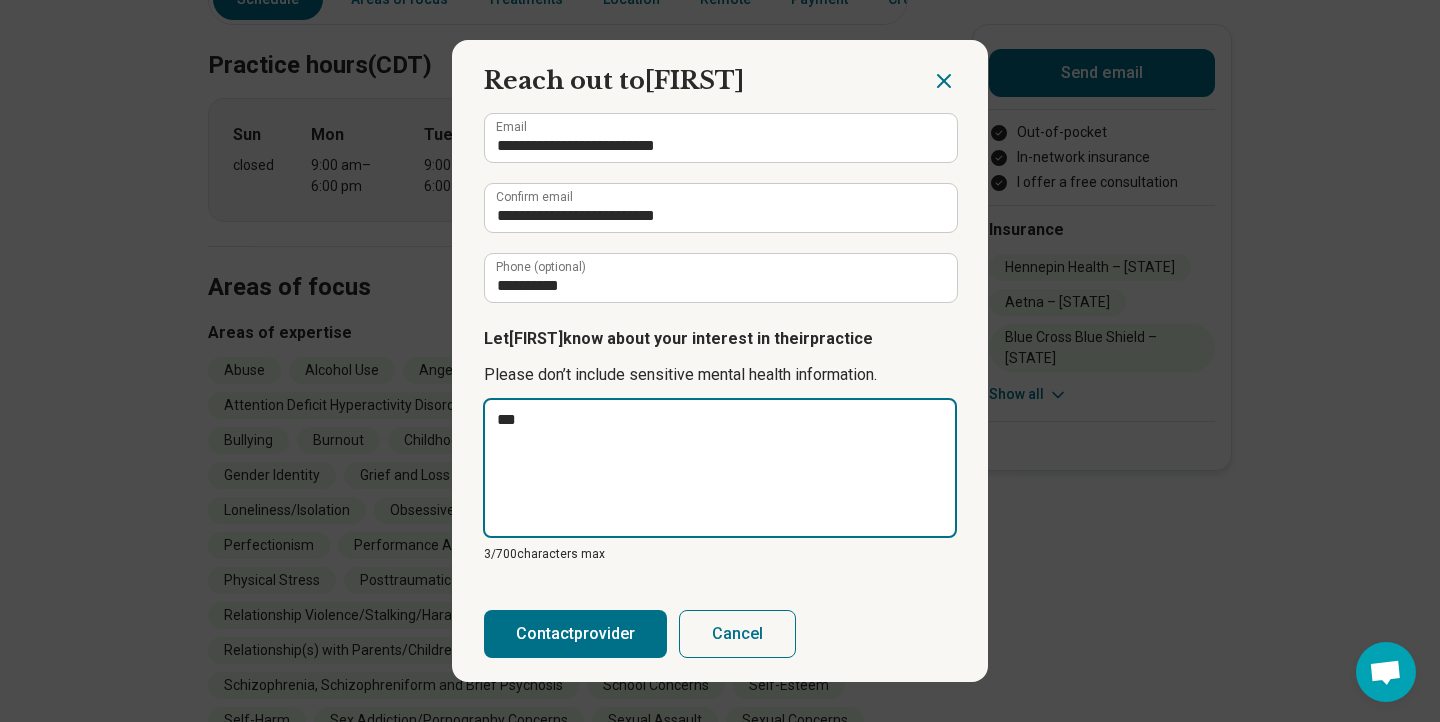 type on "***" 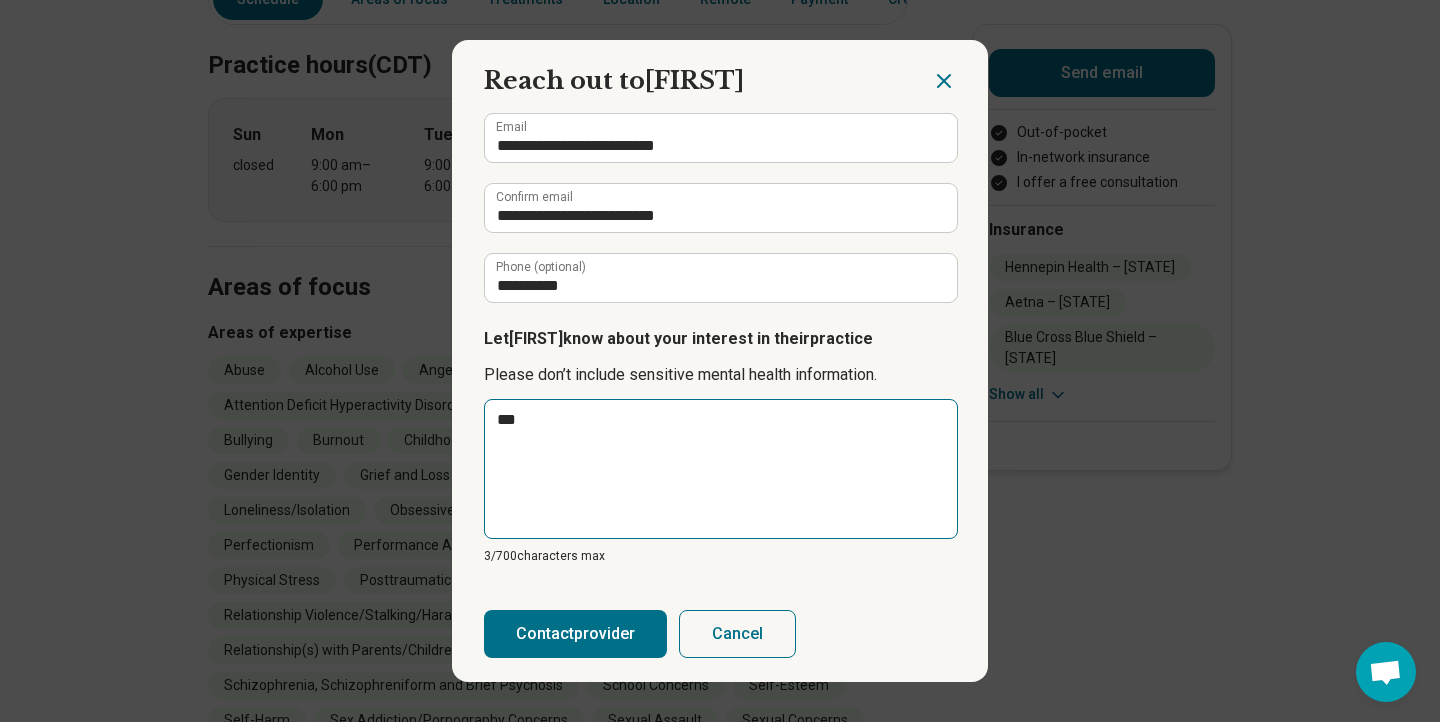 type 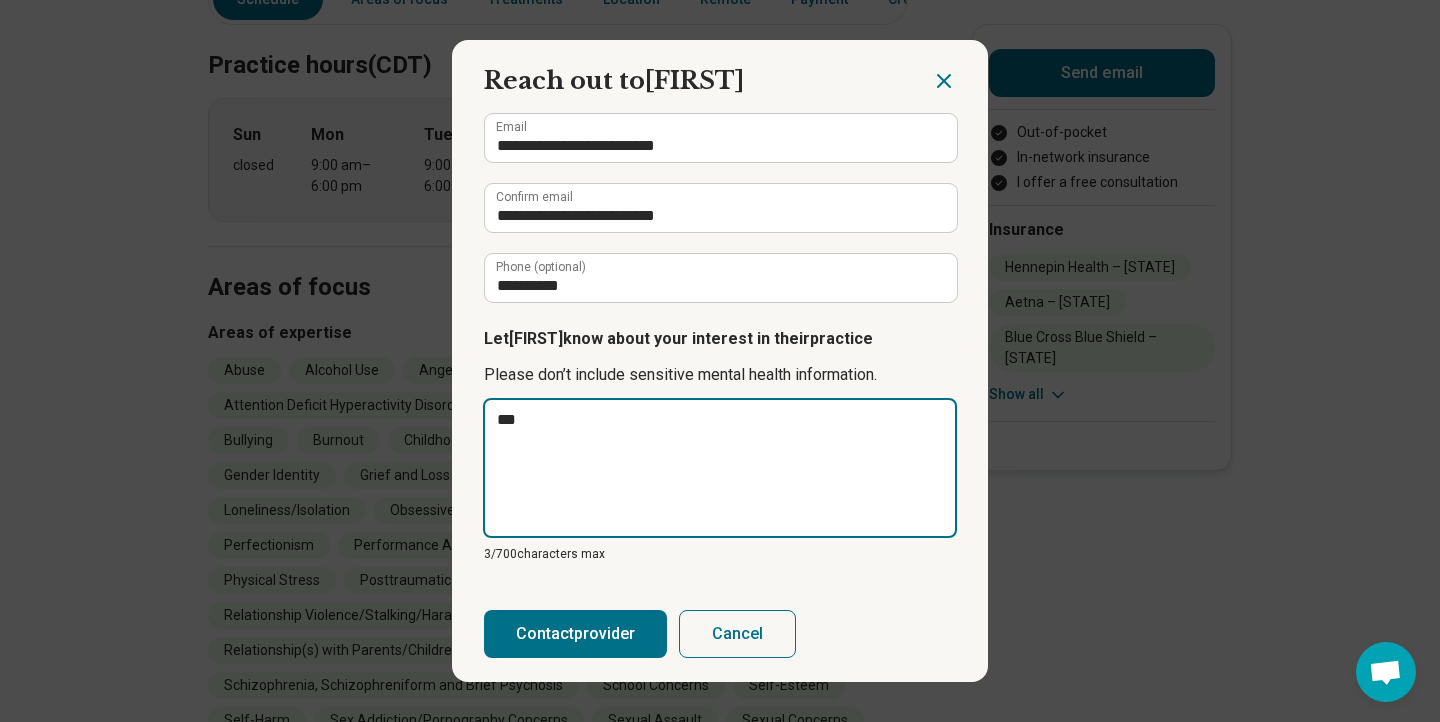 click on "***" at bounding box center (720, 468) 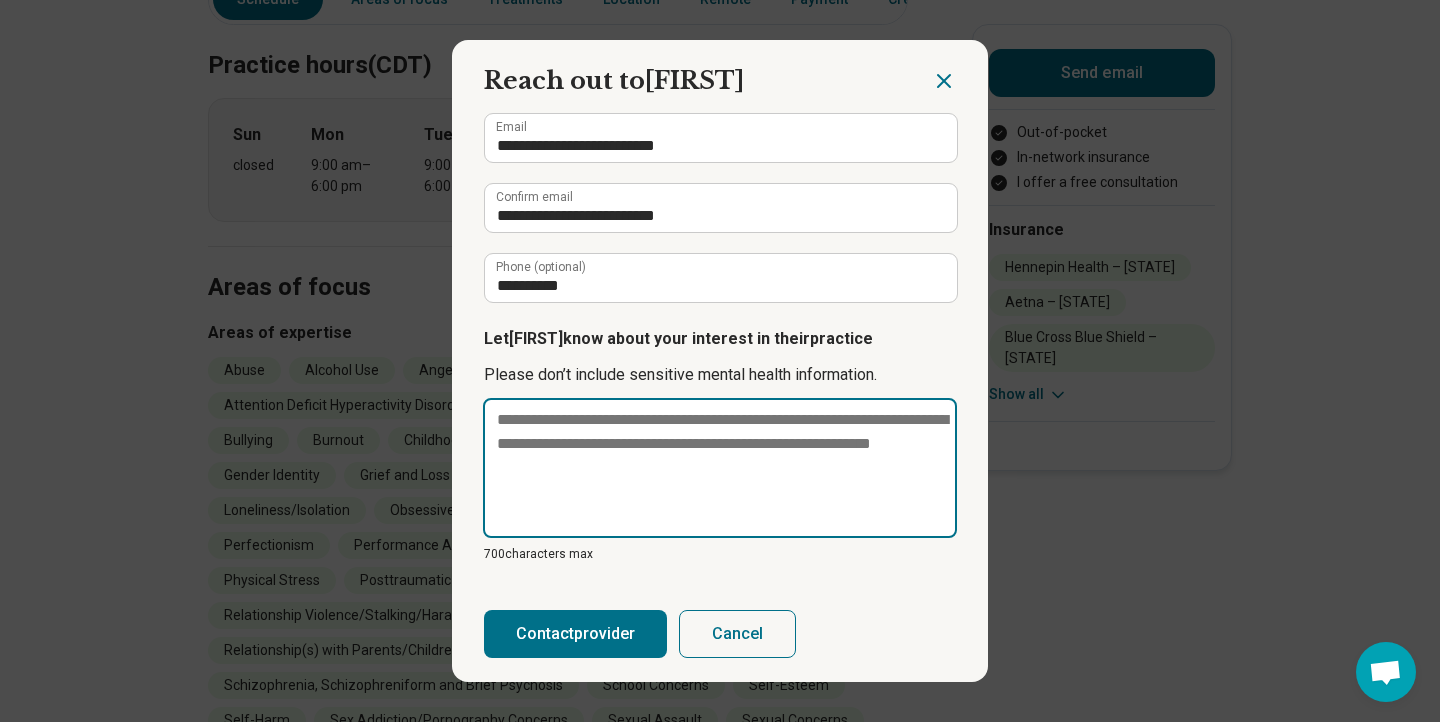 type on "*" 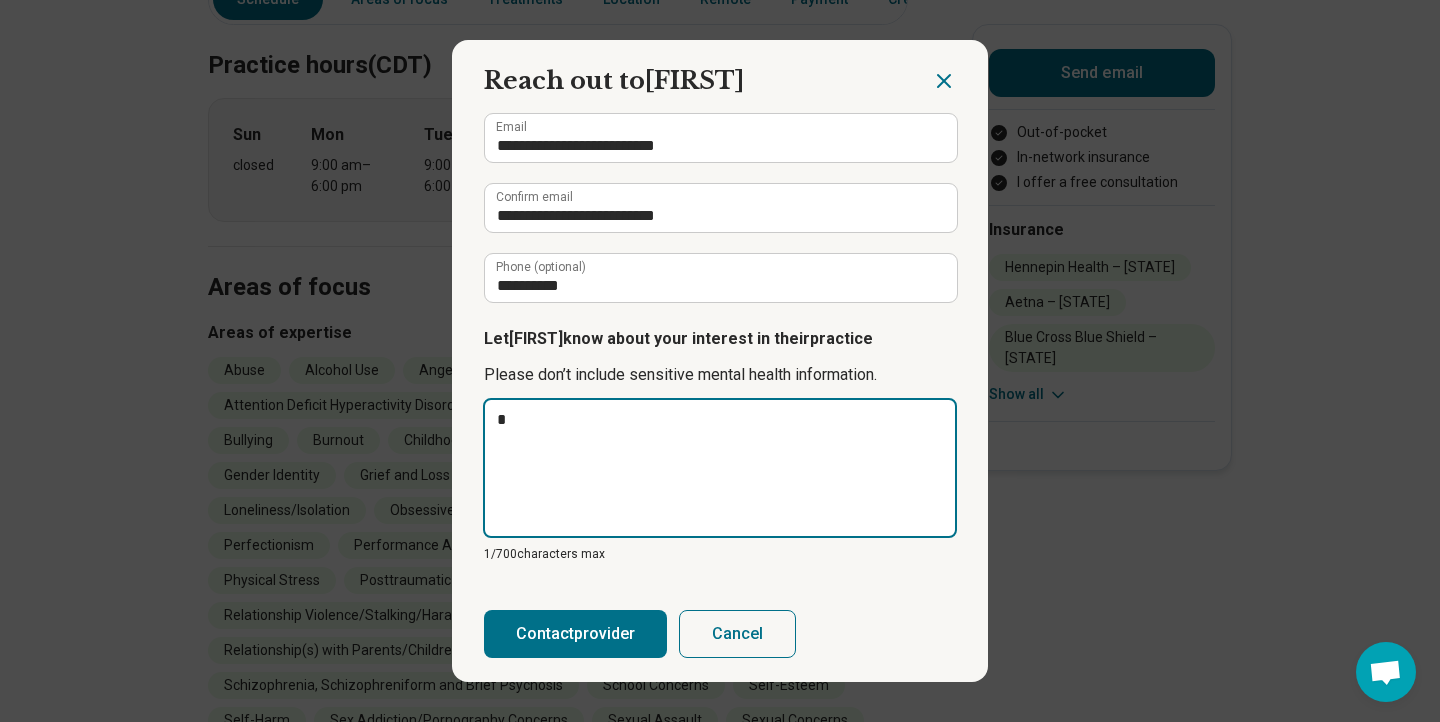 type on "**" 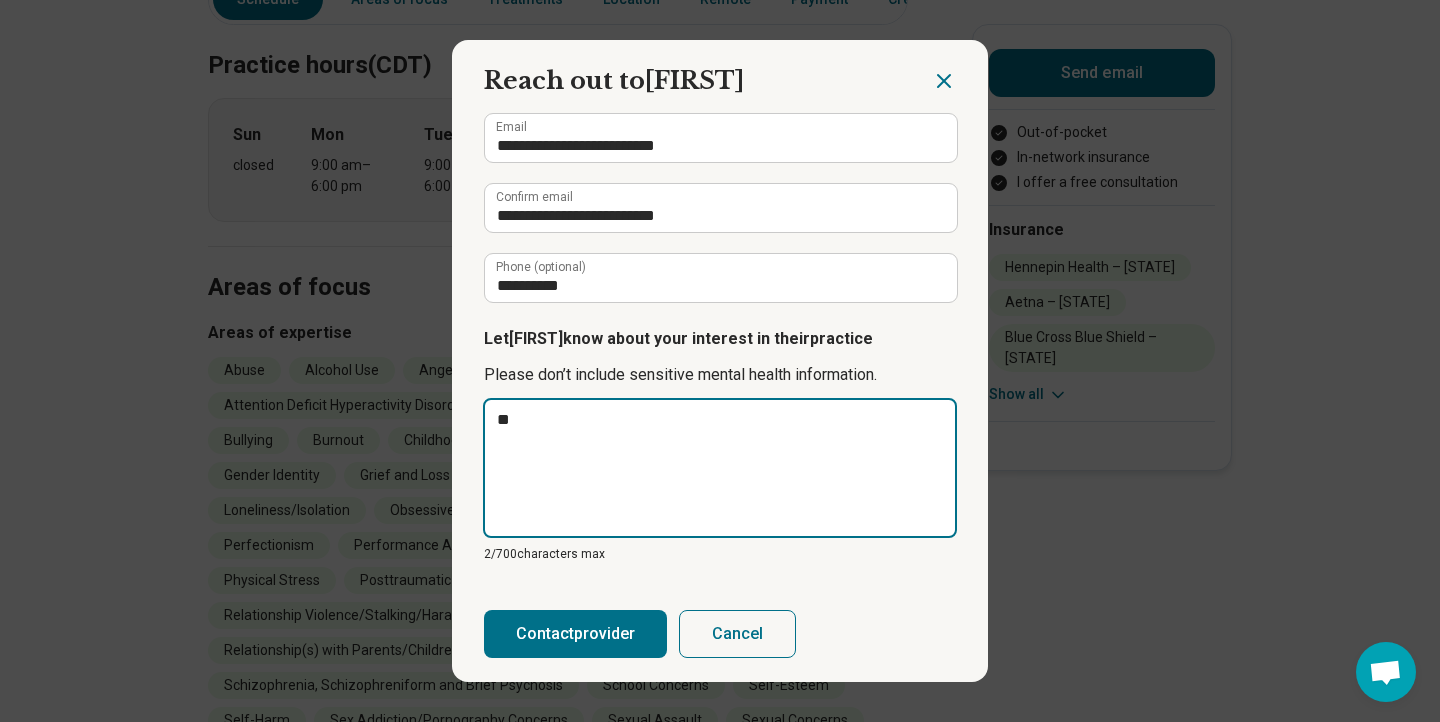 type on "**" 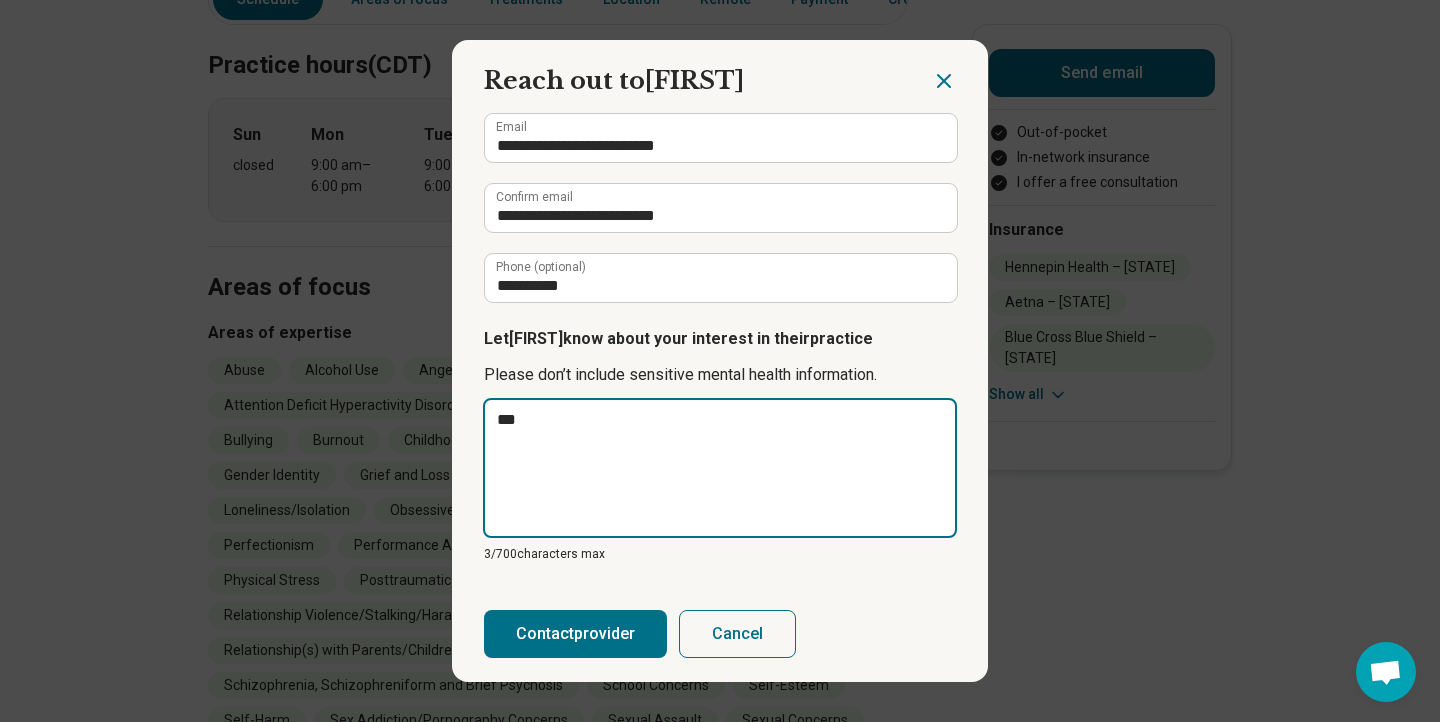 type on "****" 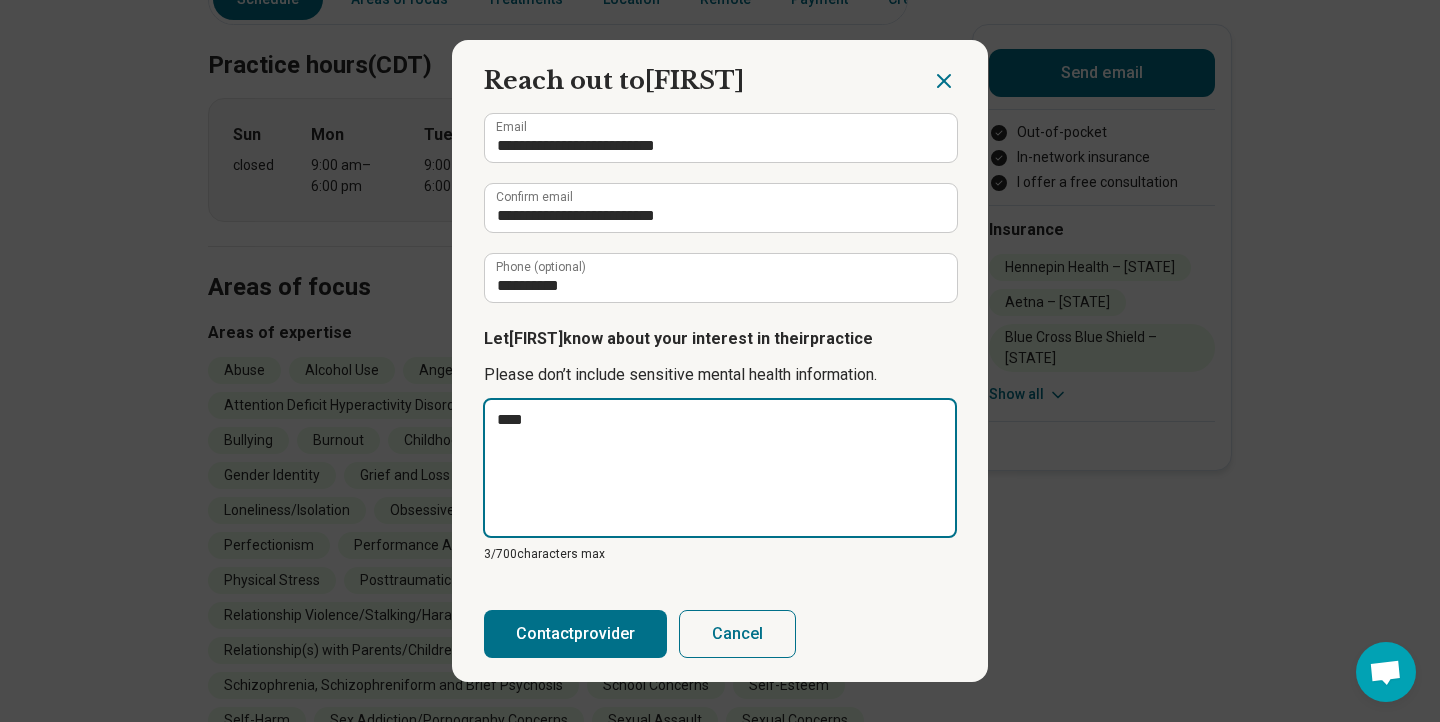 type on "*" 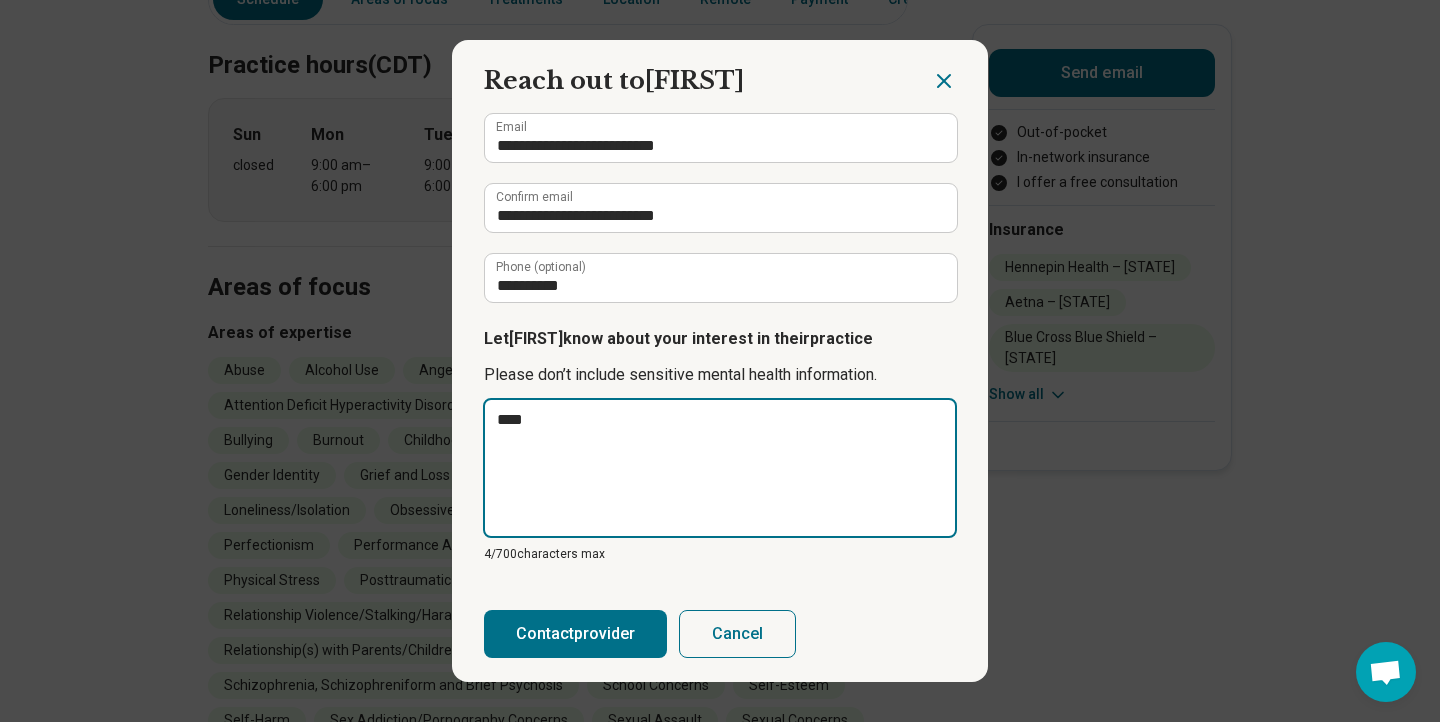 type on "*****" 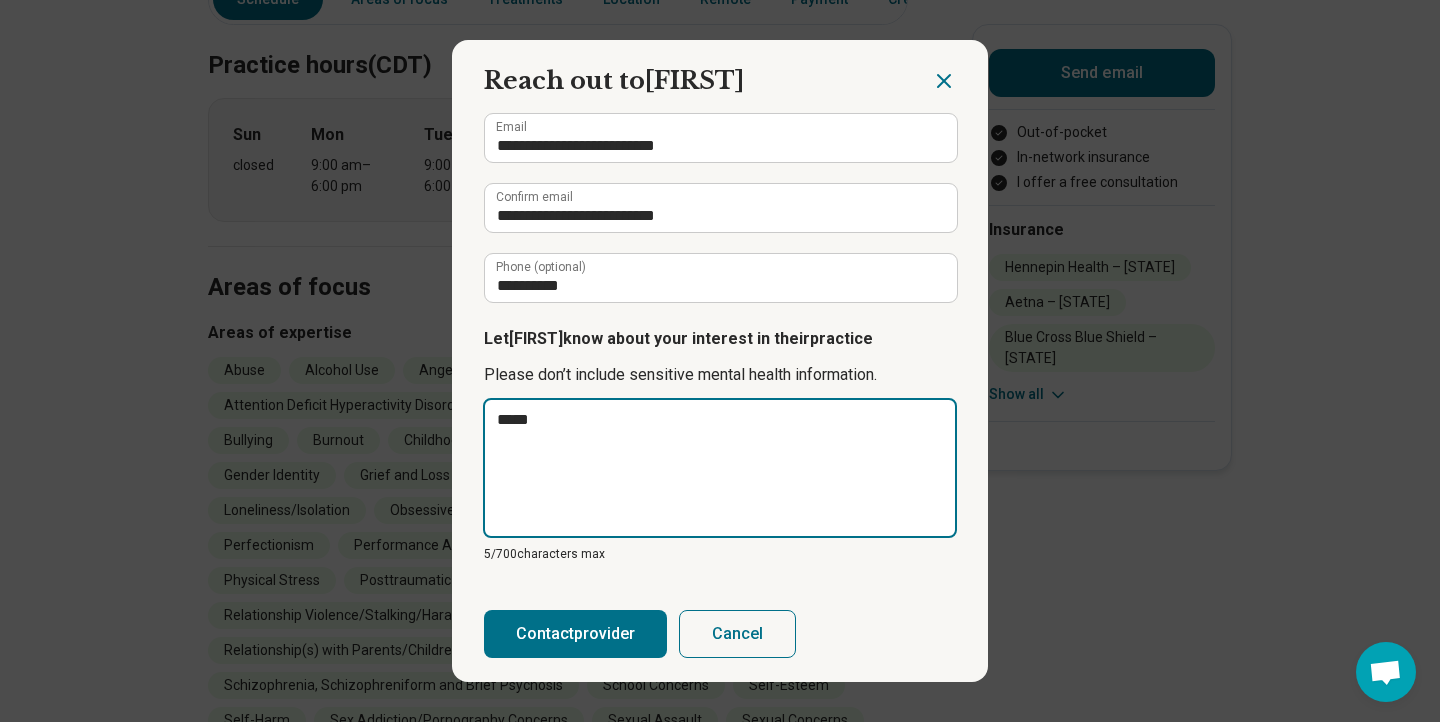 type on "******" 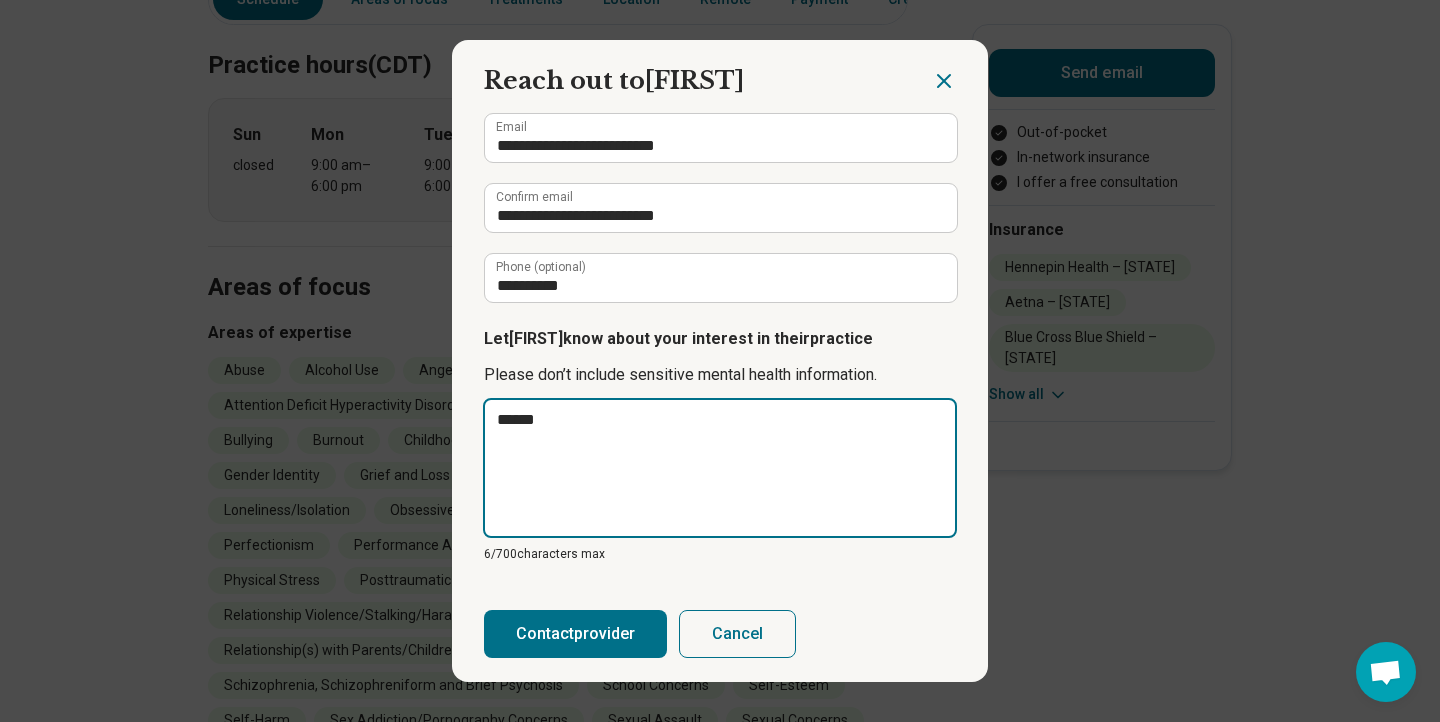 type on "*******" 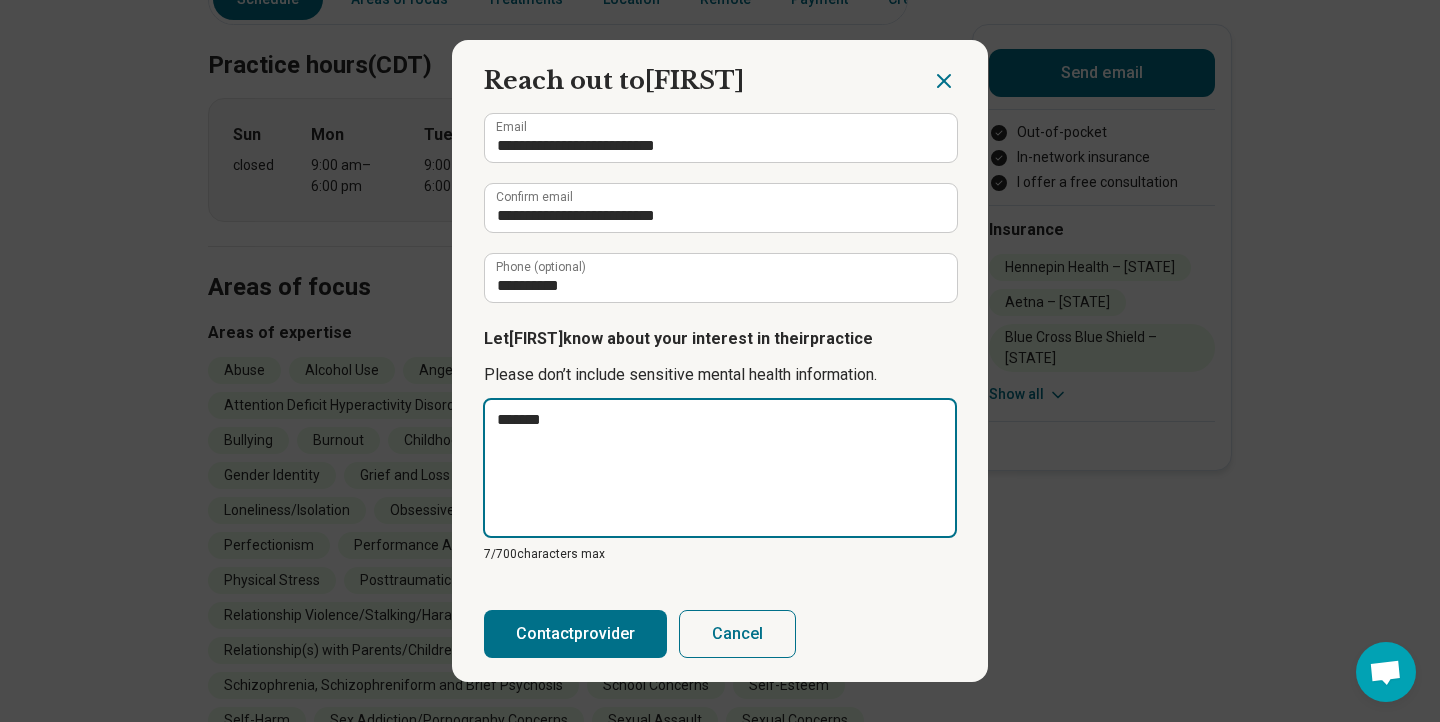 type on "********" 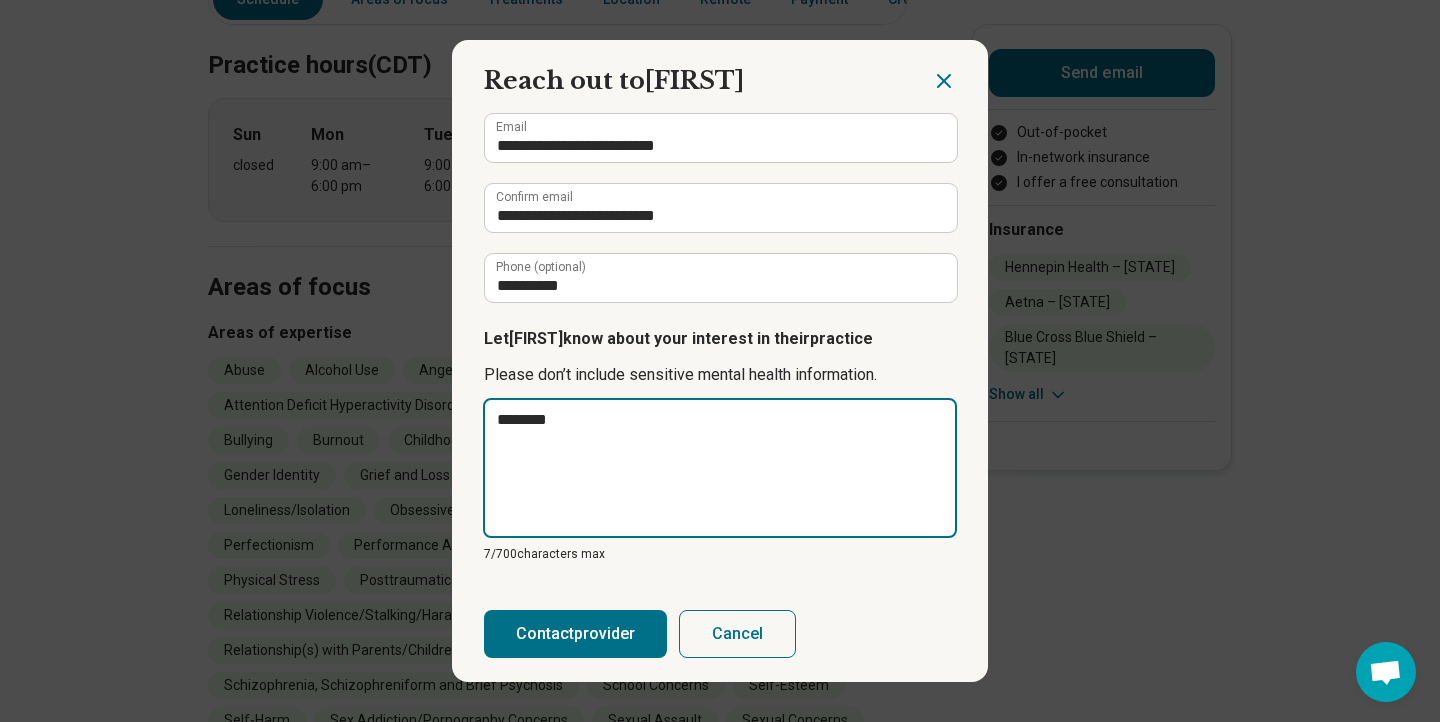 type on "*********" 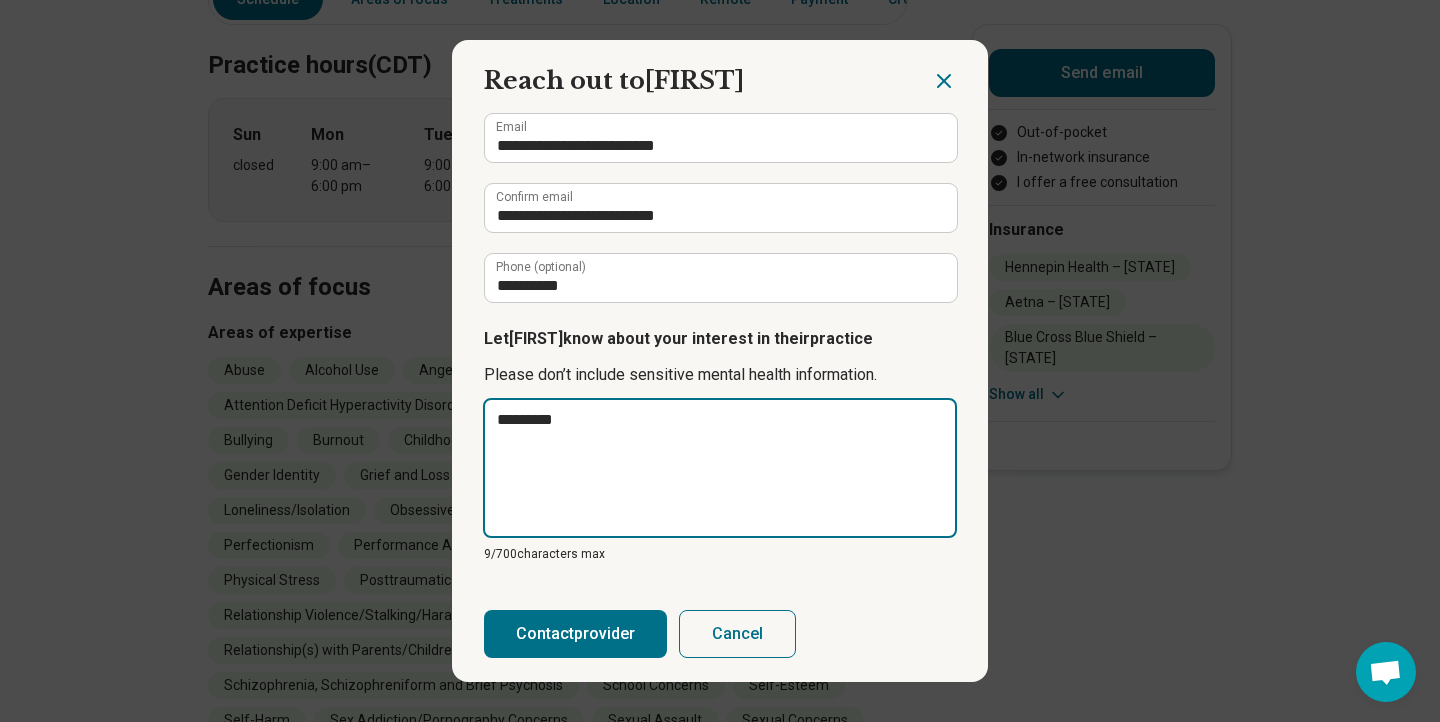 type on "**********" 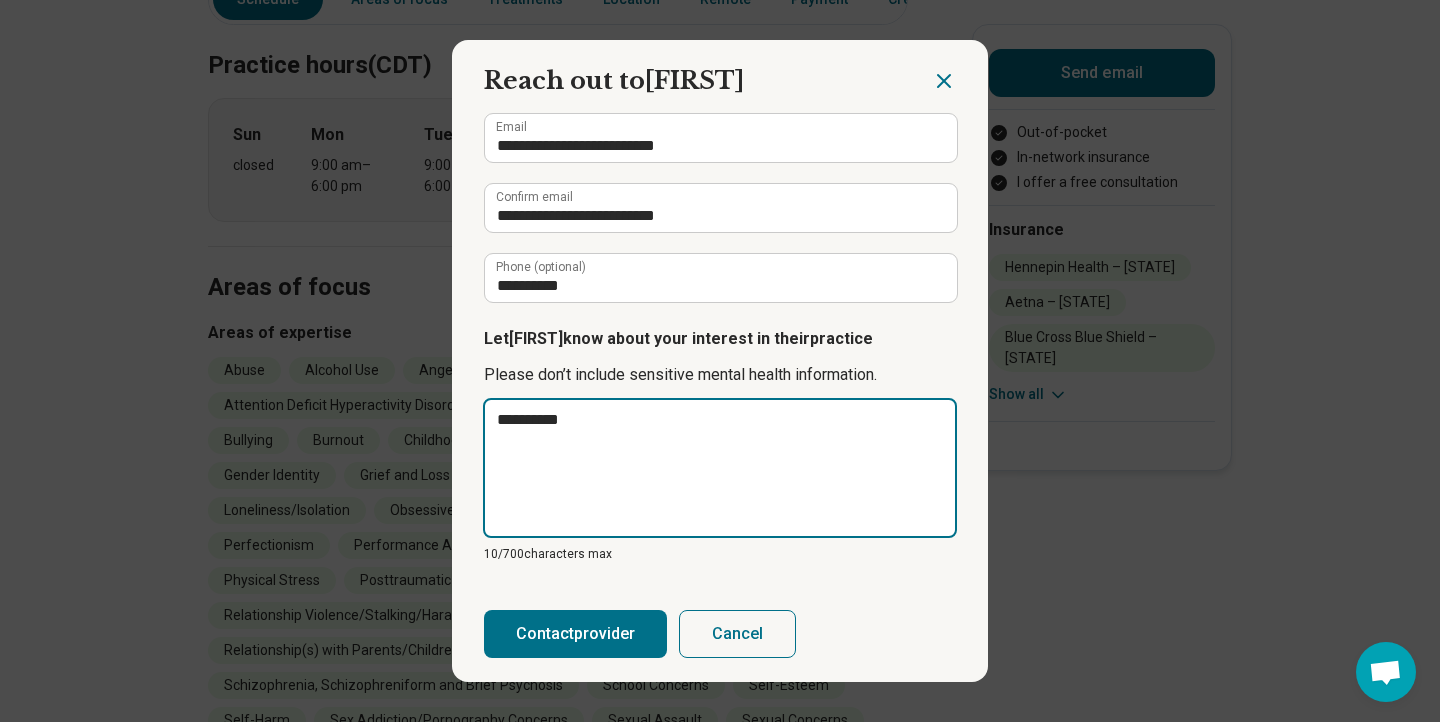 type on "**********" 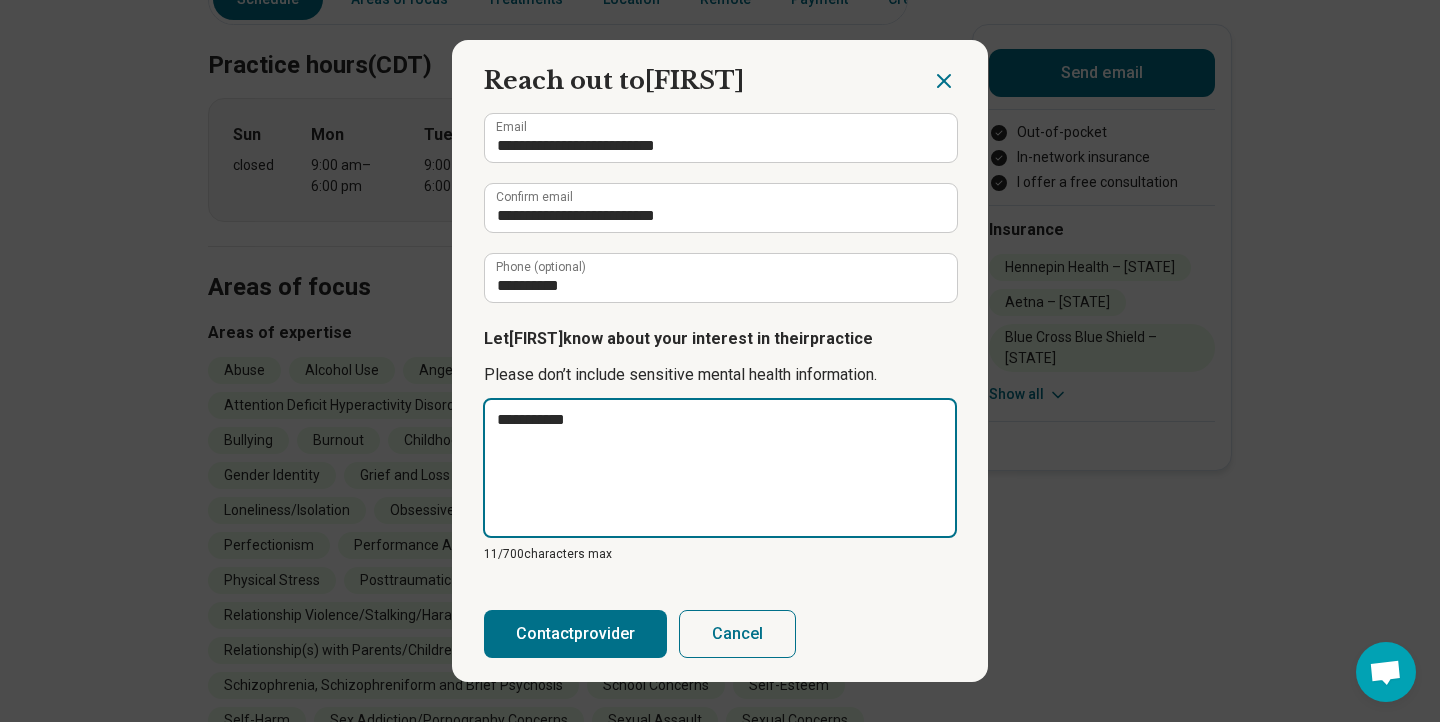 type on "**********" 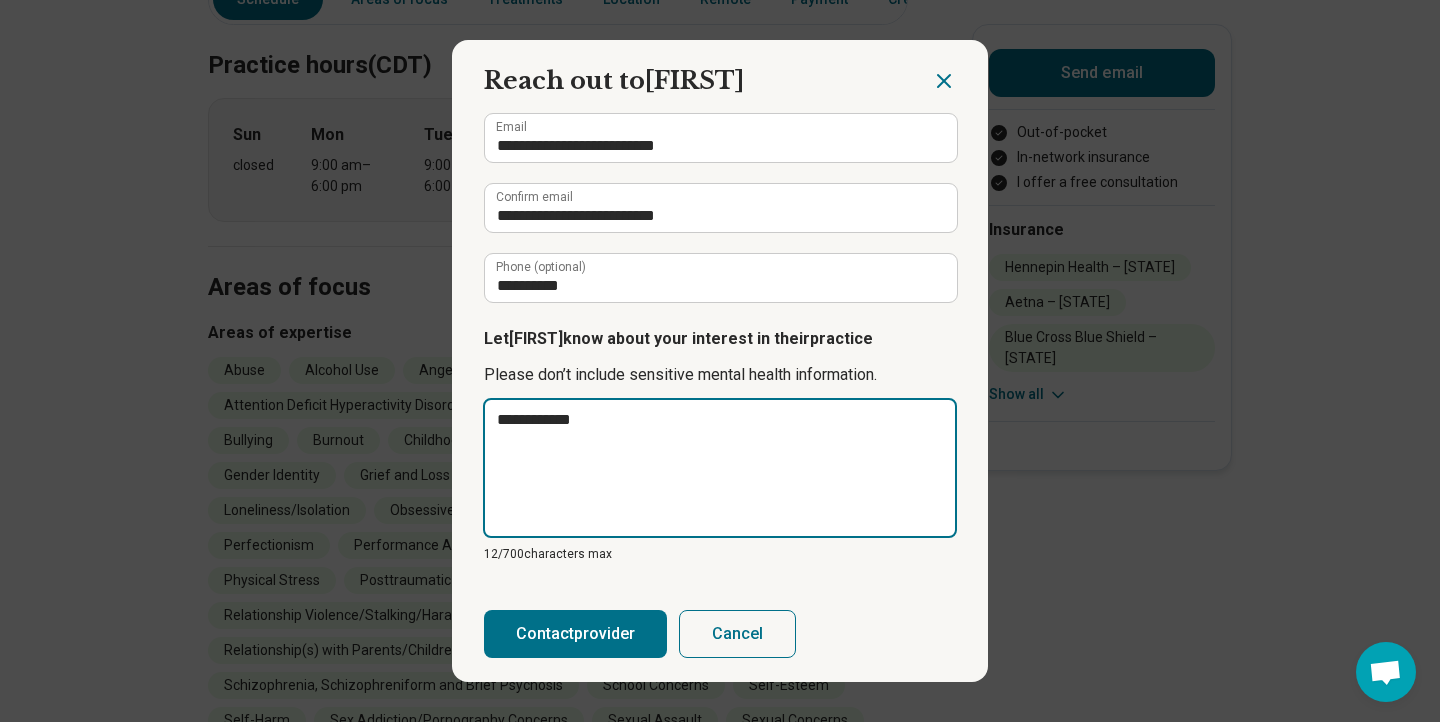 type on "**********" 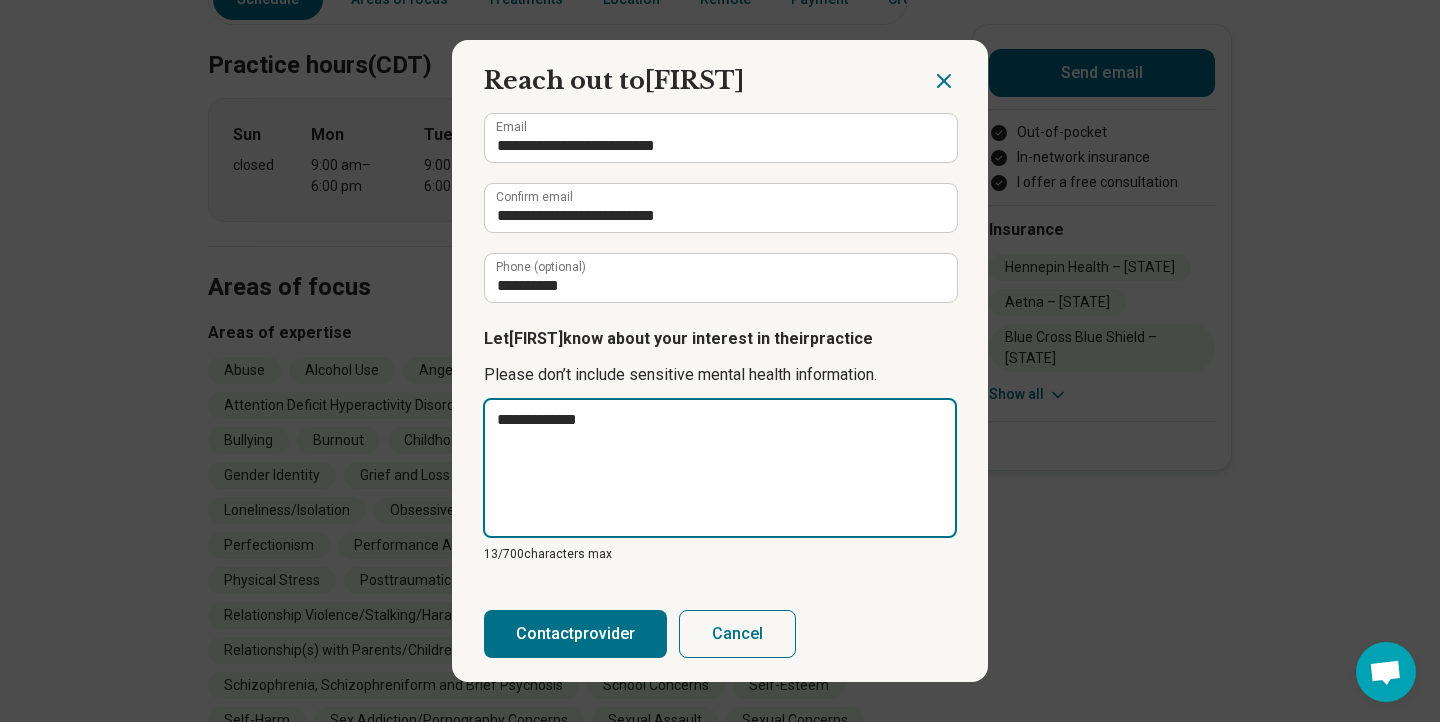 type on "**********" 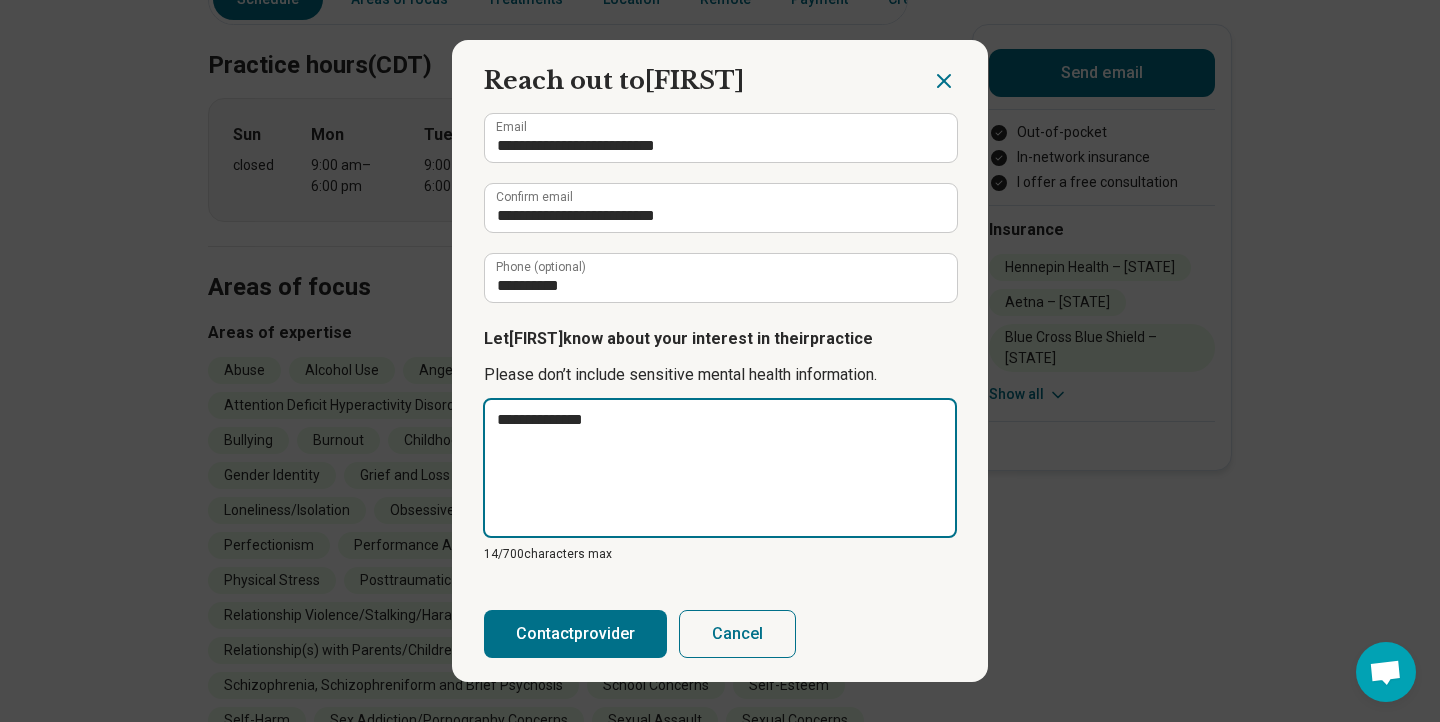 type on "**********" 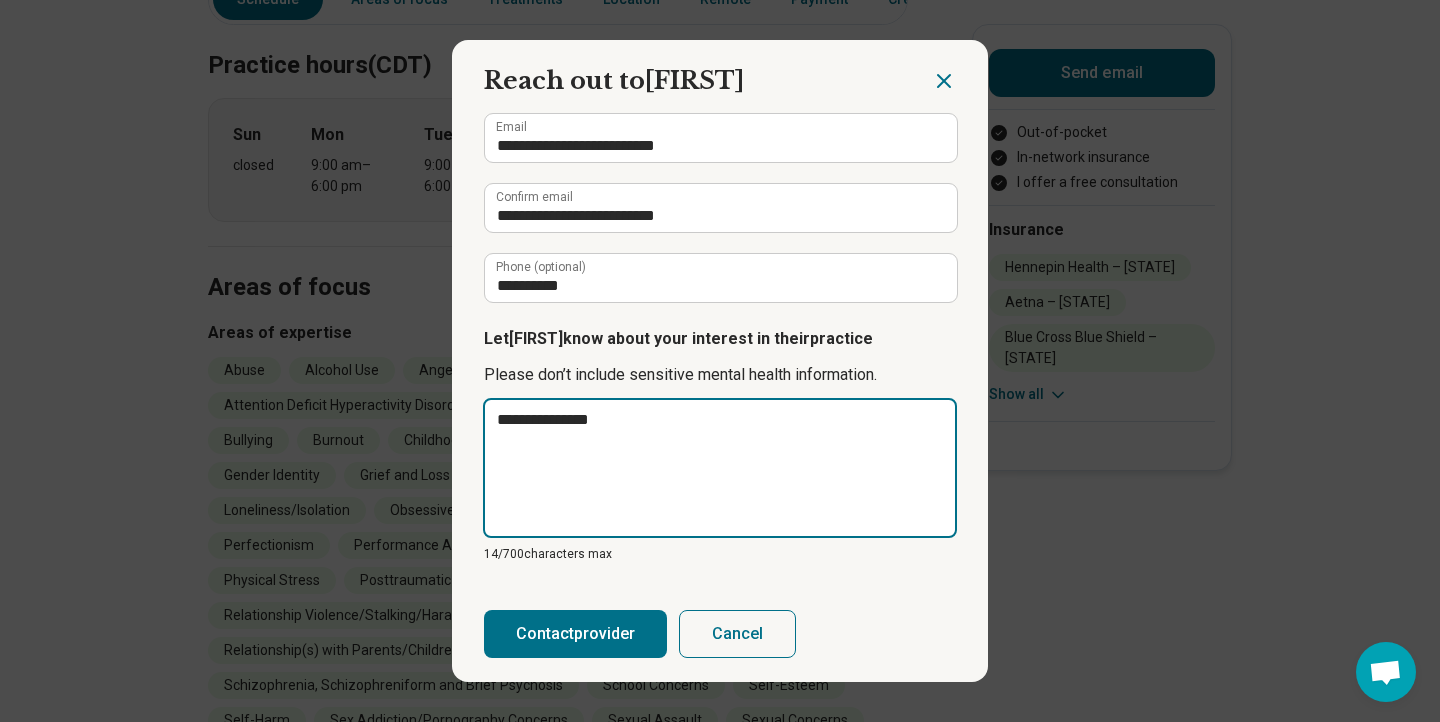 type on "**********" 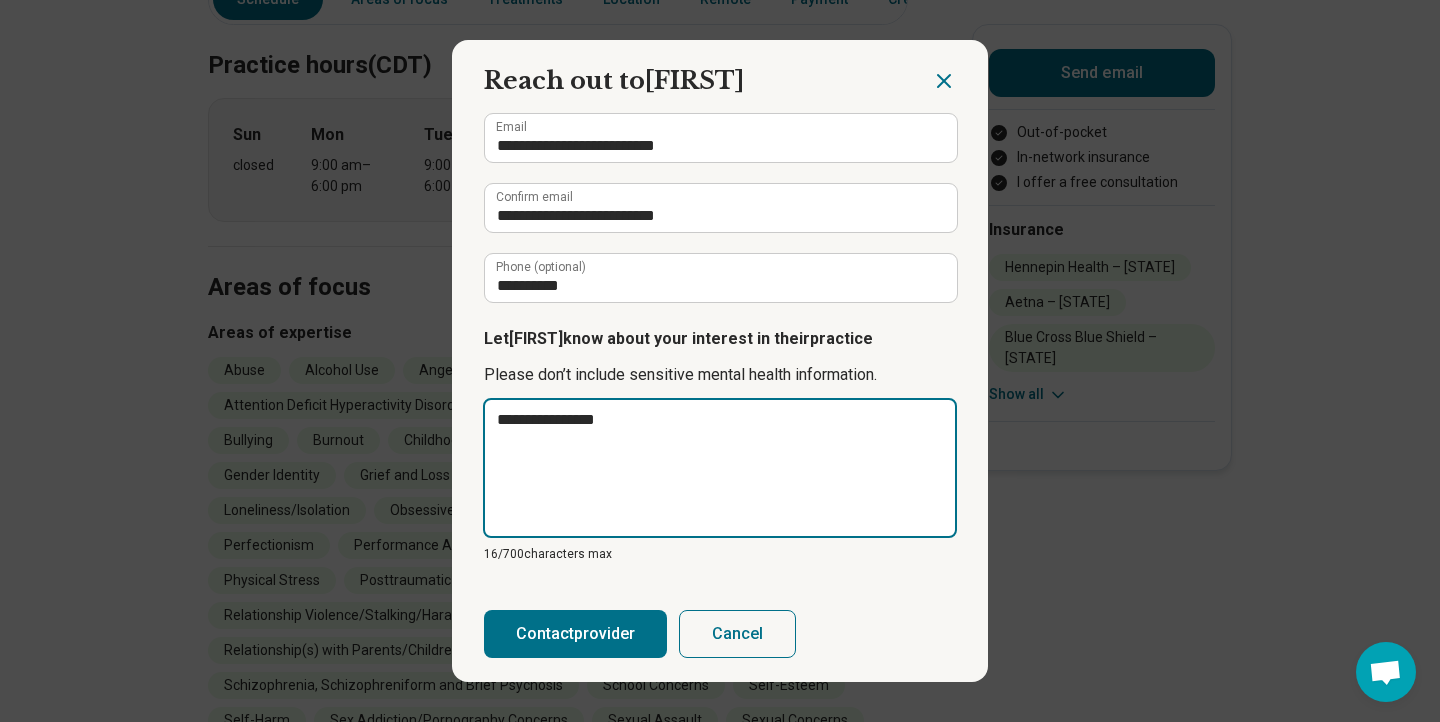 type on "**********" 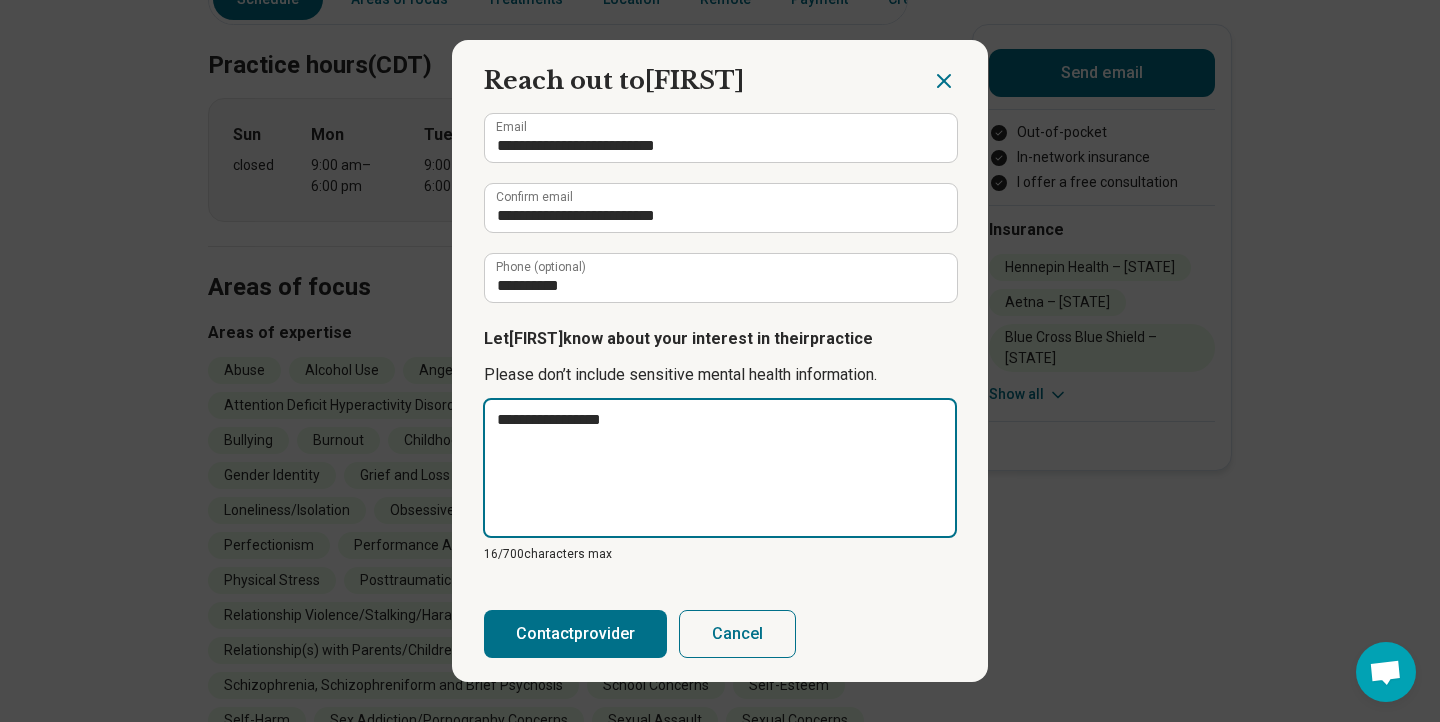 type on "**********" 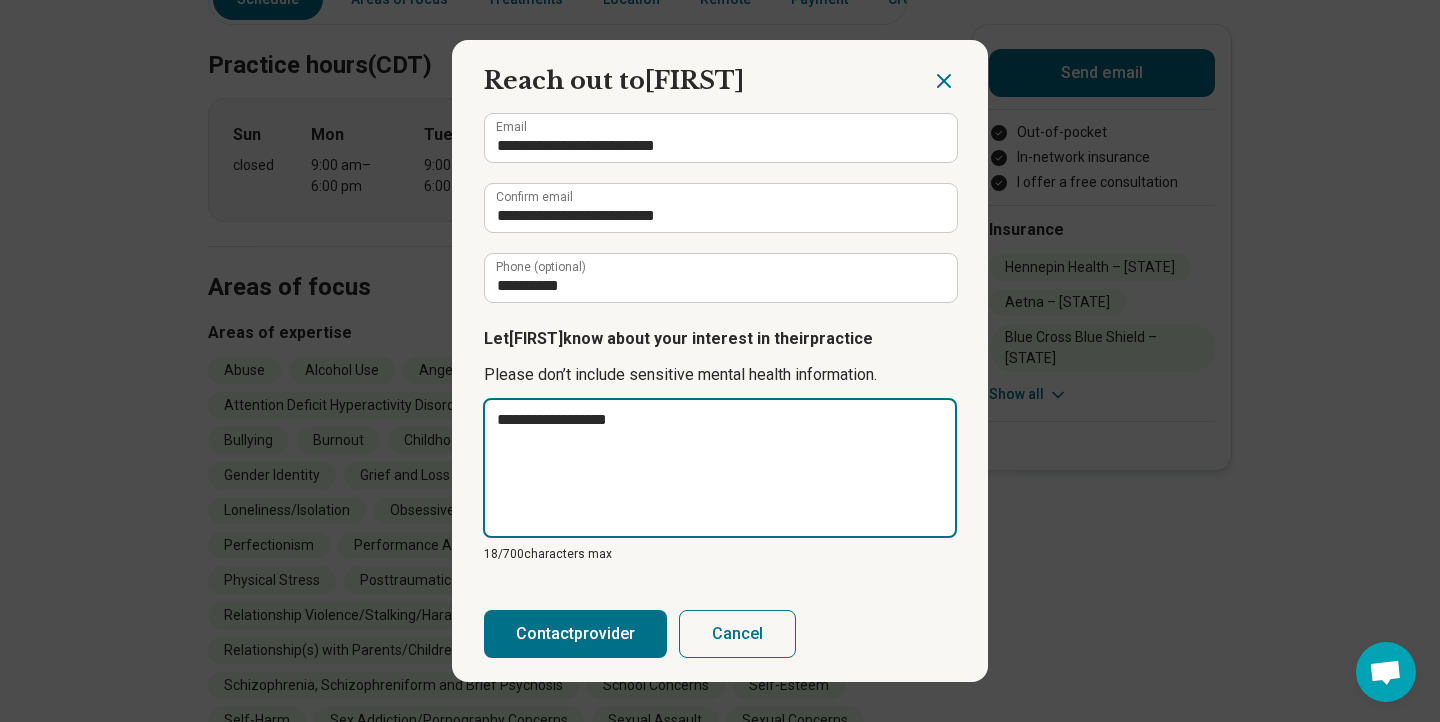 type on "**********" 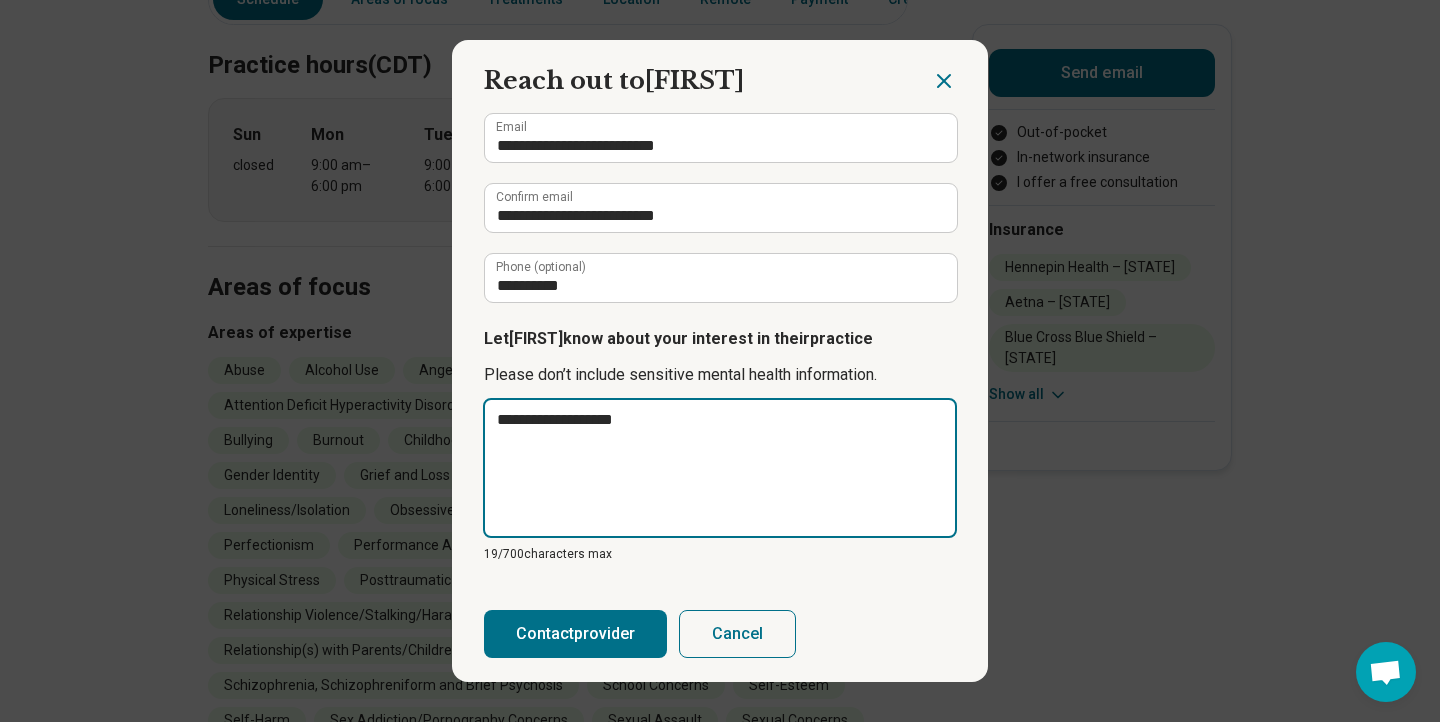 type on "**********" 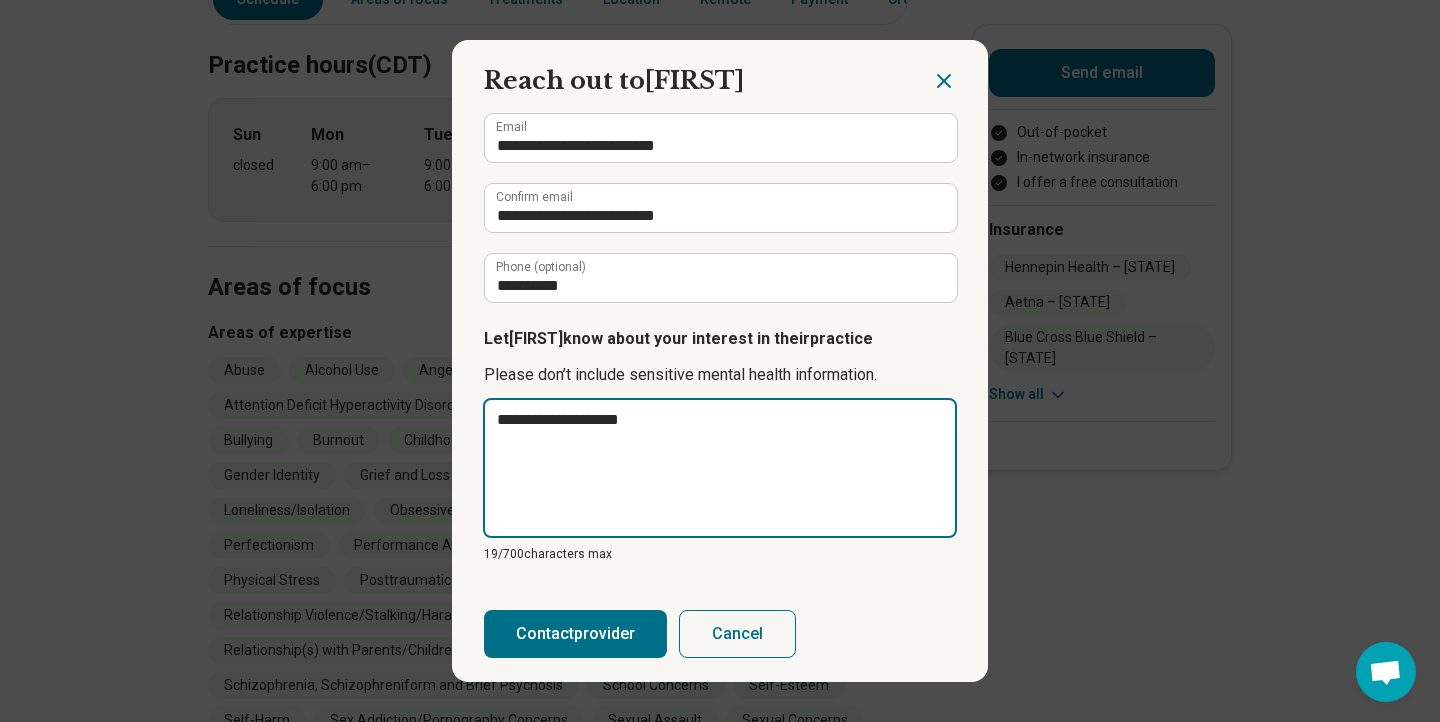 type on "**********" 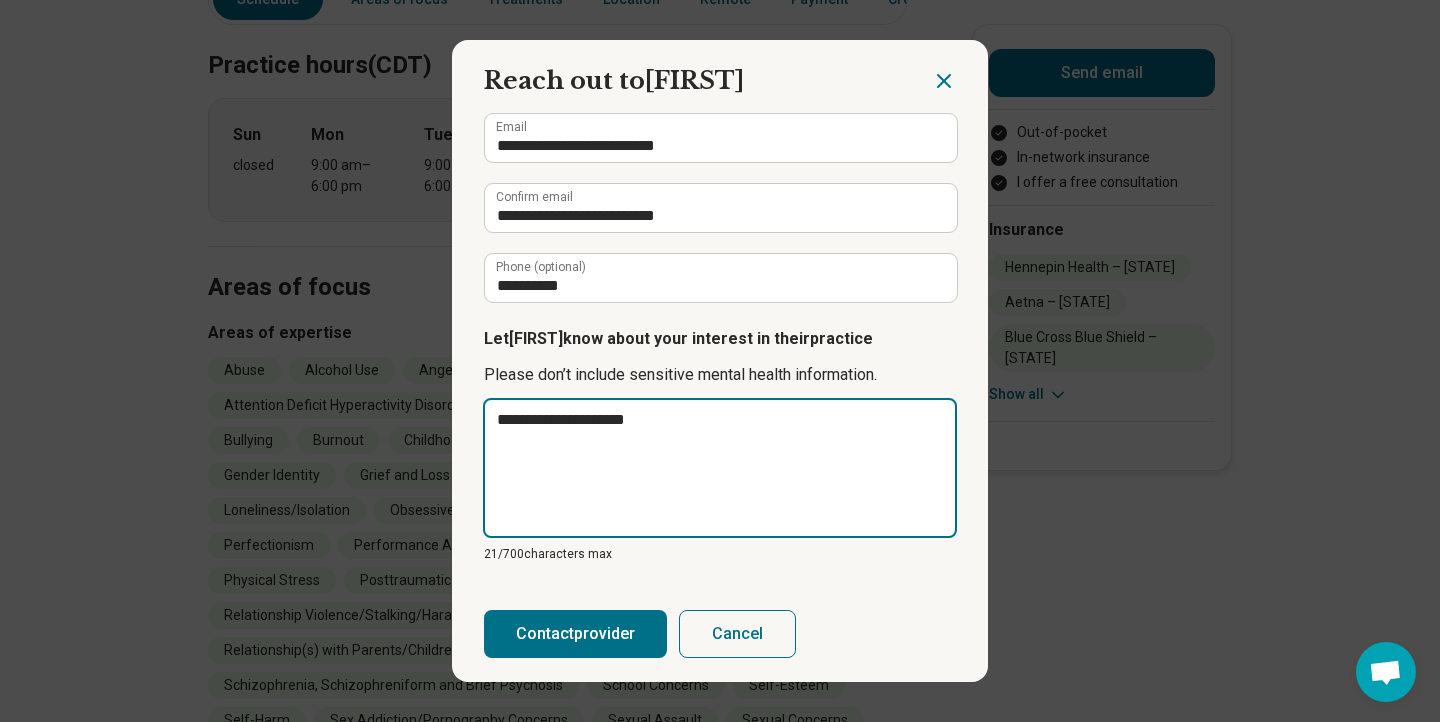 type on "**********" 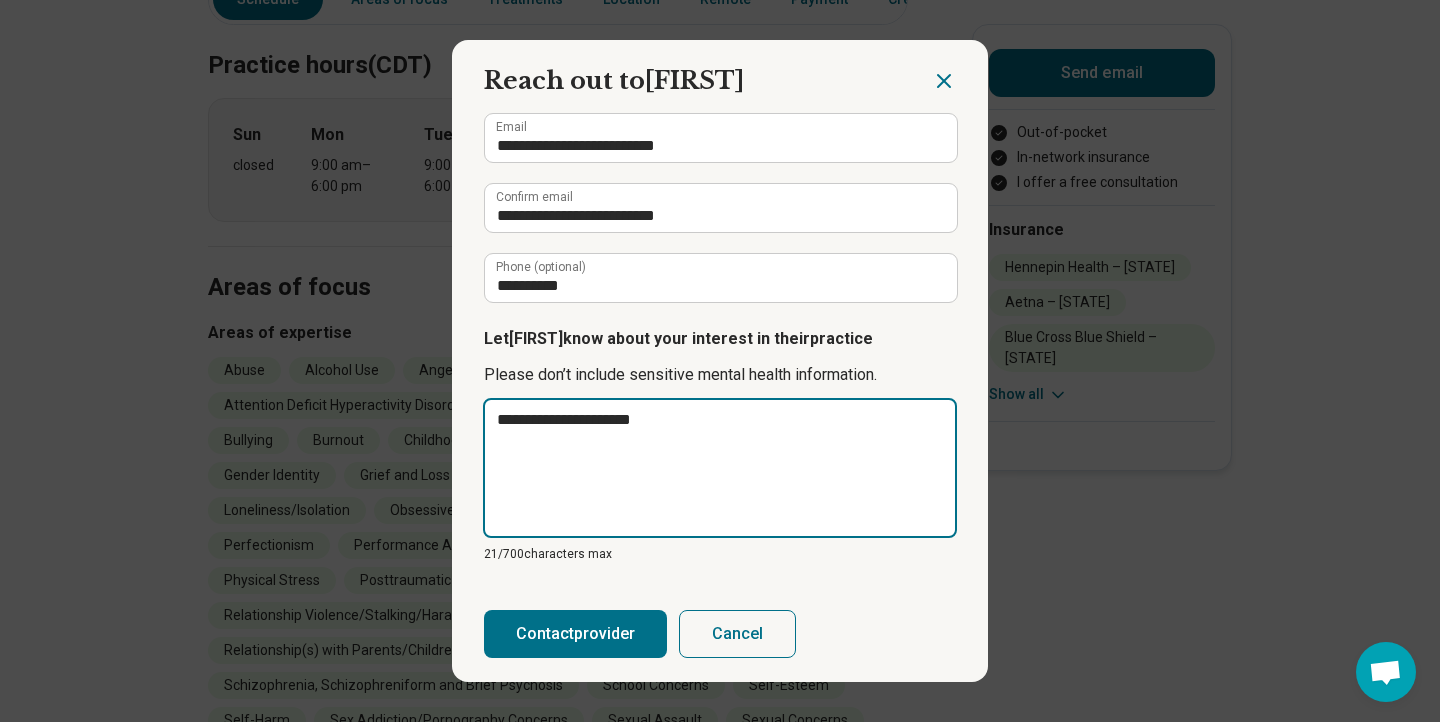 type on "**********" 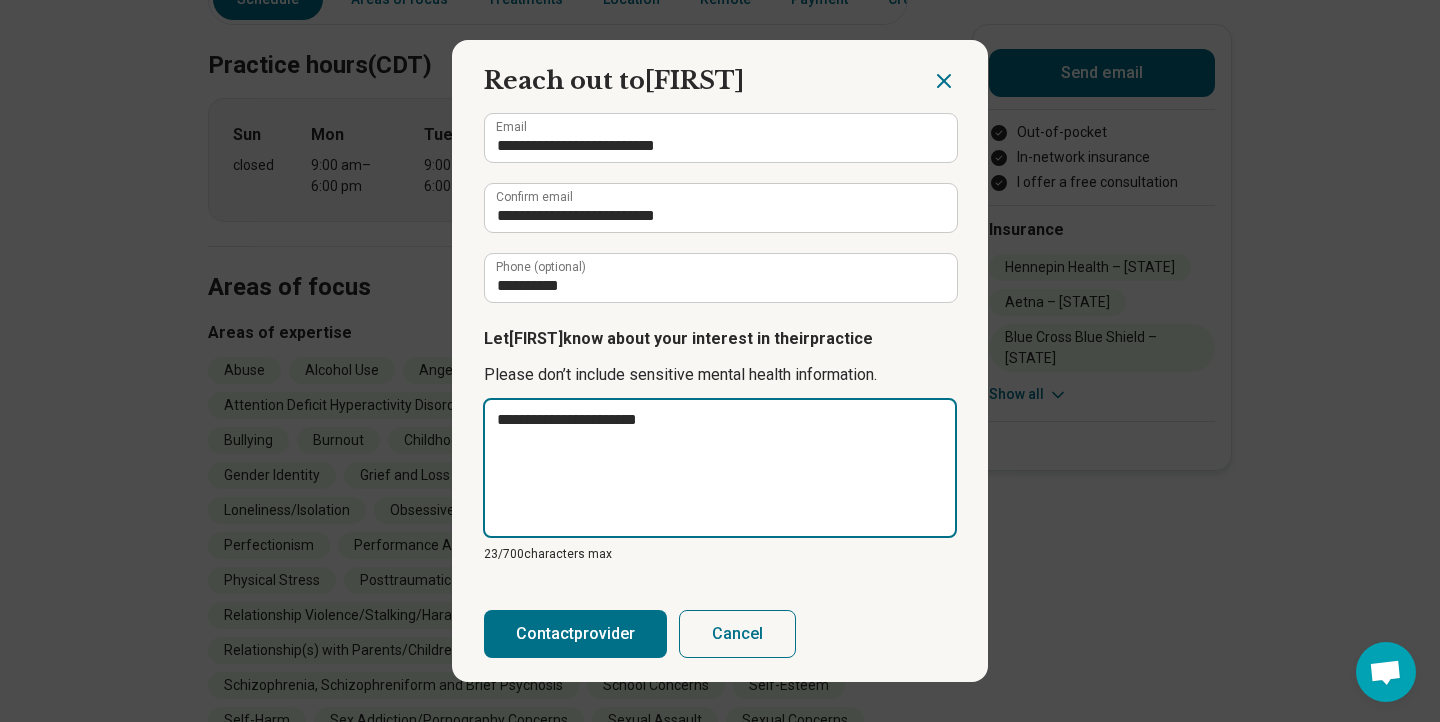 type on "**********" 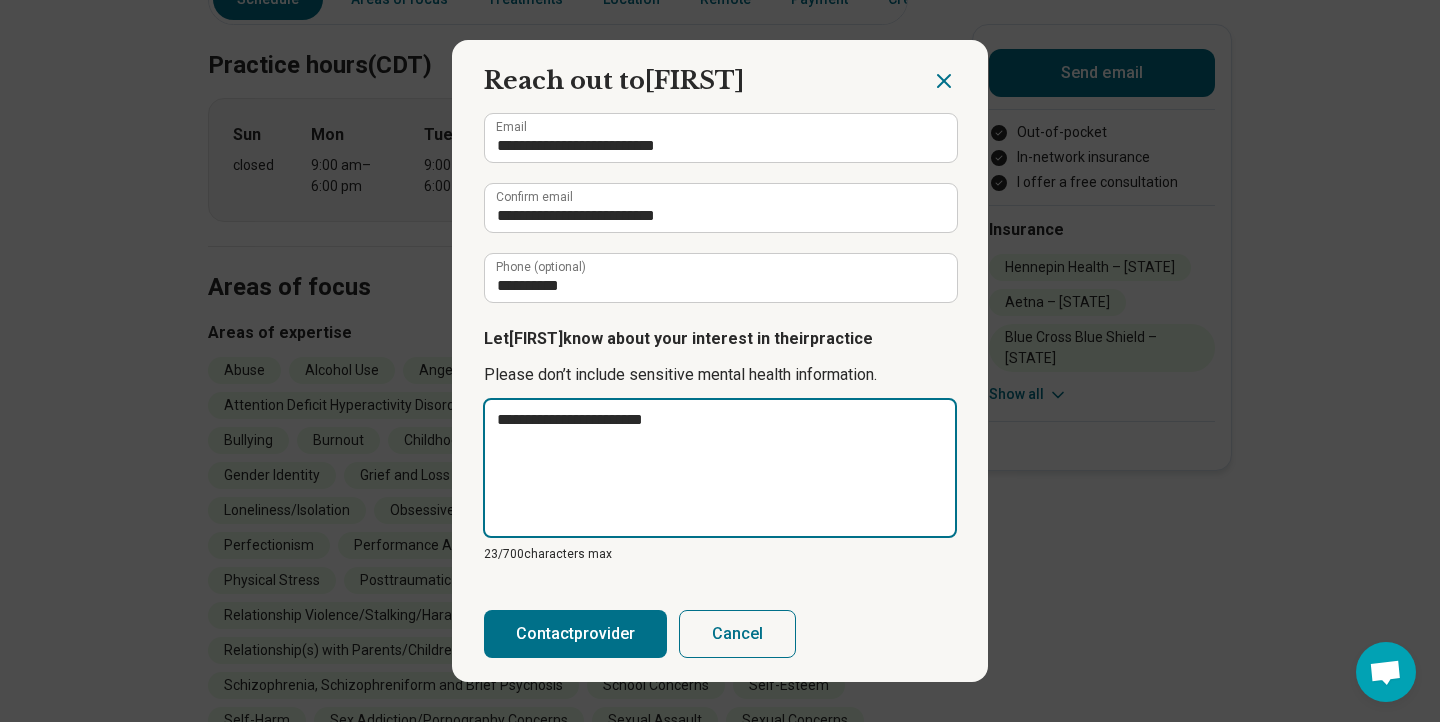 type on "**********" 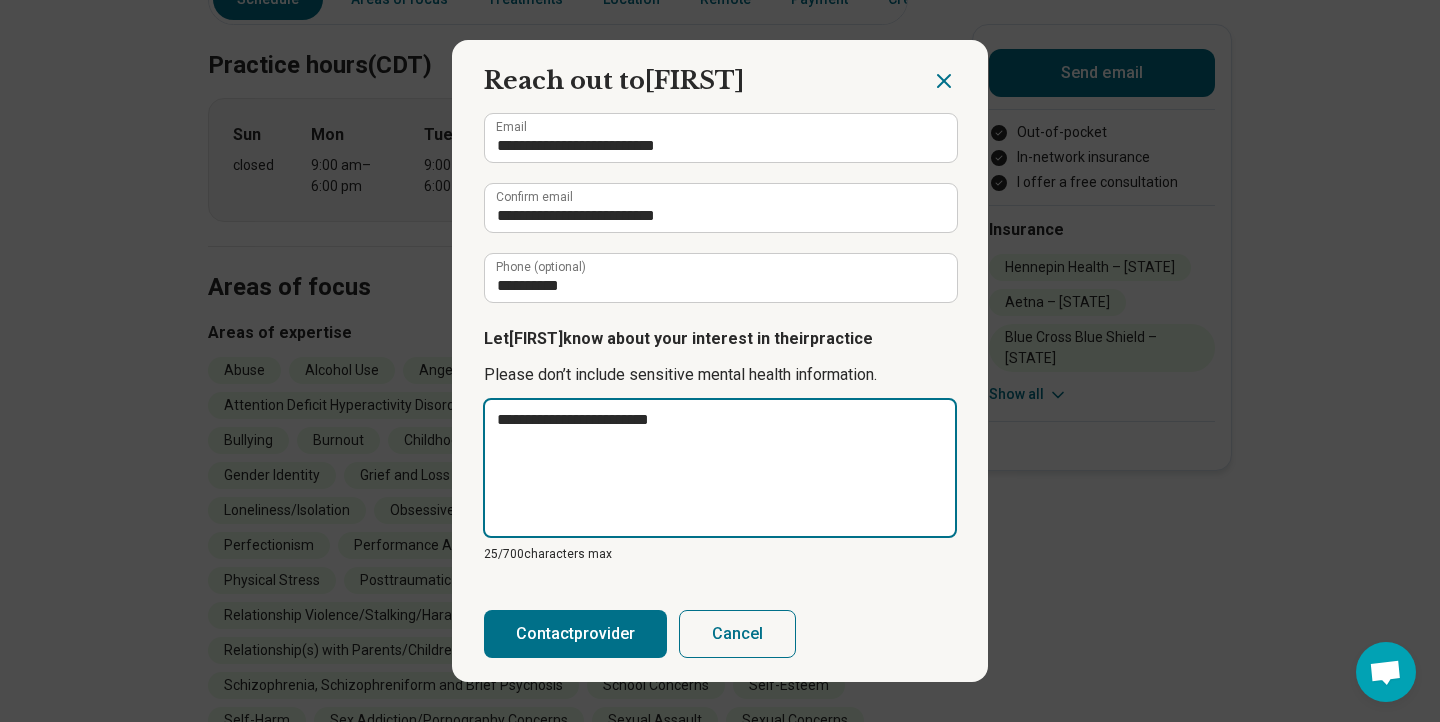 type on "**********" 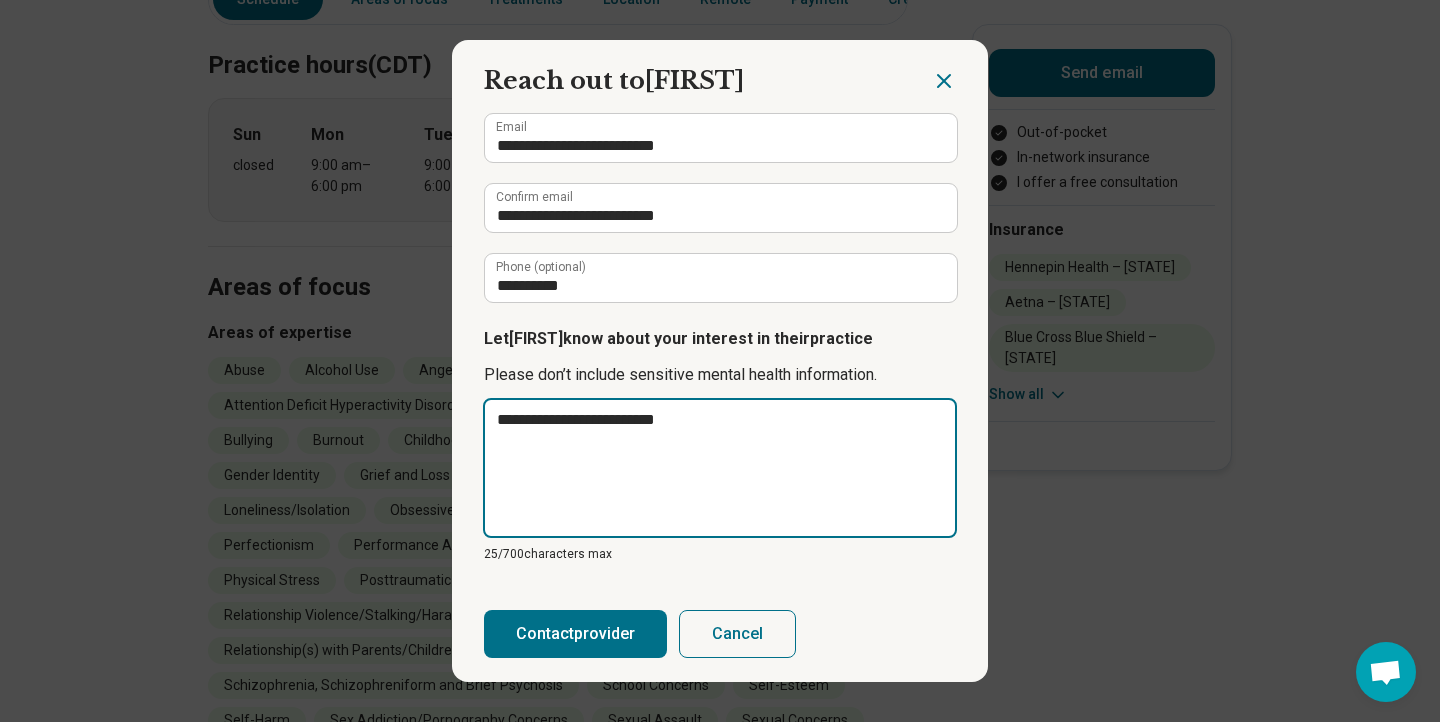 type on "**********" 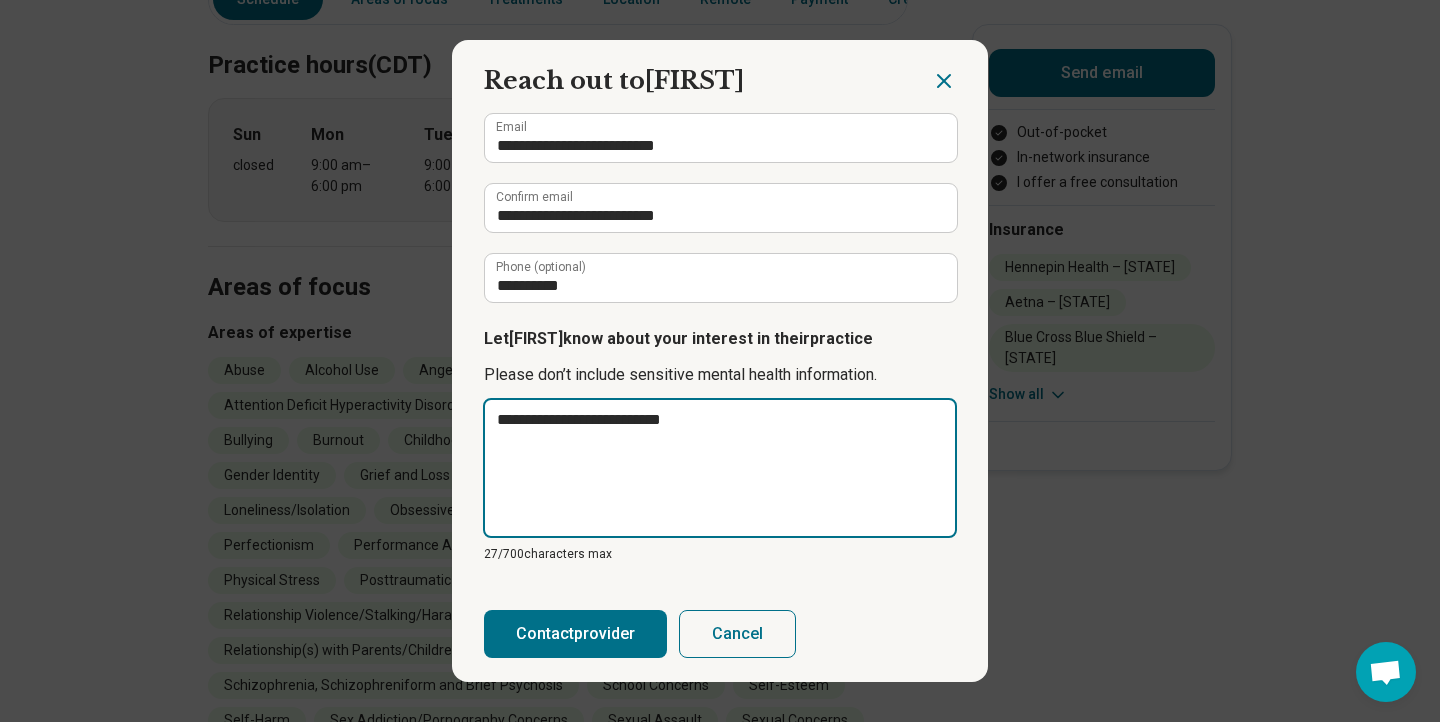 type on "**********" 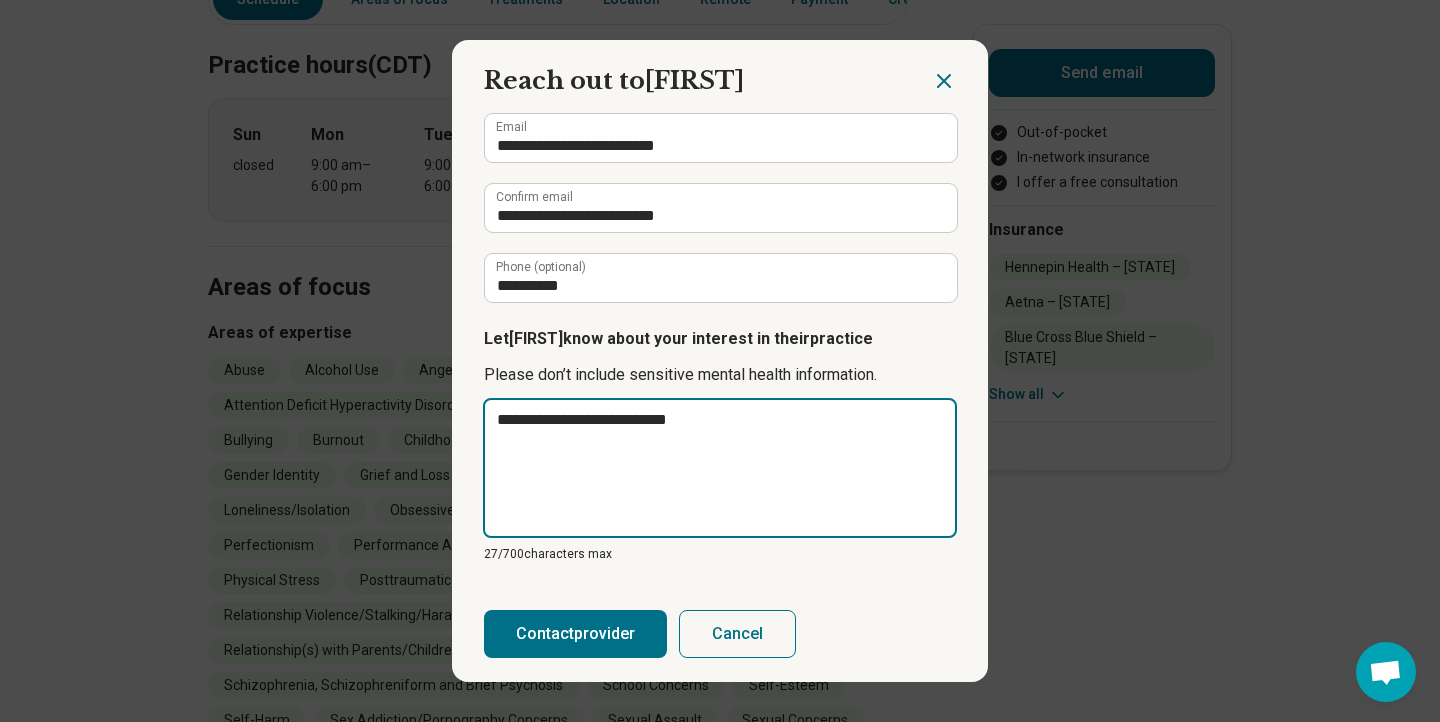 type on "**********" 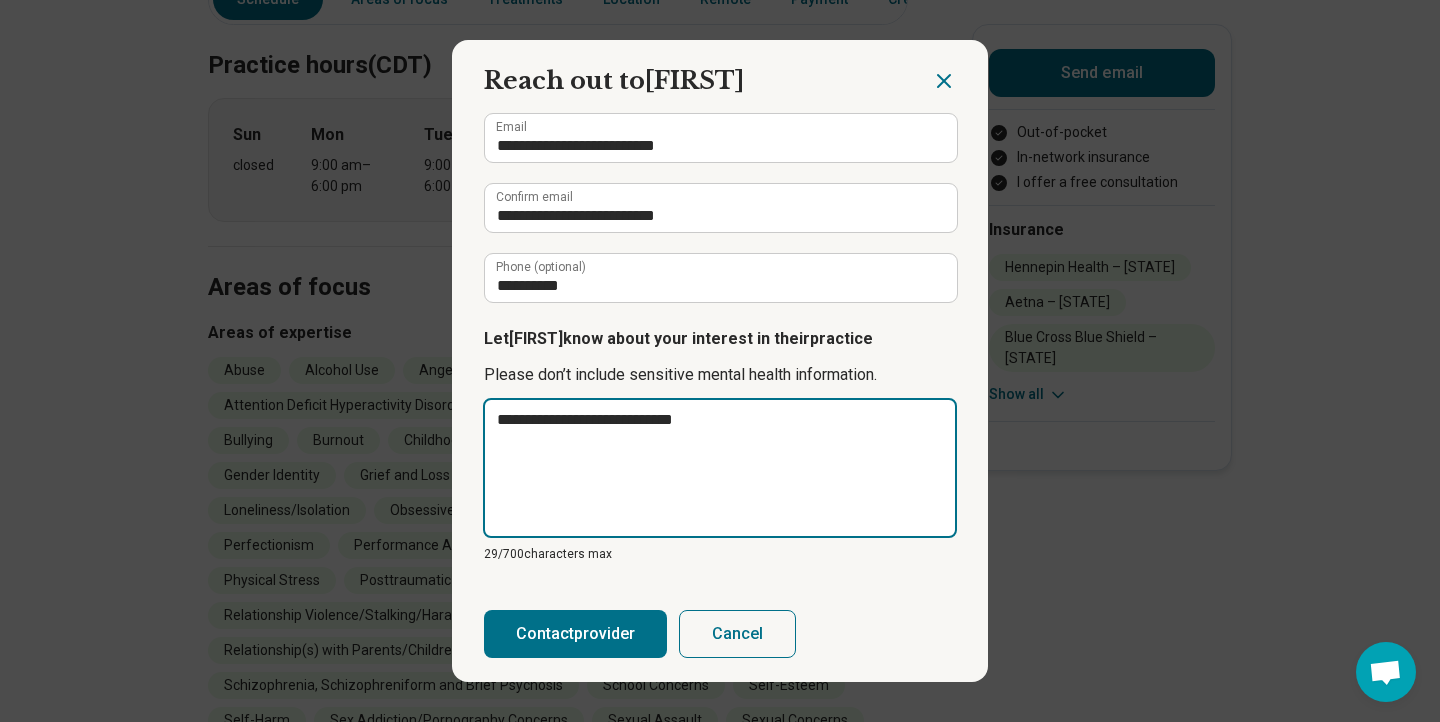 type on "**********" 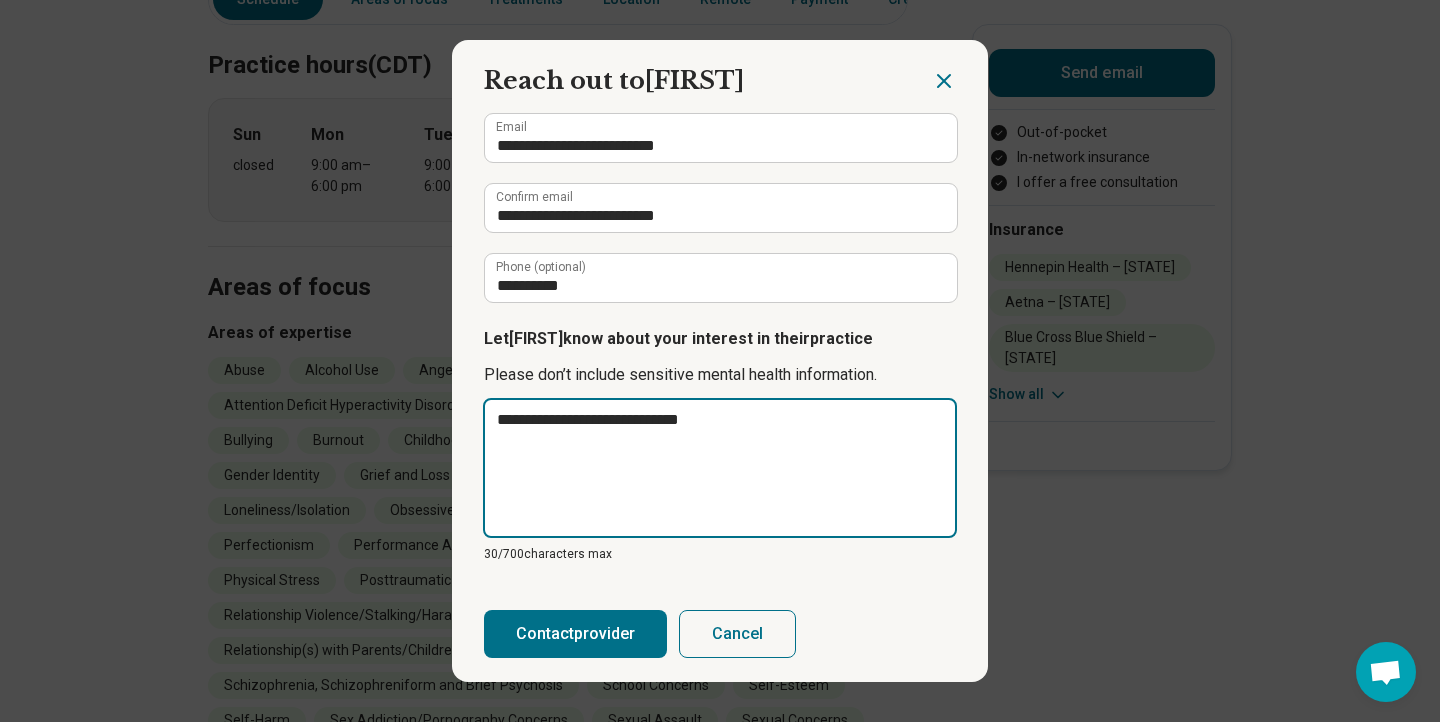 type on "**********" 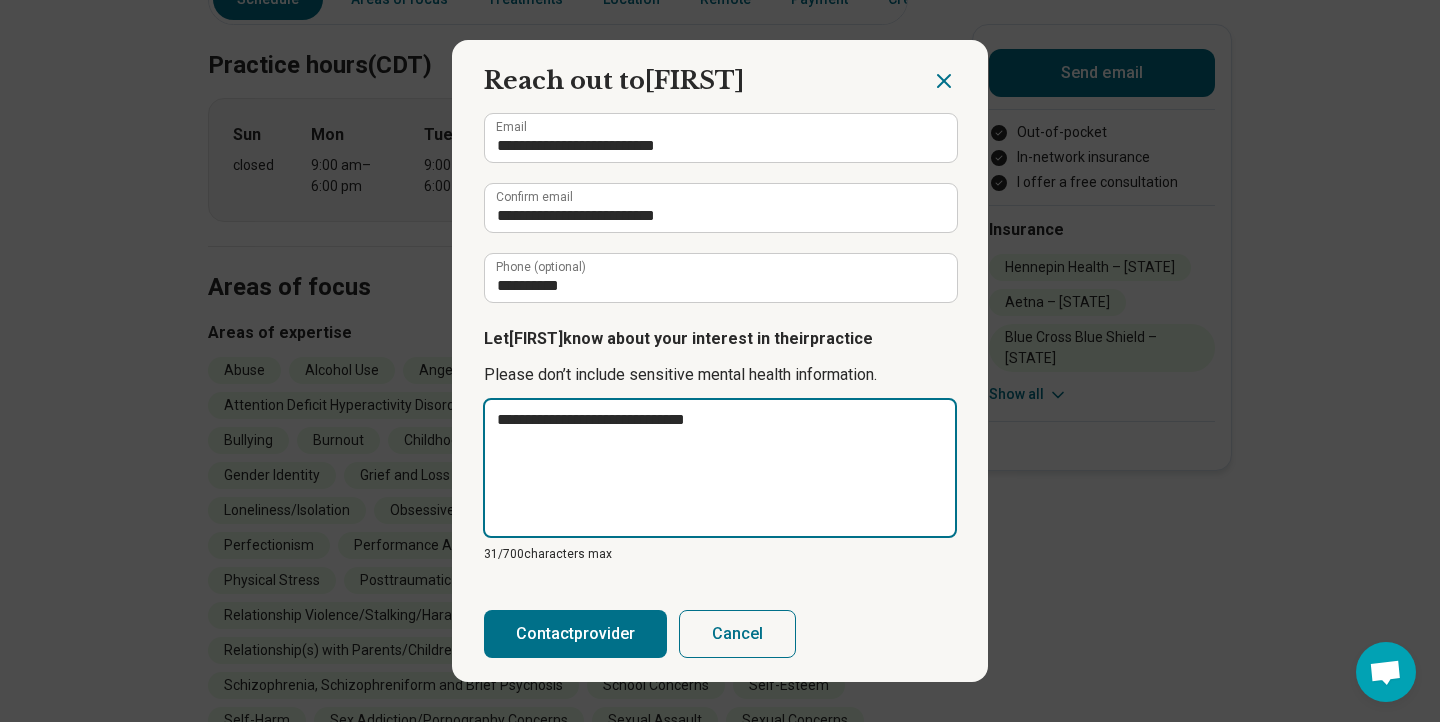 type on "**********" 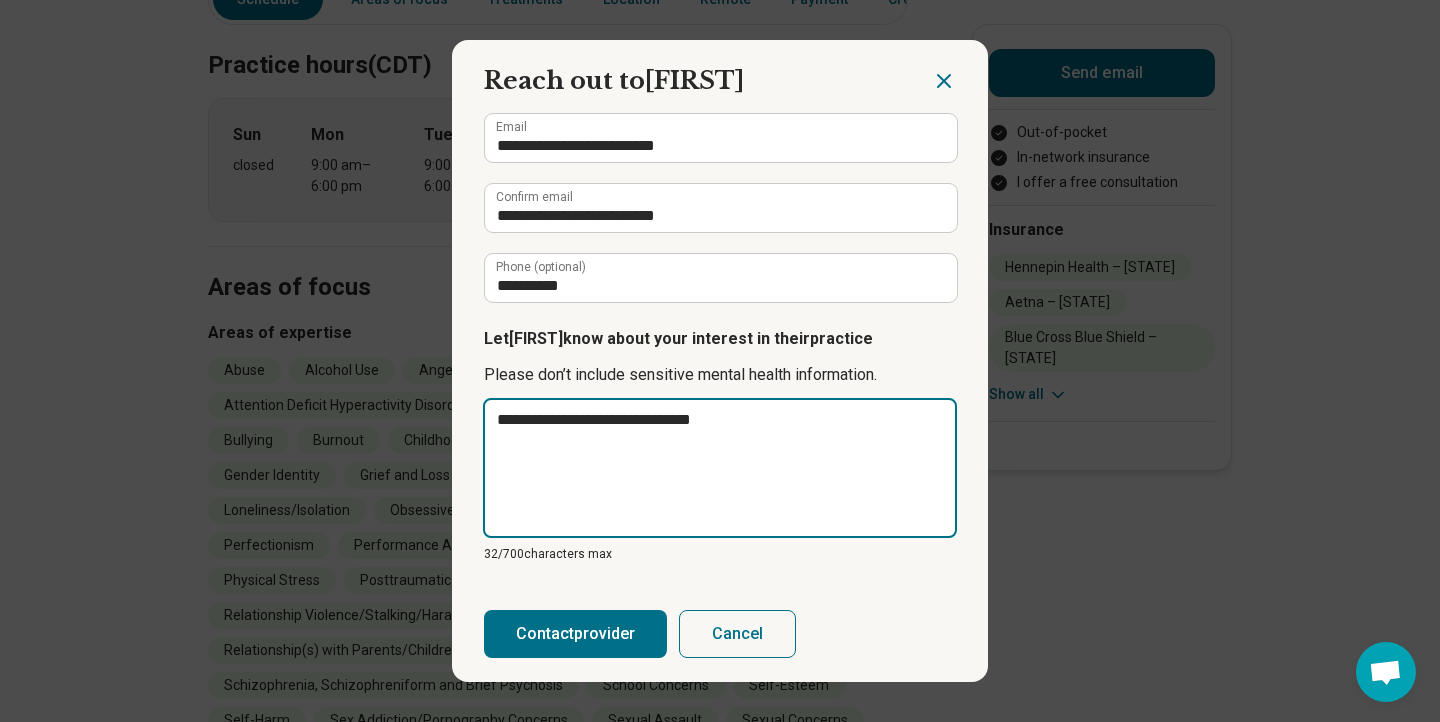 type on "**********" 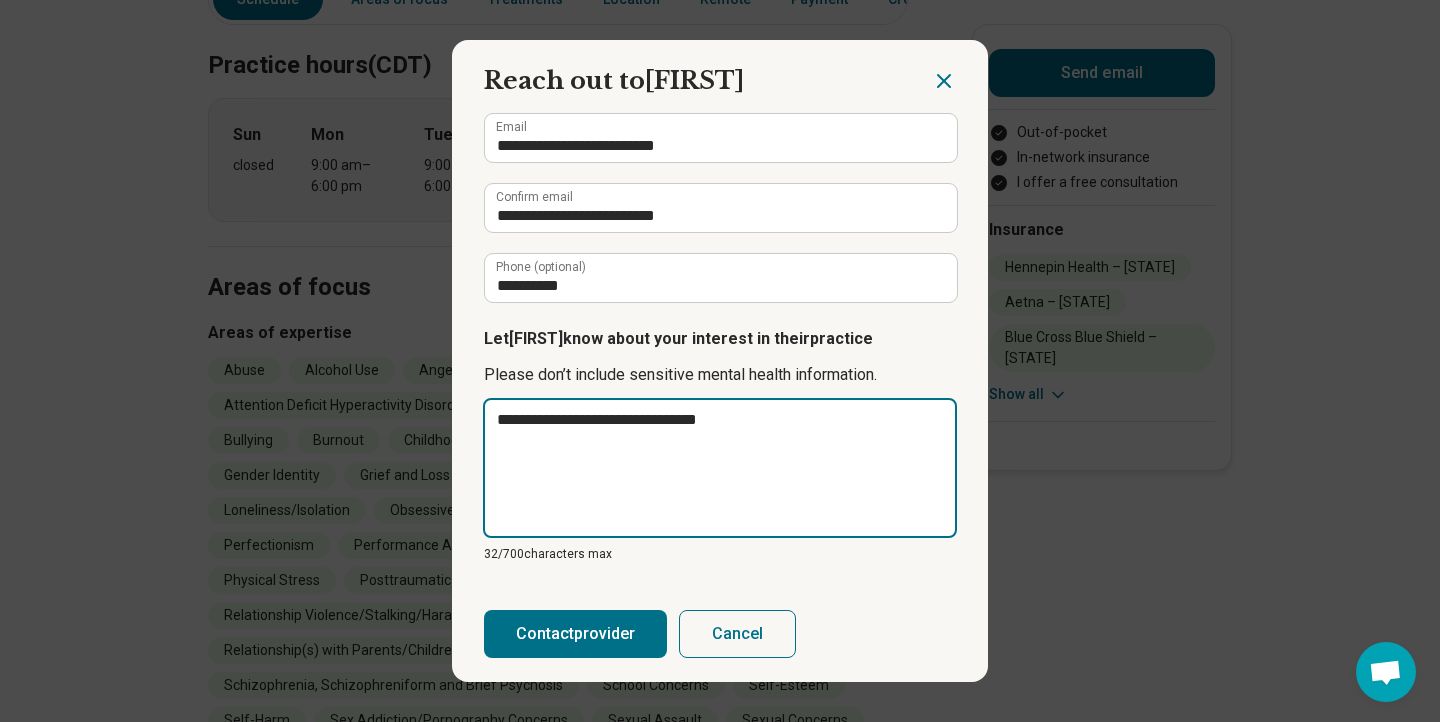 type on "**********" 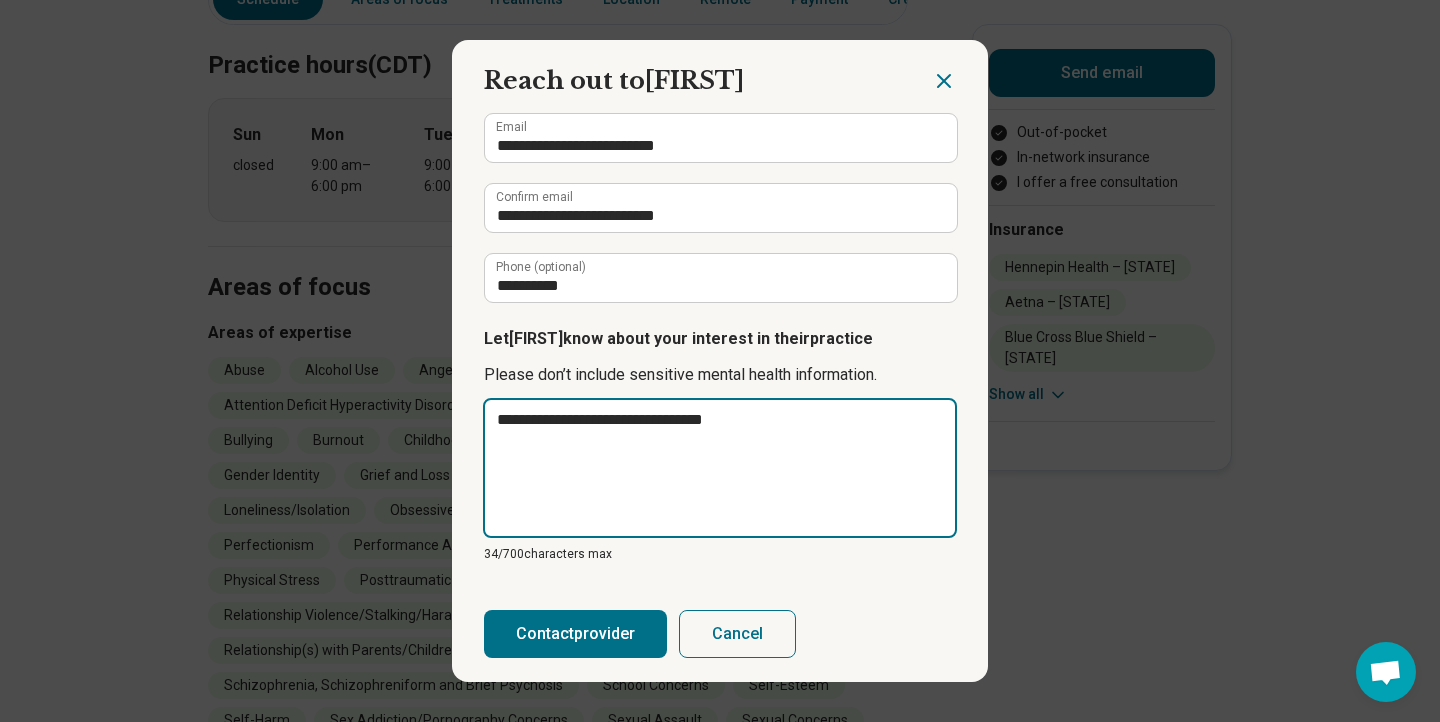 type on "**********" 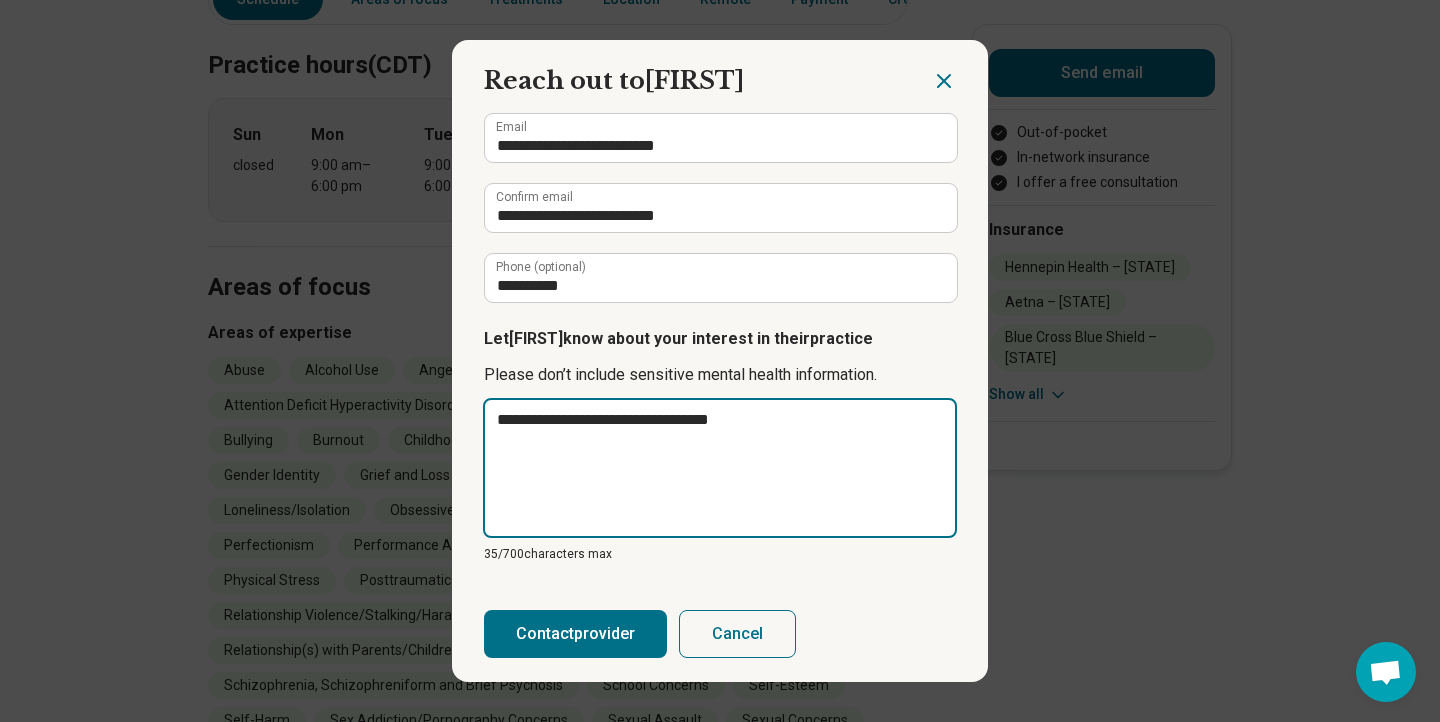 type on "**********" 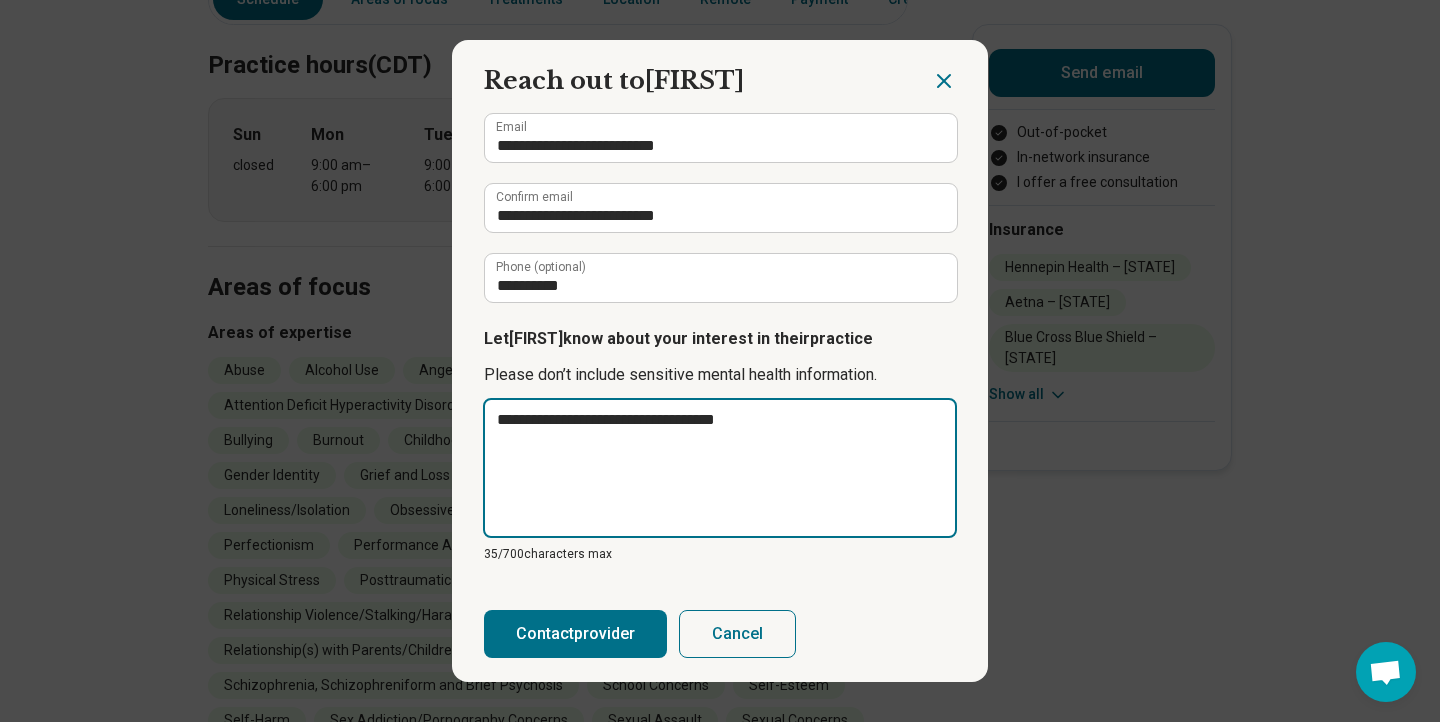 type on "**********" 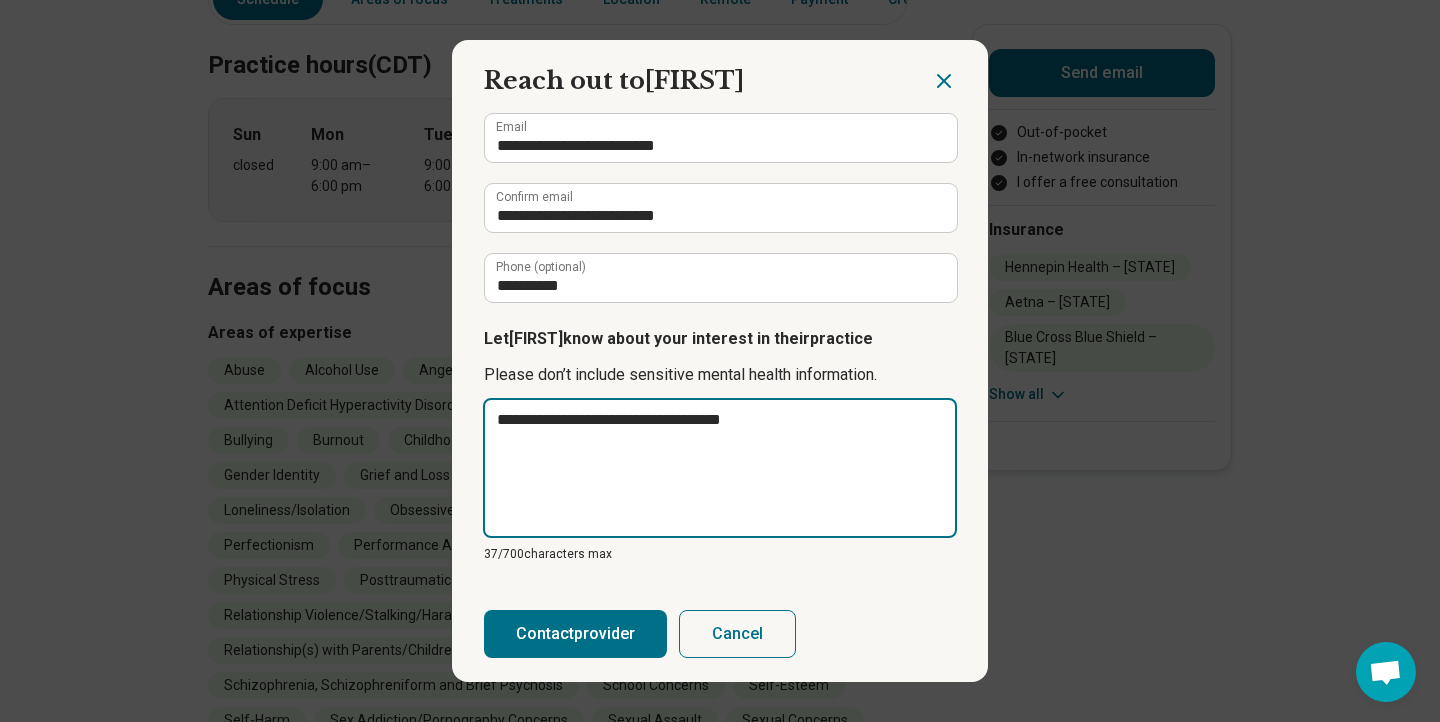 type on "**********" 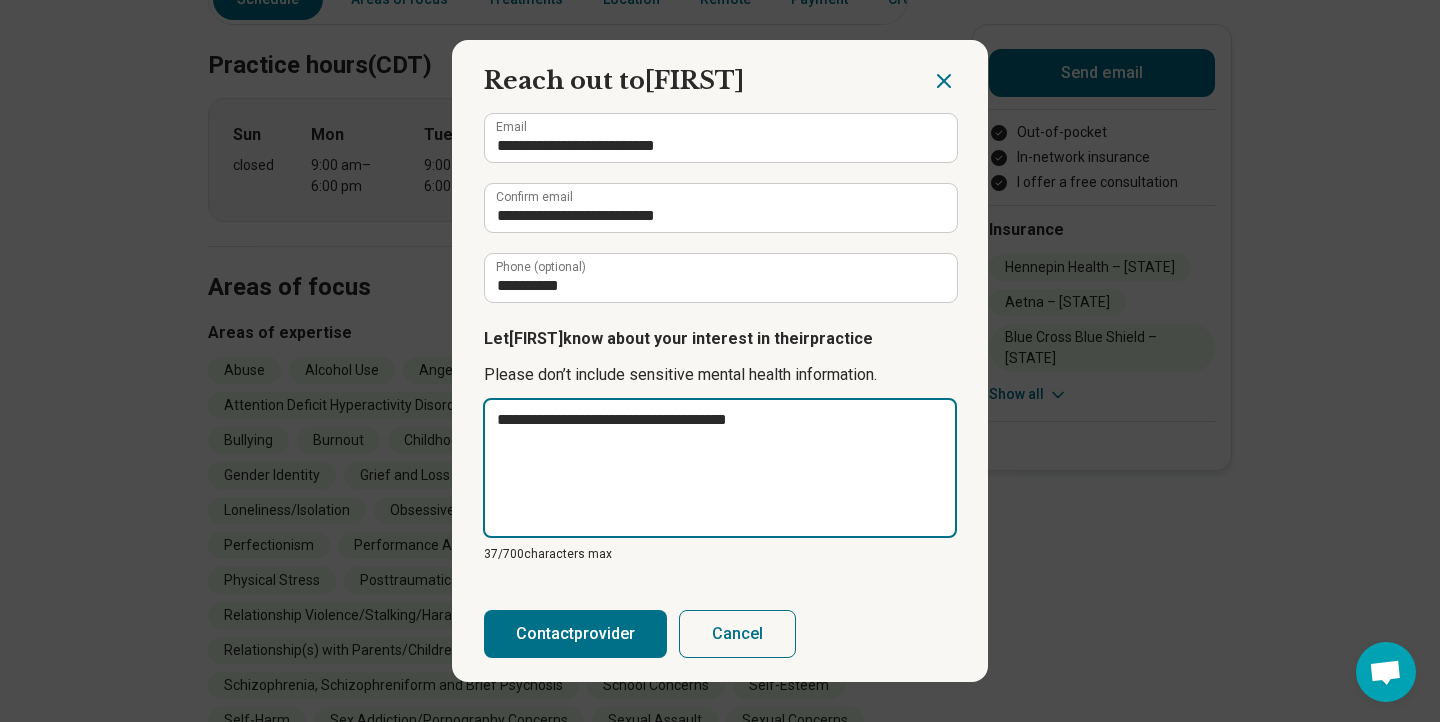 type on "*" 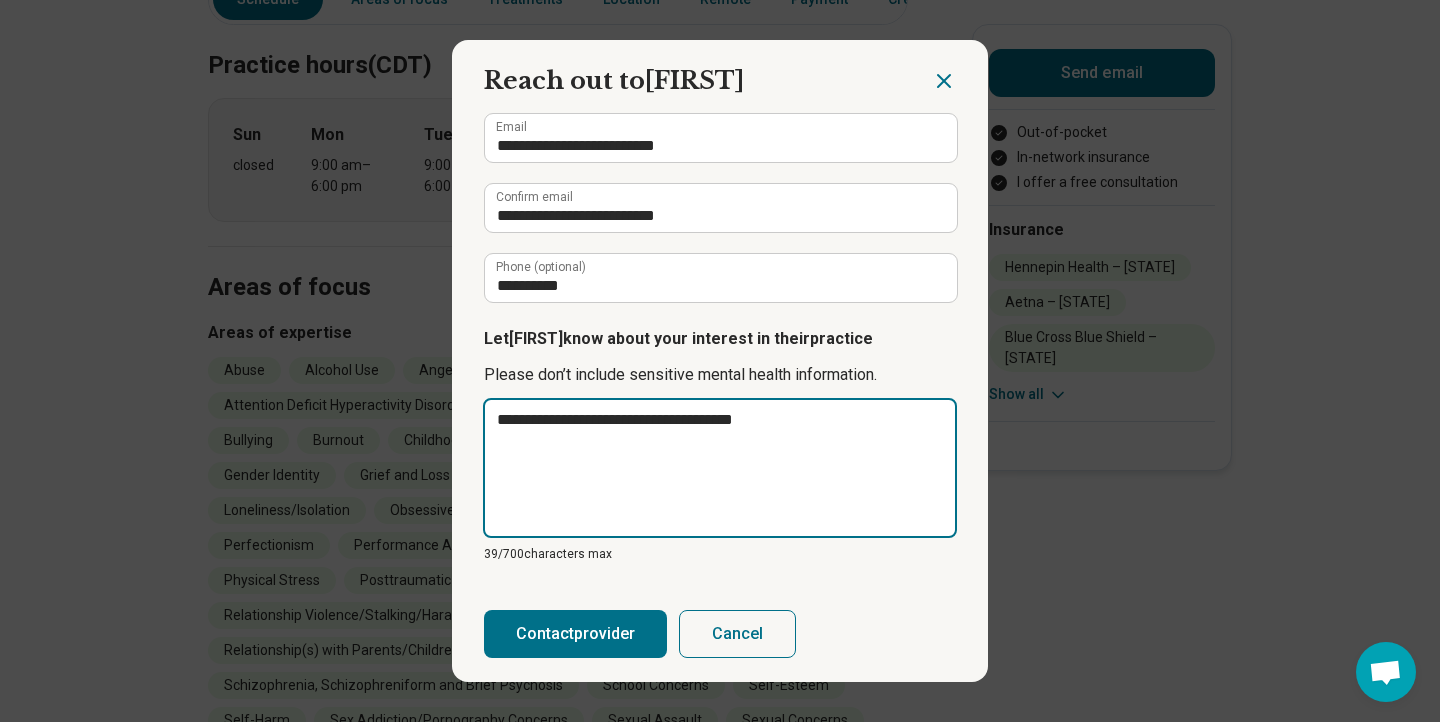 type on "**********" 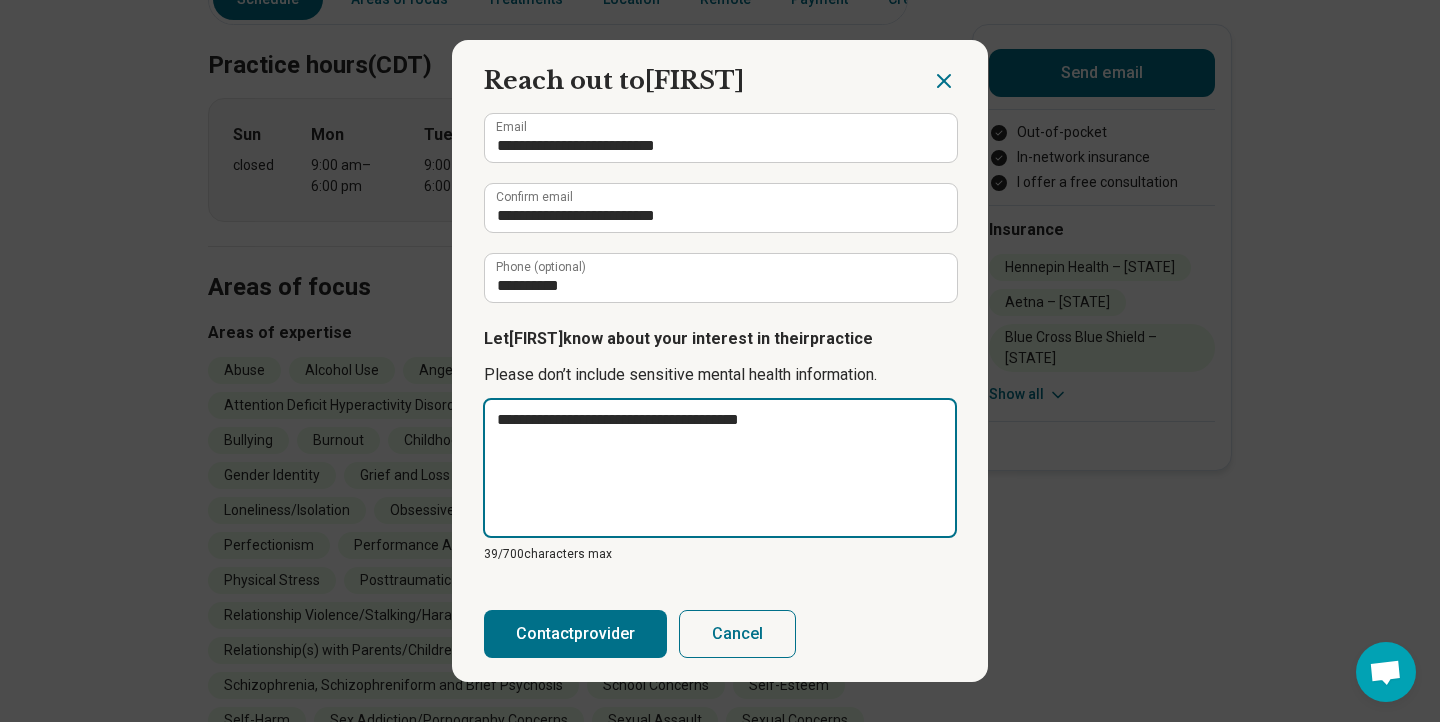type on "**********" 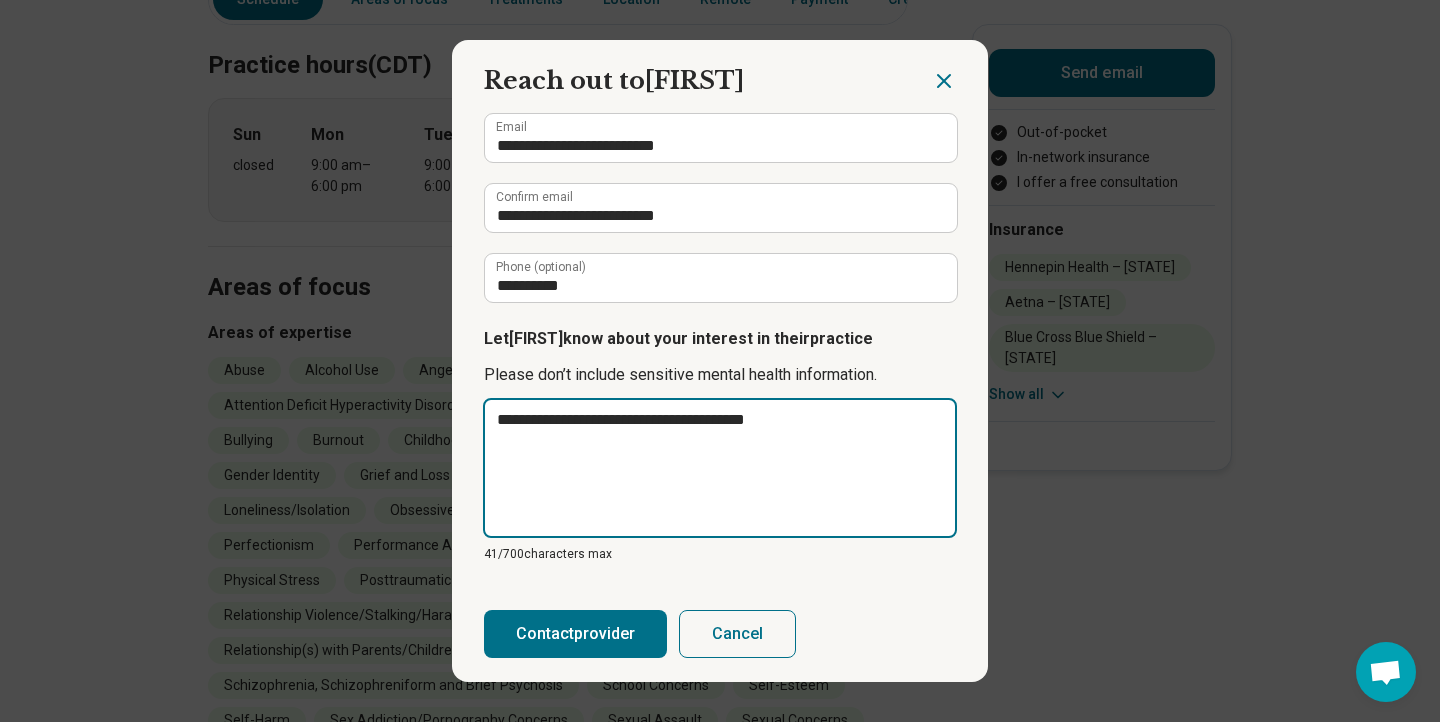 type on "**********" 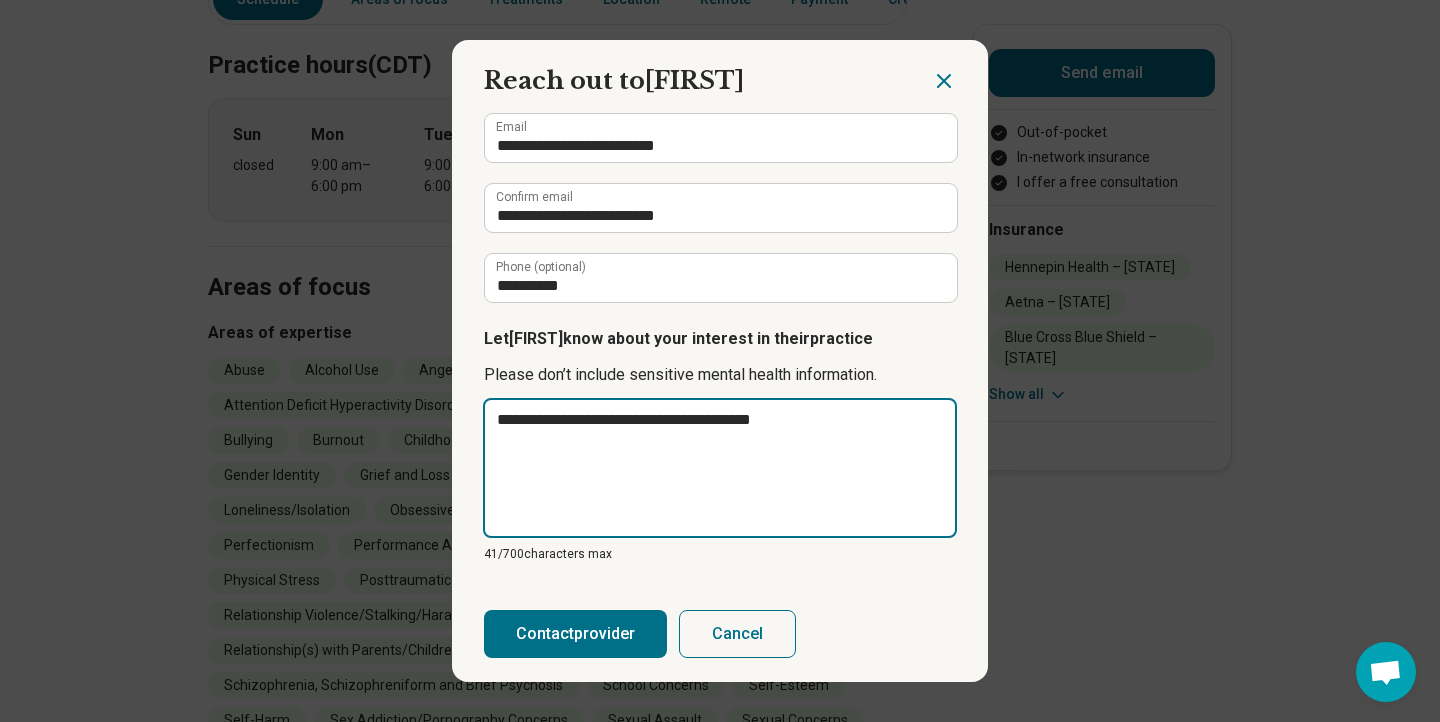 type on "*" 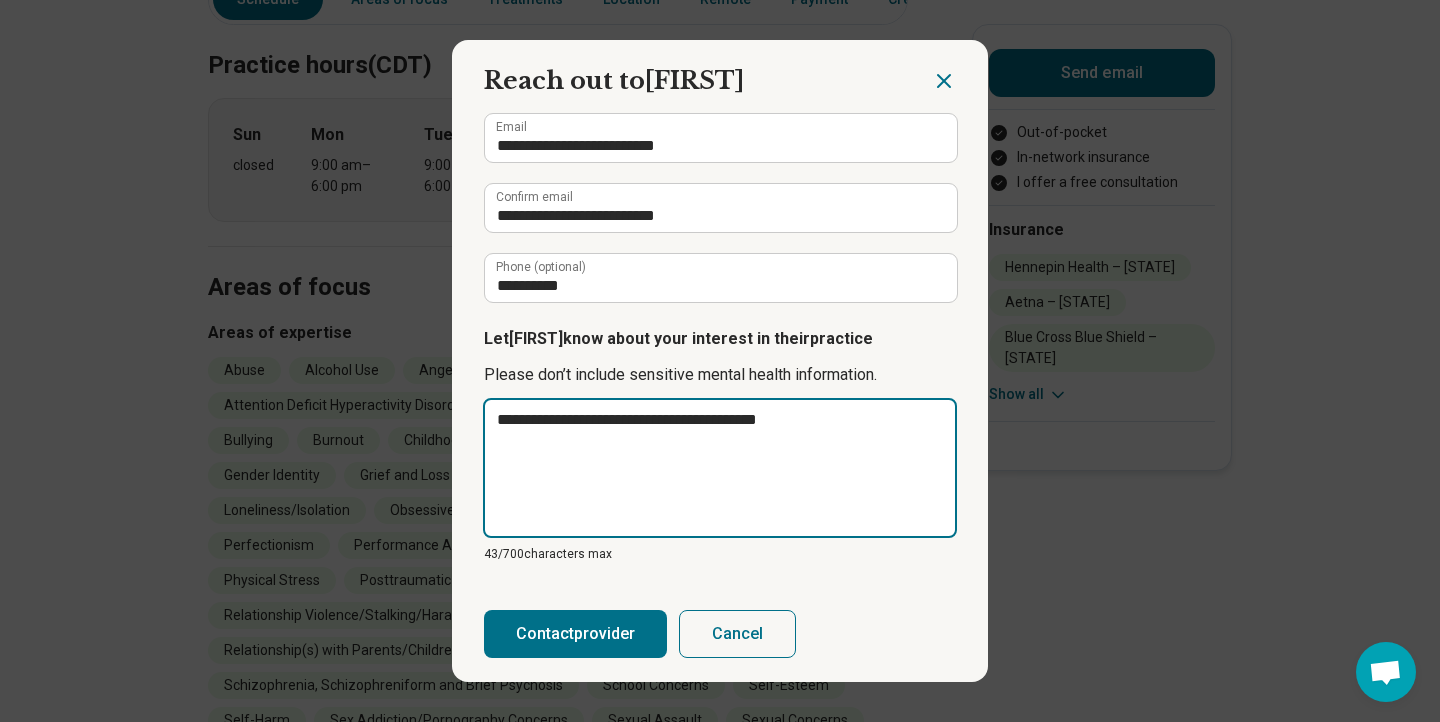 type on "**********" 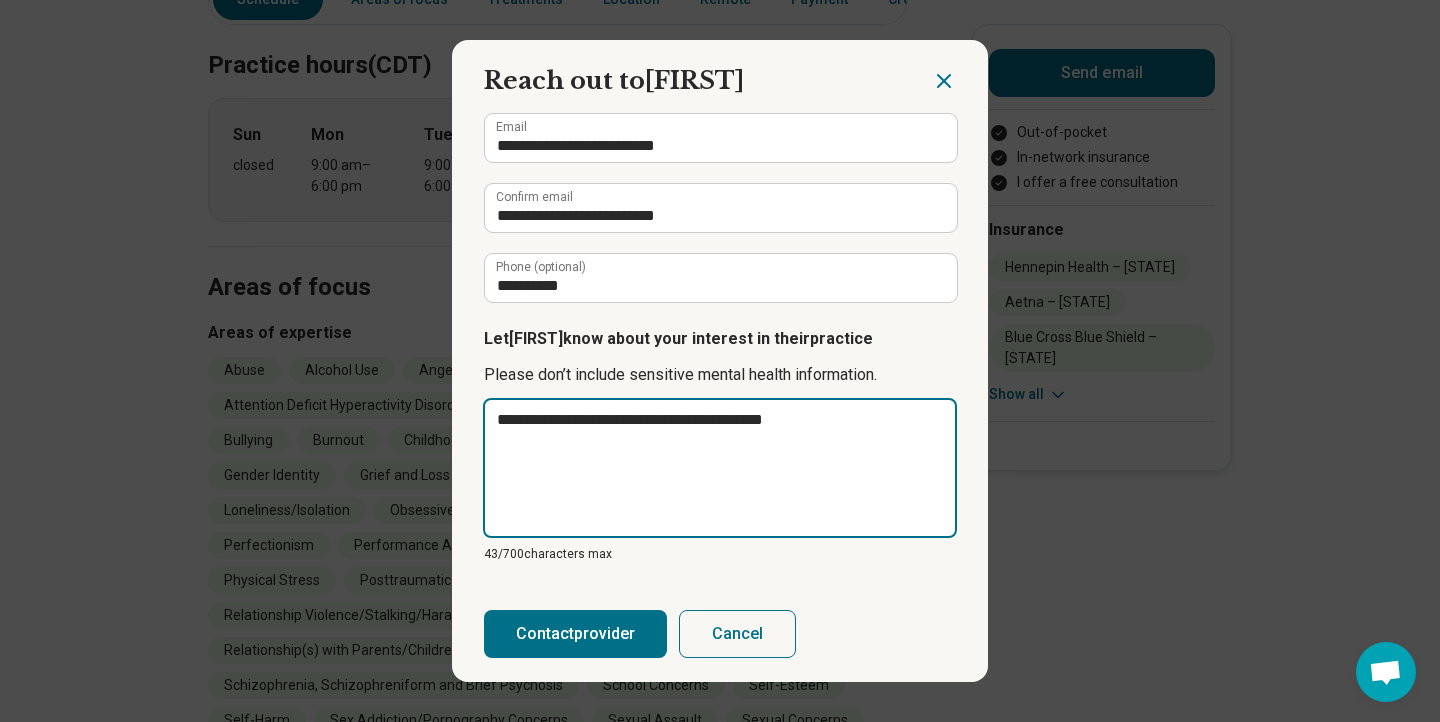 type on "**********" 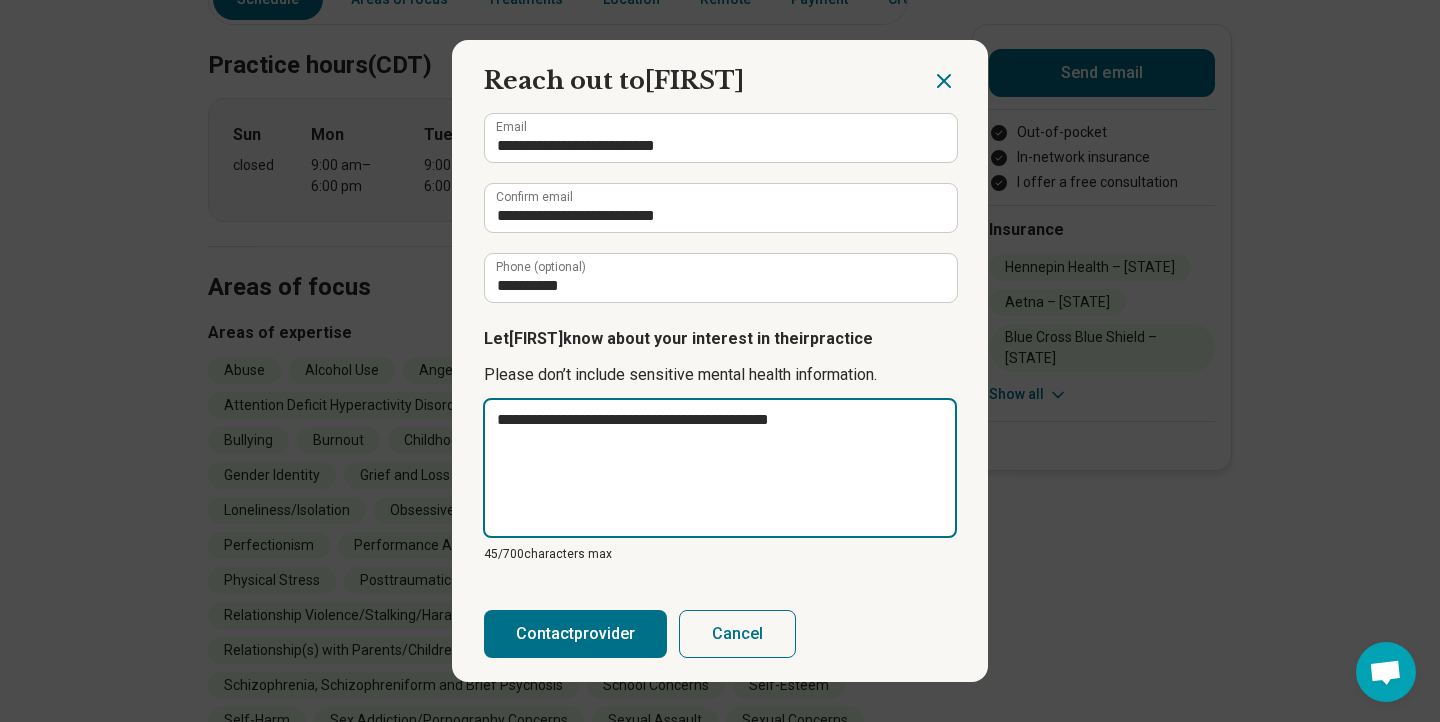 type on "**********" 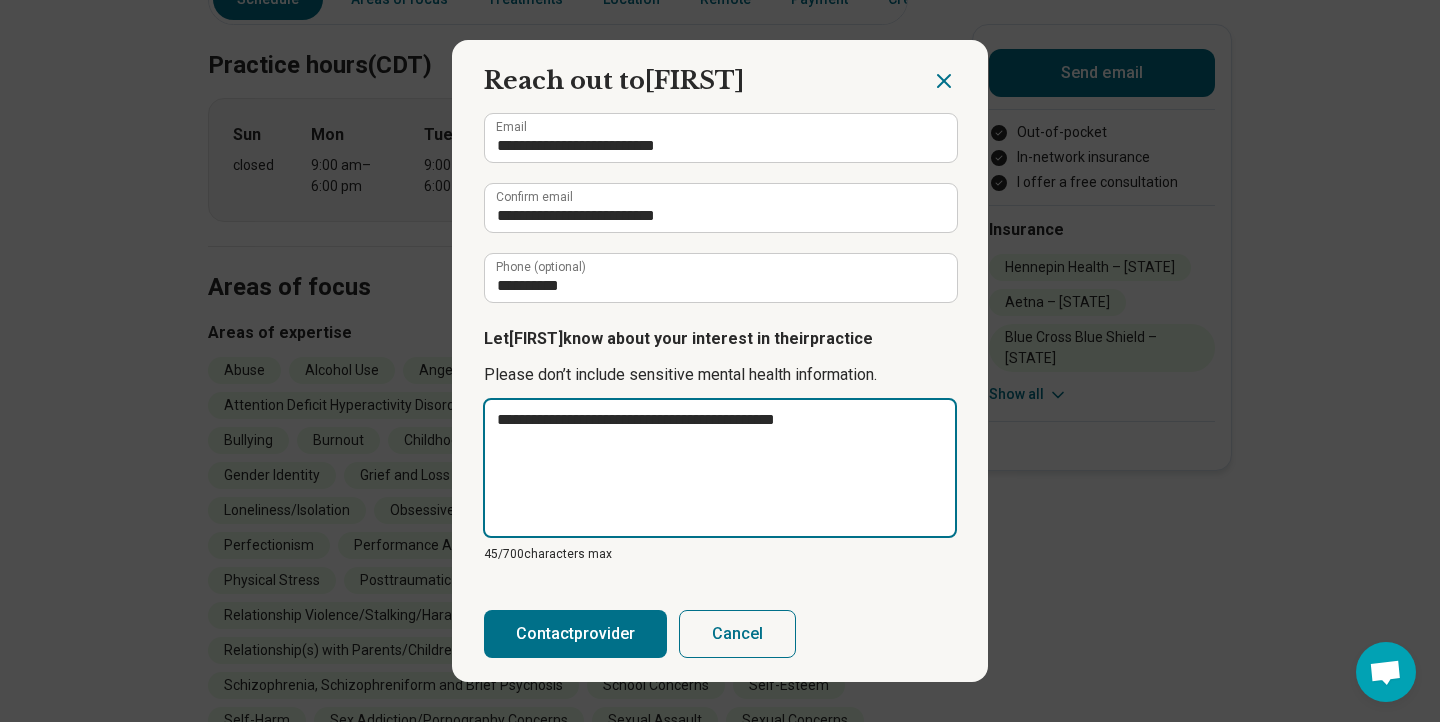 type on "**********" 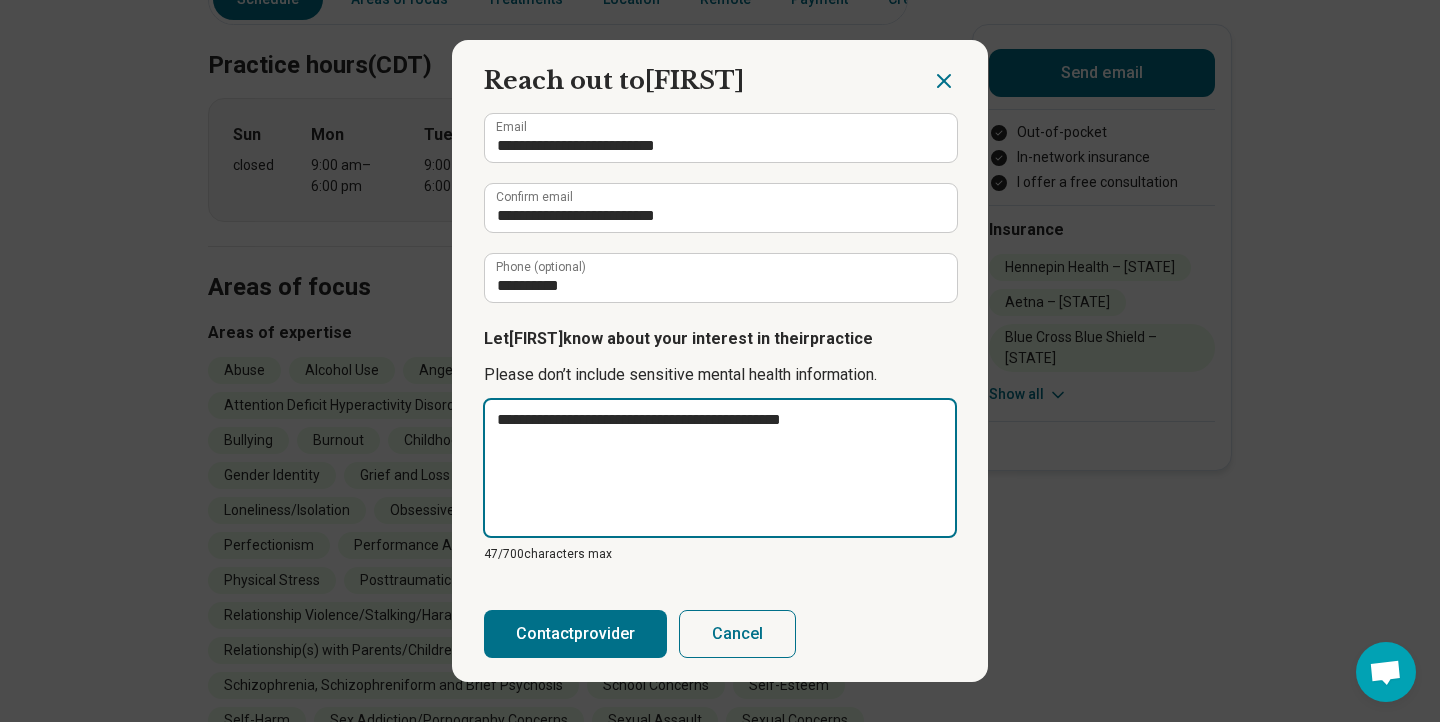 type on "**********" 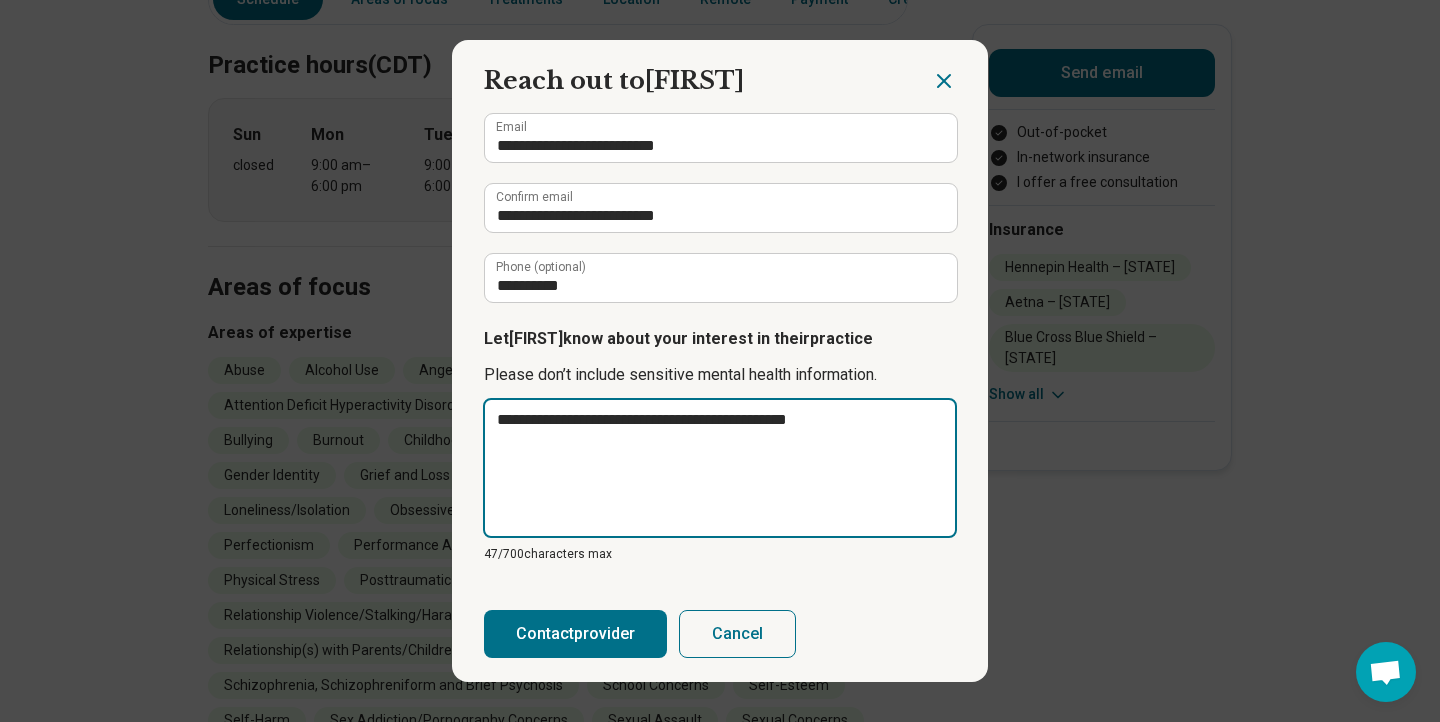 type on "**********" 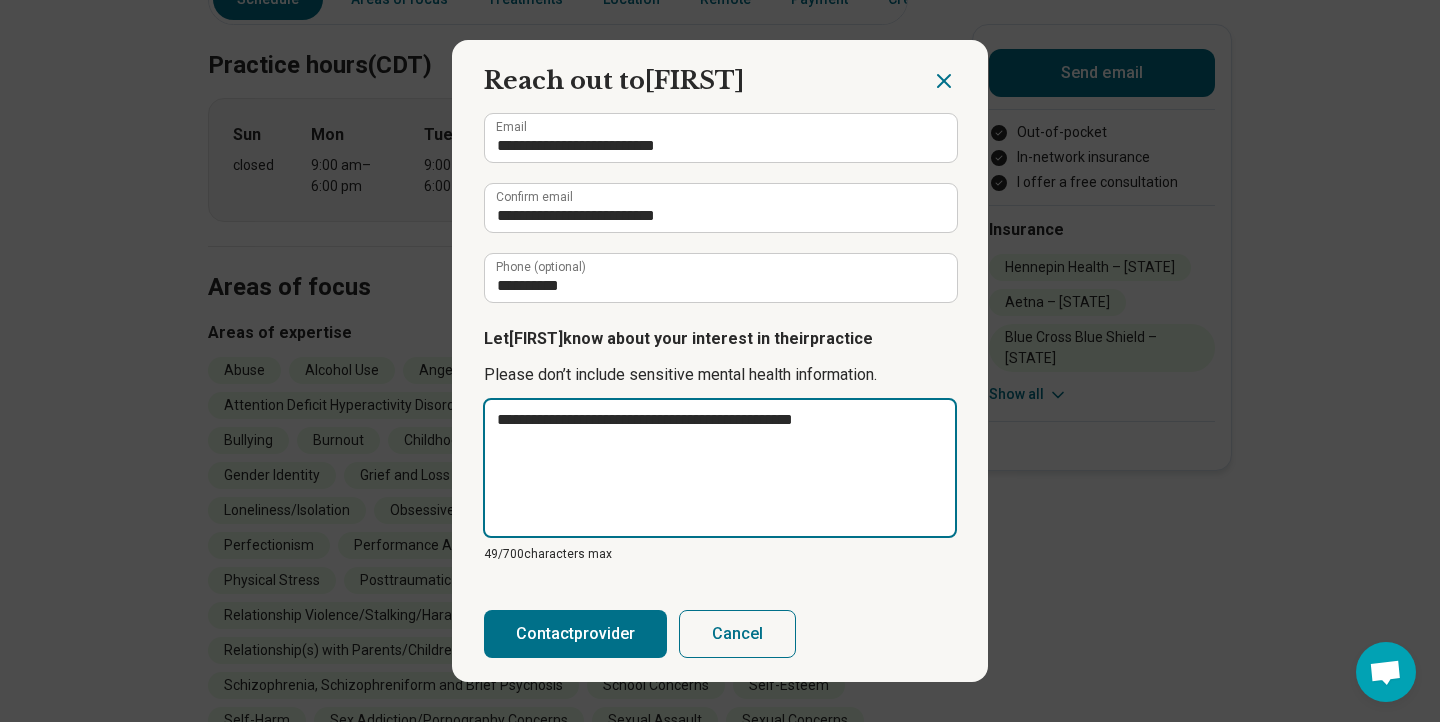 type on "**********" 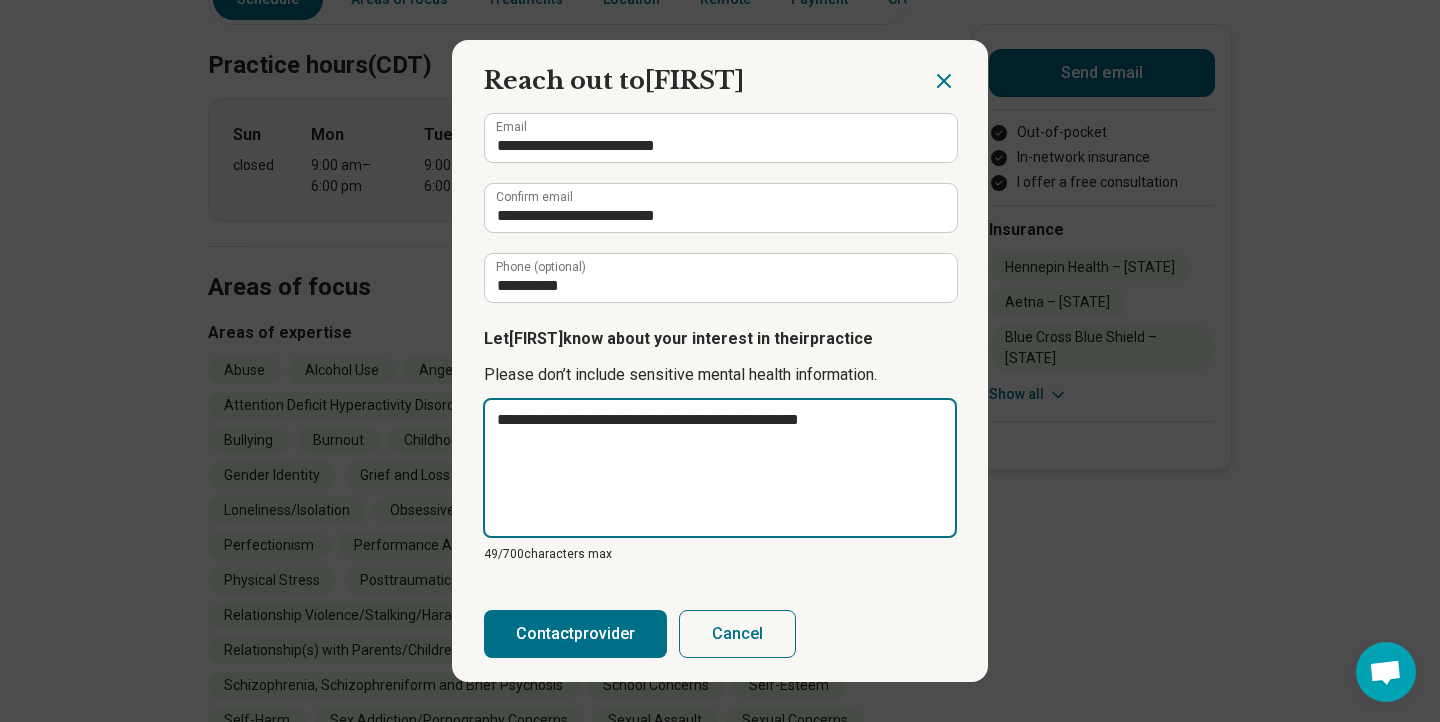 type on "**********" 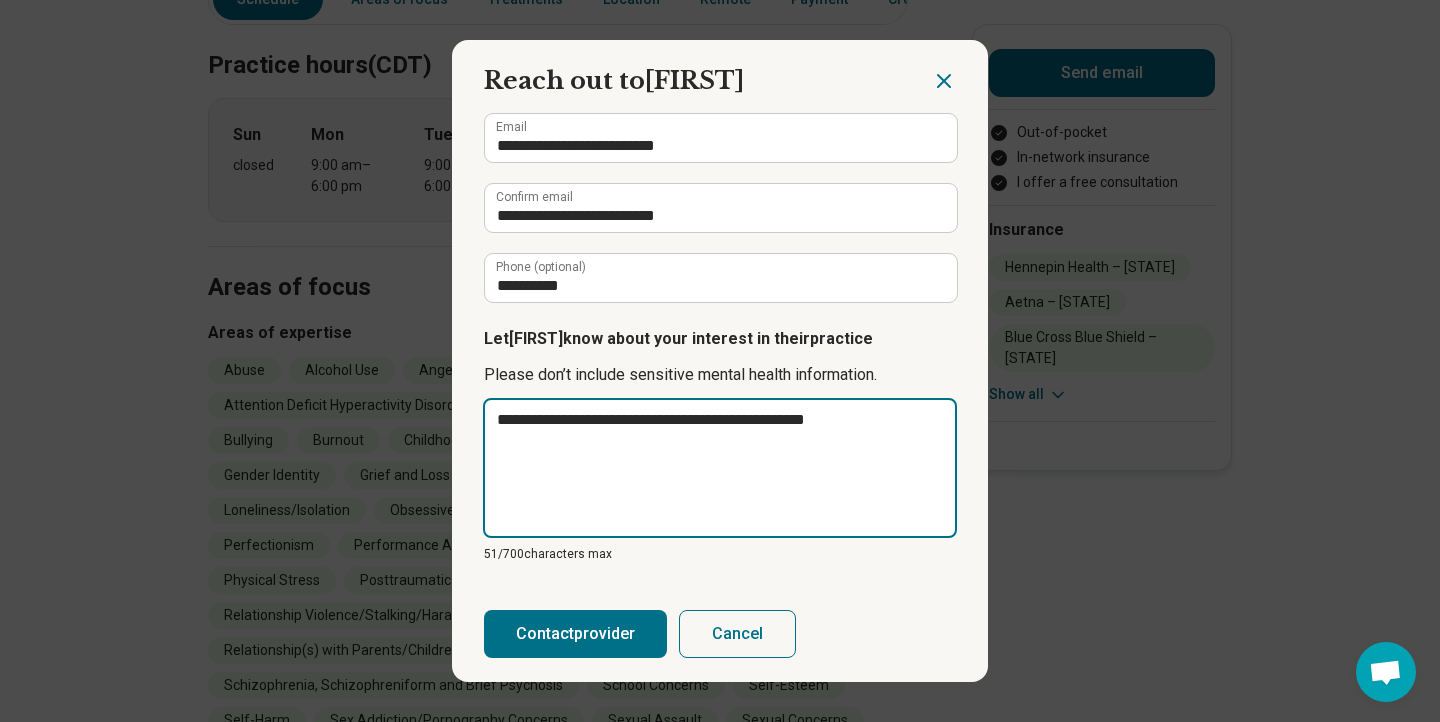 type on "**********" 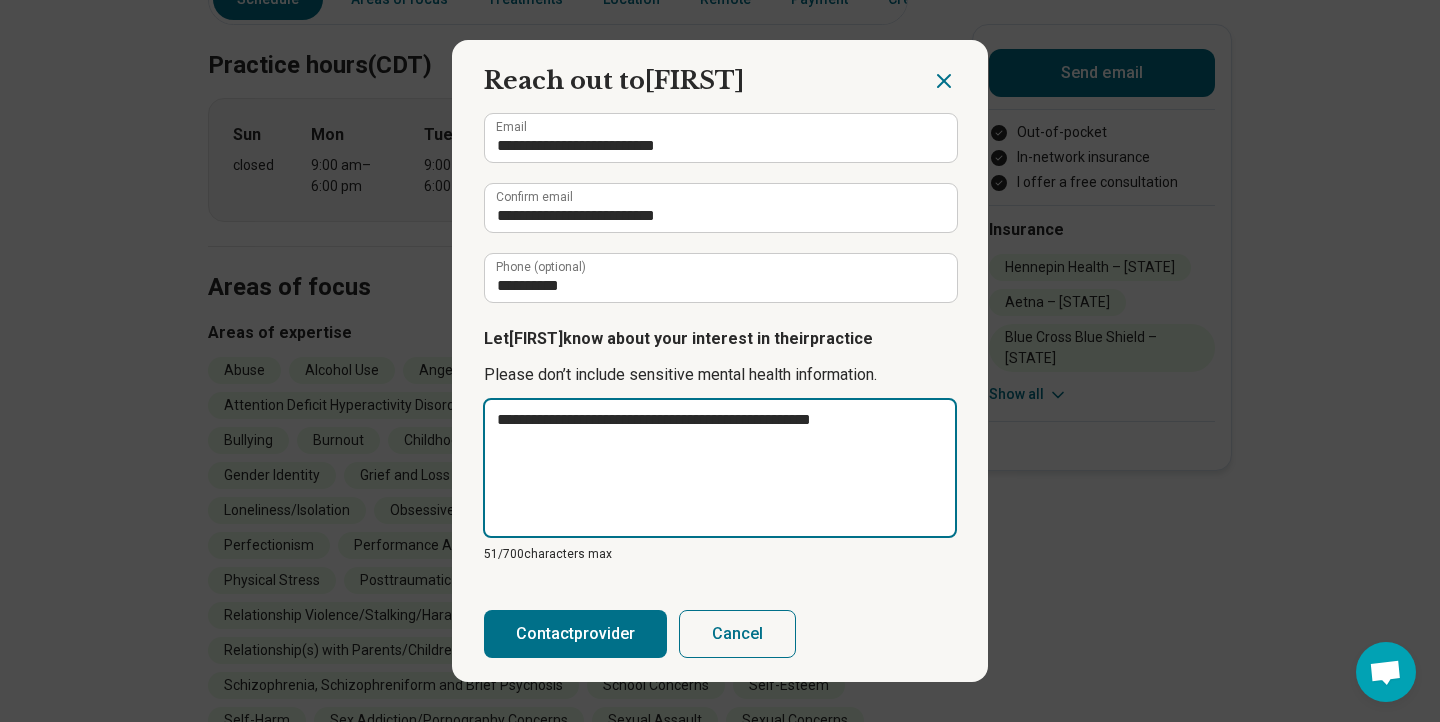 type on "**********" 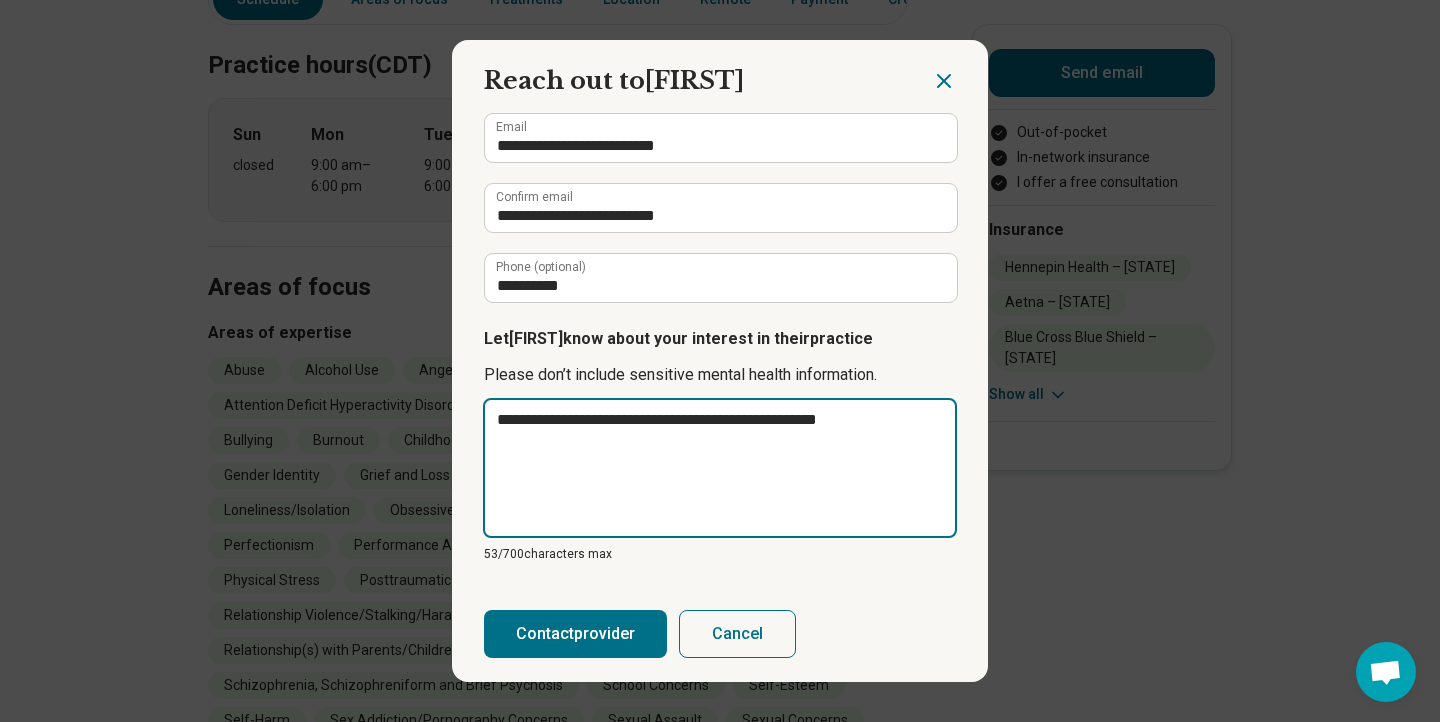 type on "**********" 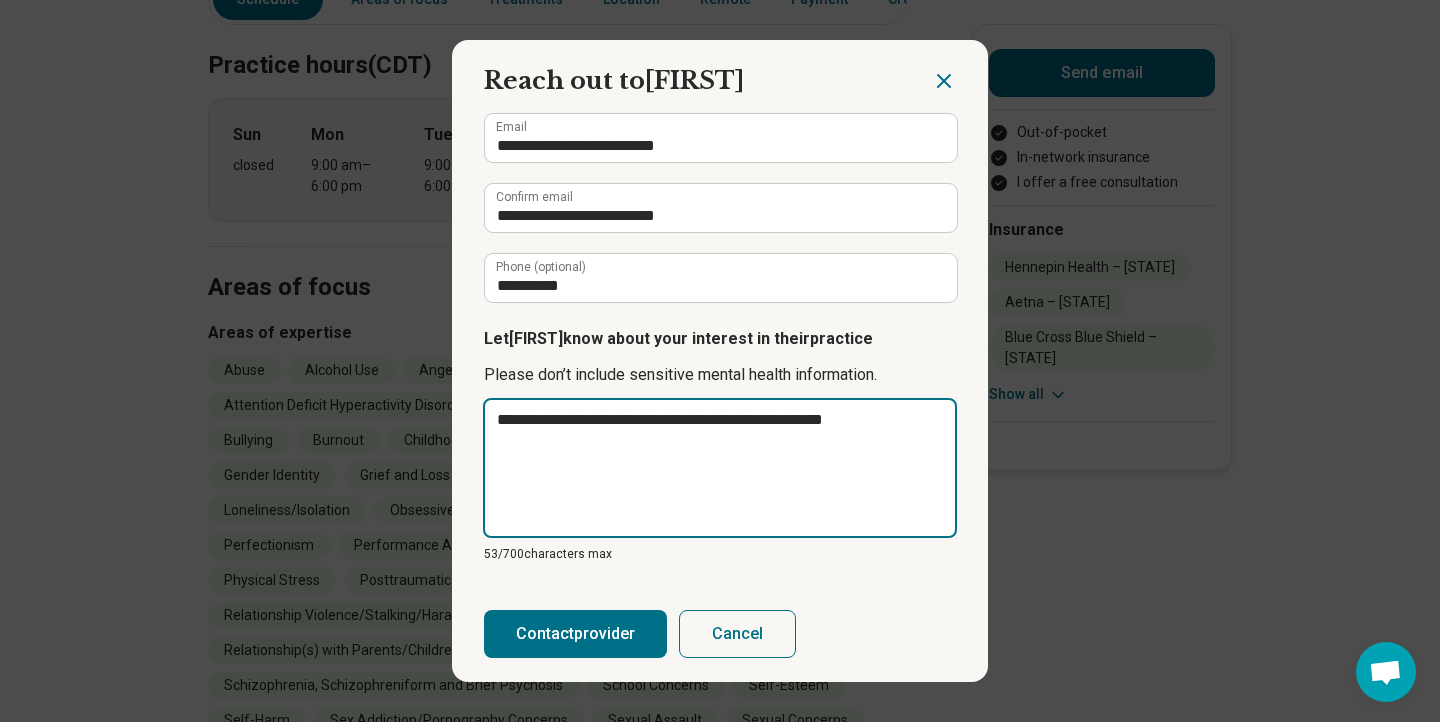 type on "**********" 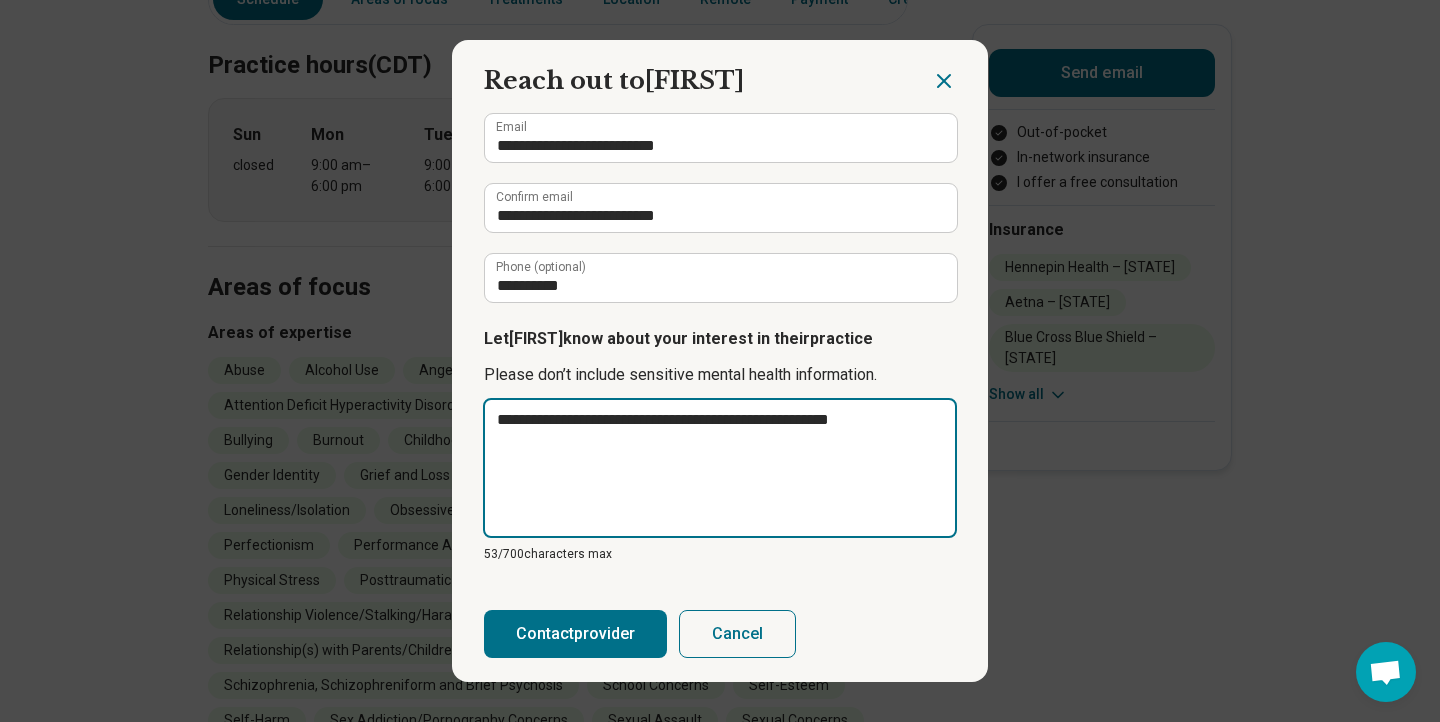 type on "*" 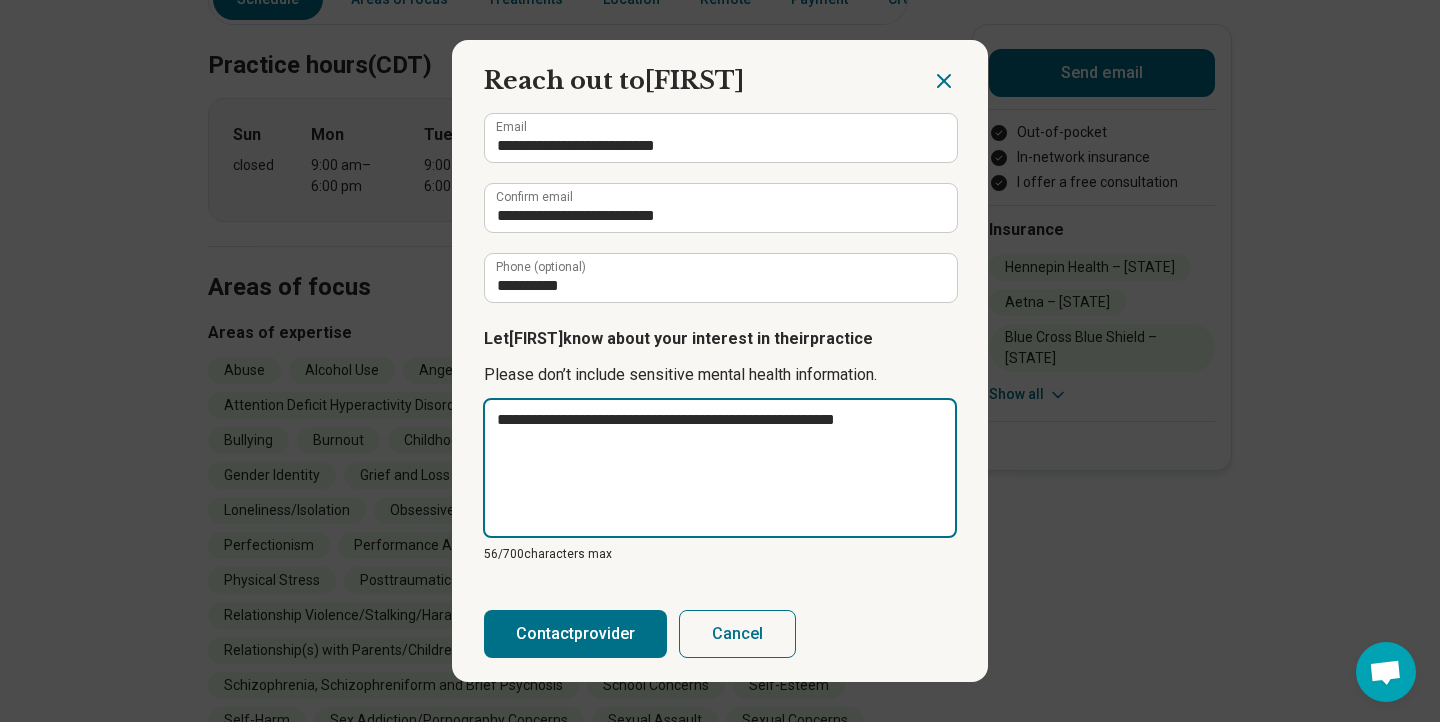 type on "**********" 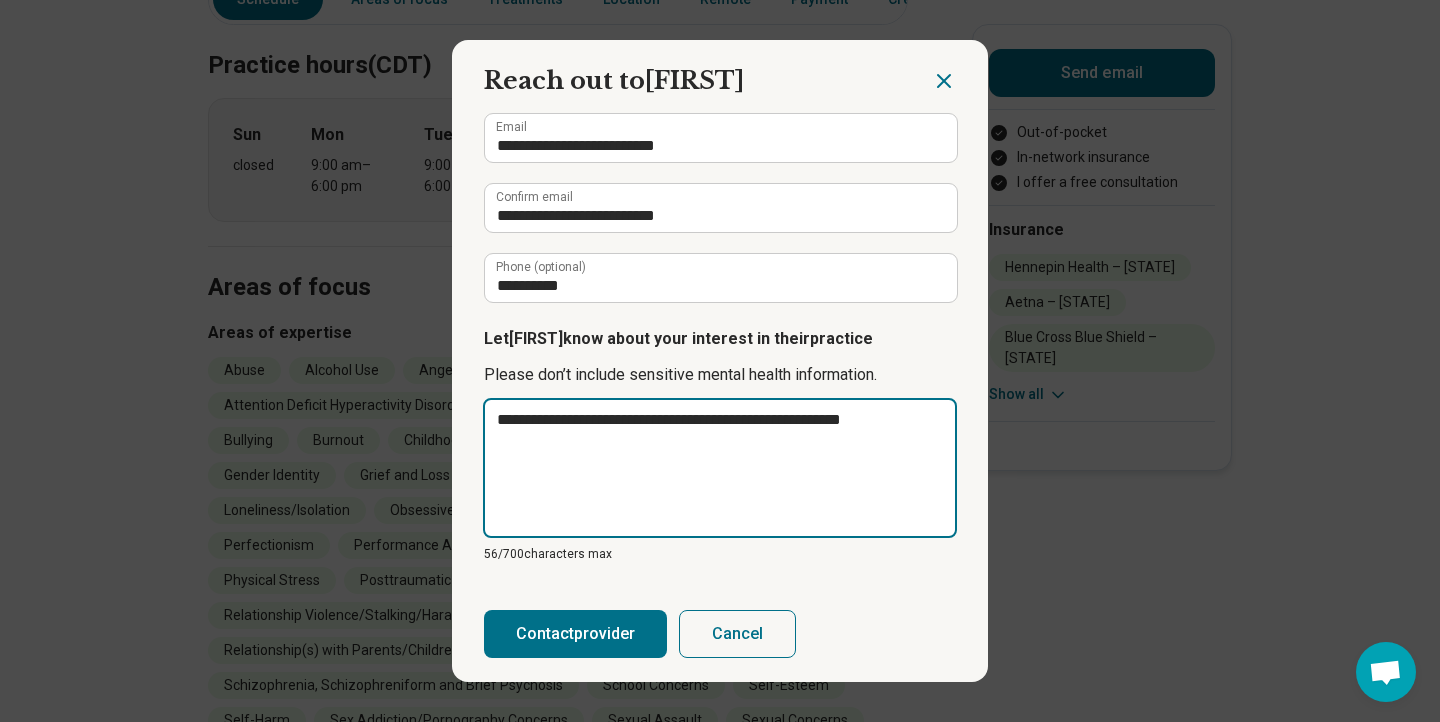 type on "*" 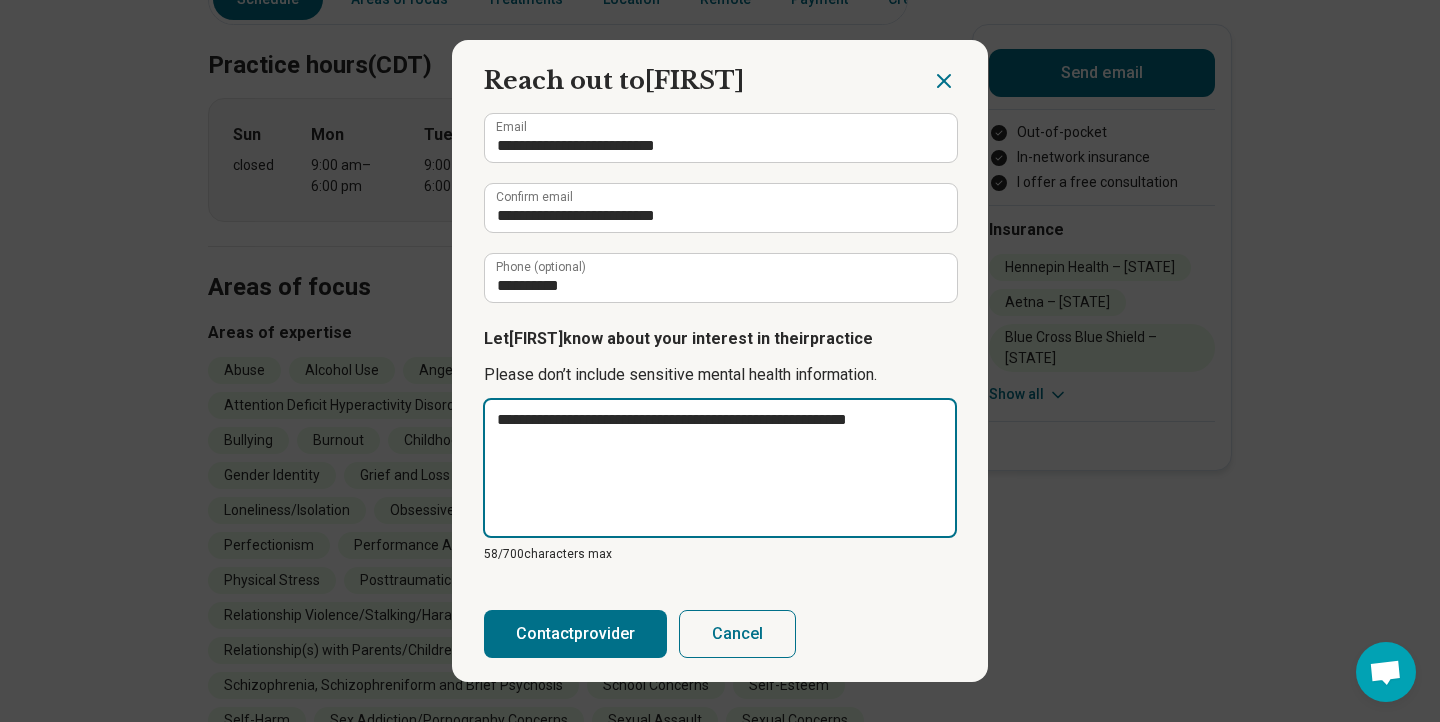 type on "**********" 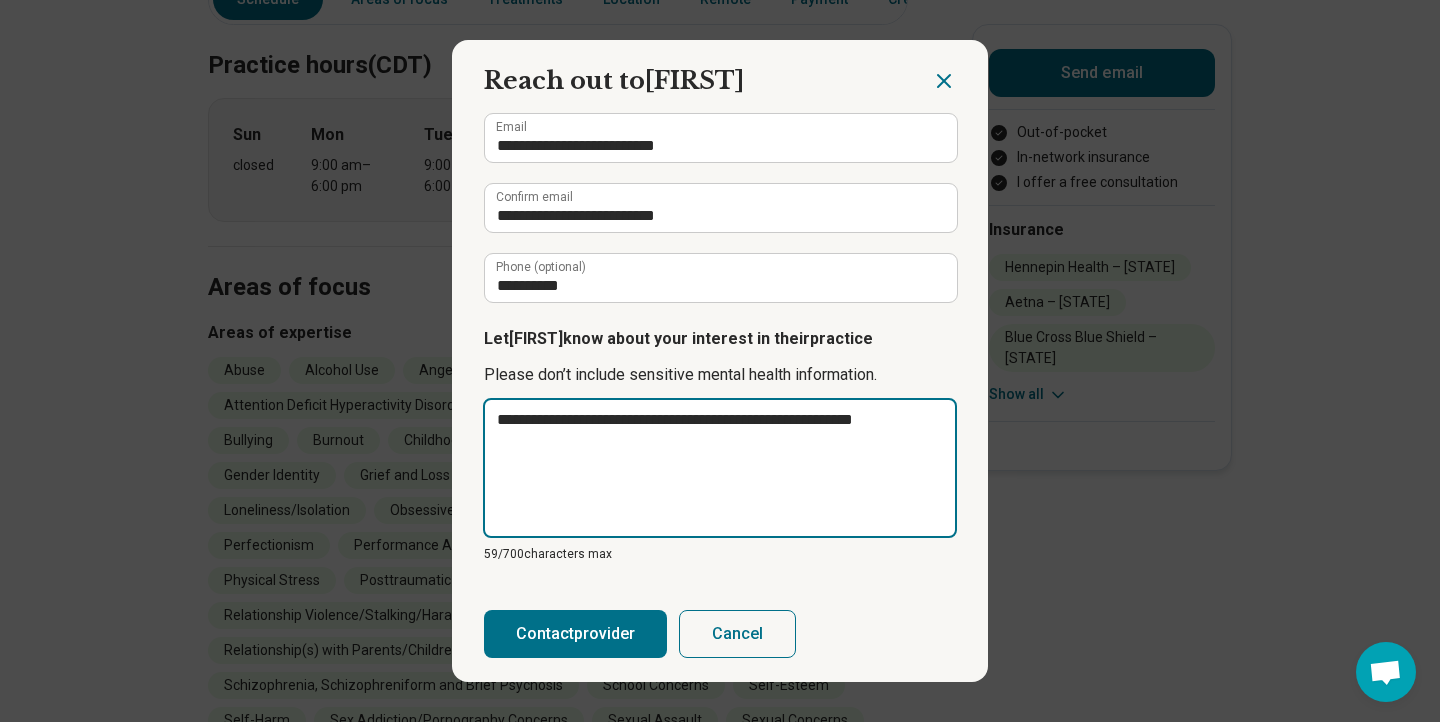 type on "**********" 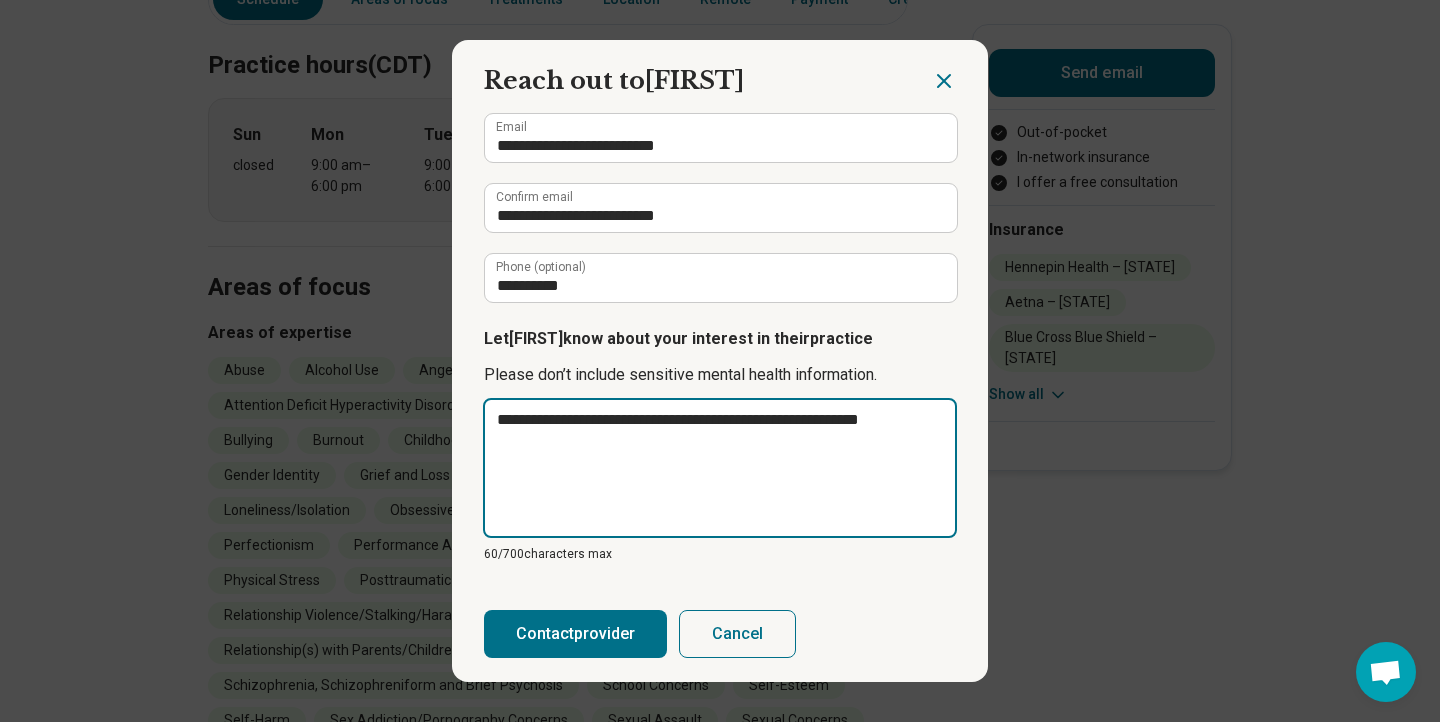 type on "**********" 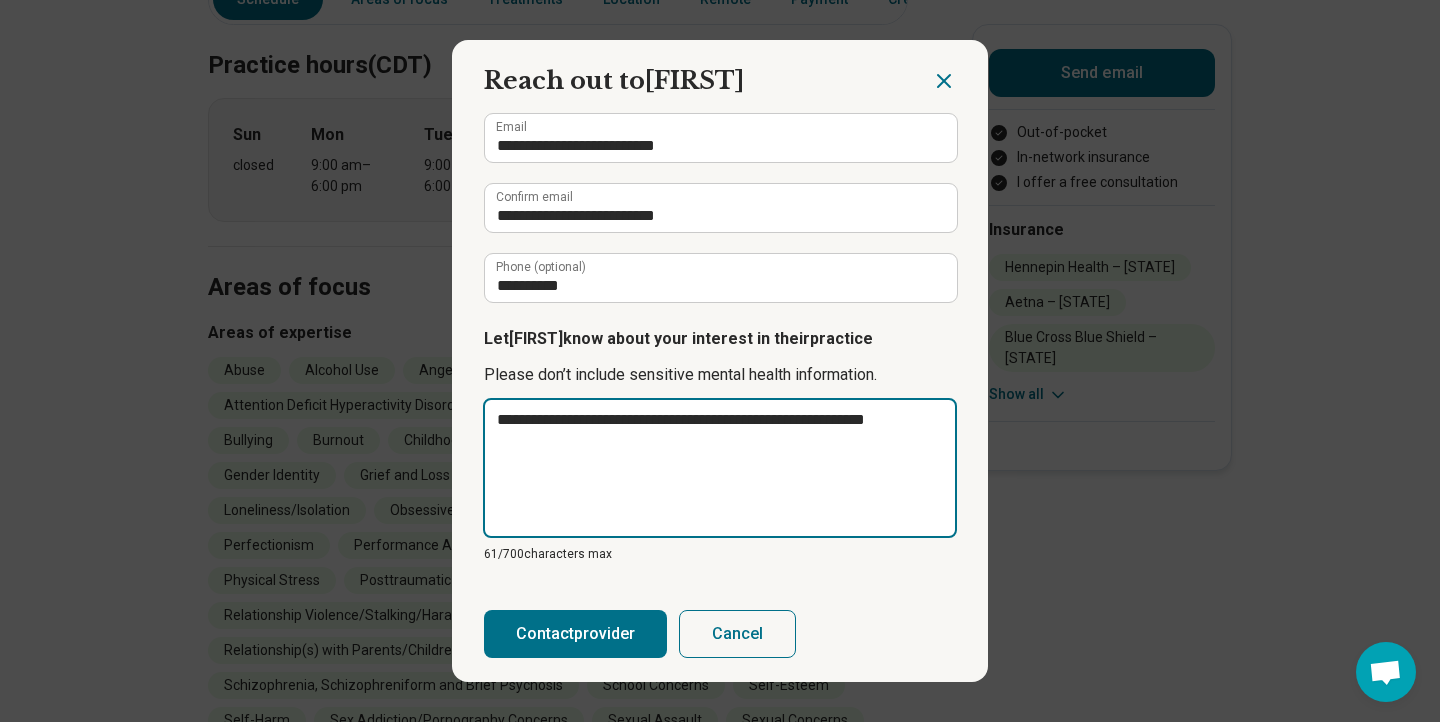 type on "**********" 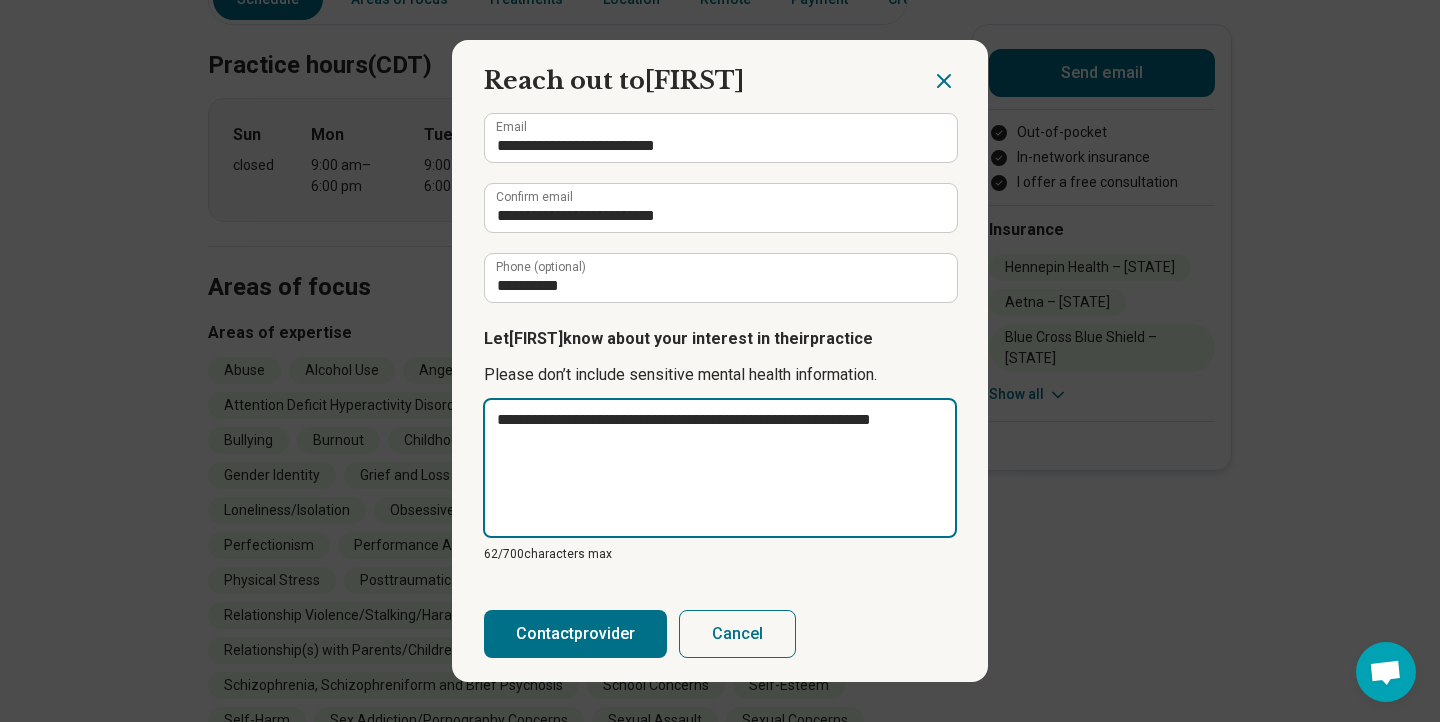 type on "**********" 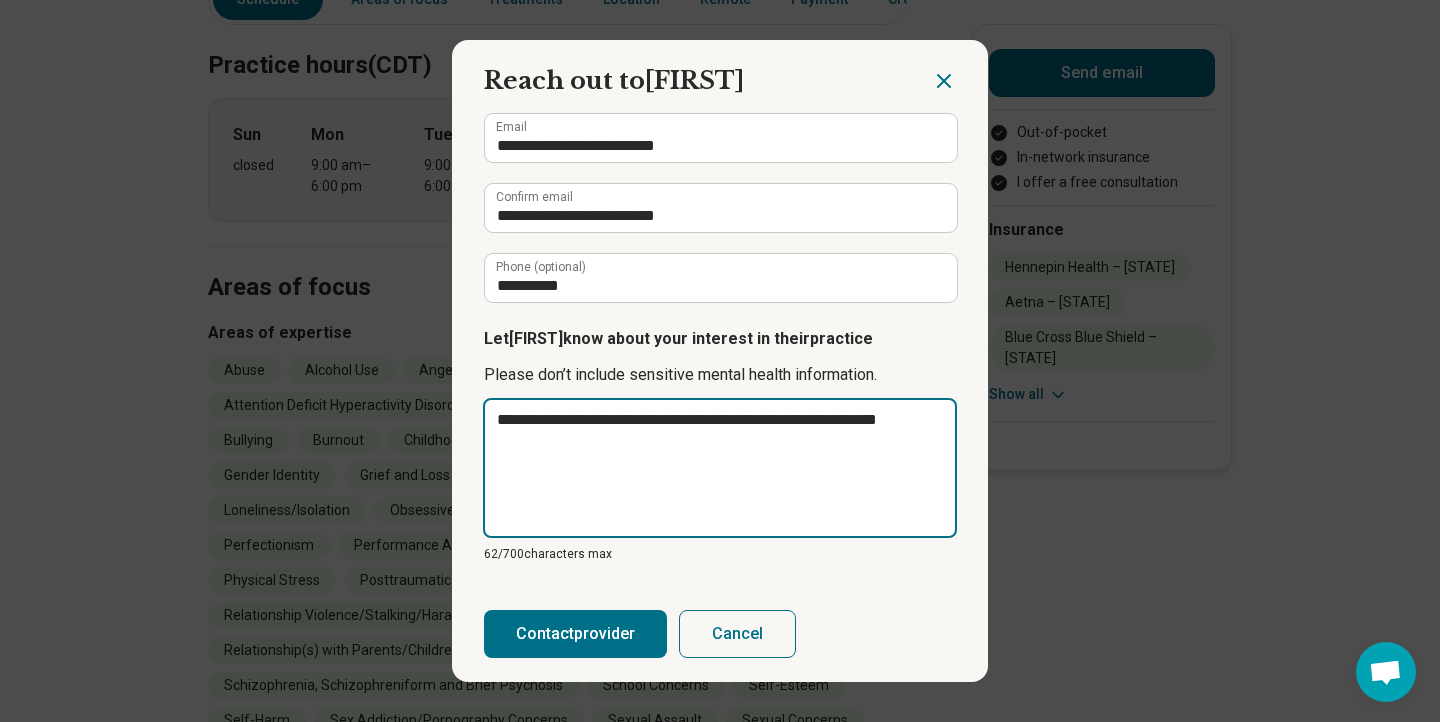 type on "*" 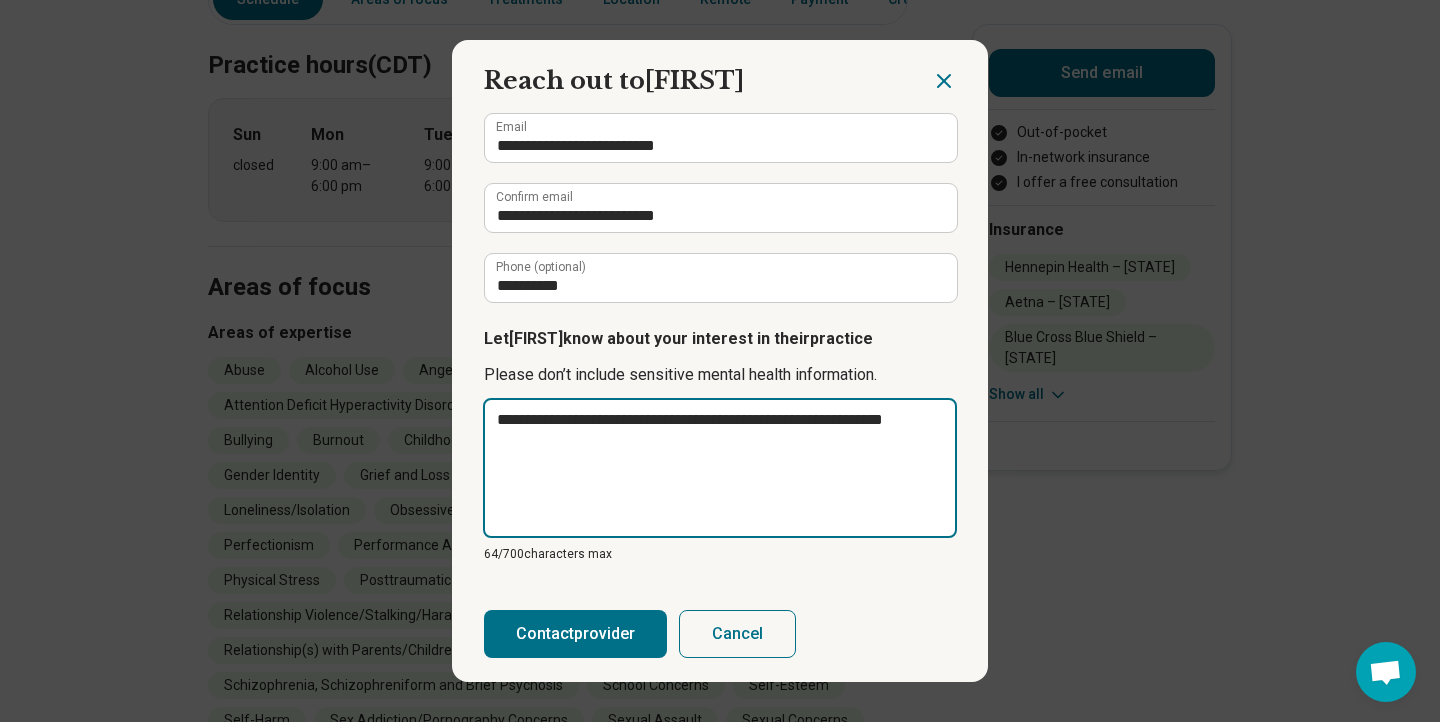 type on "**********" 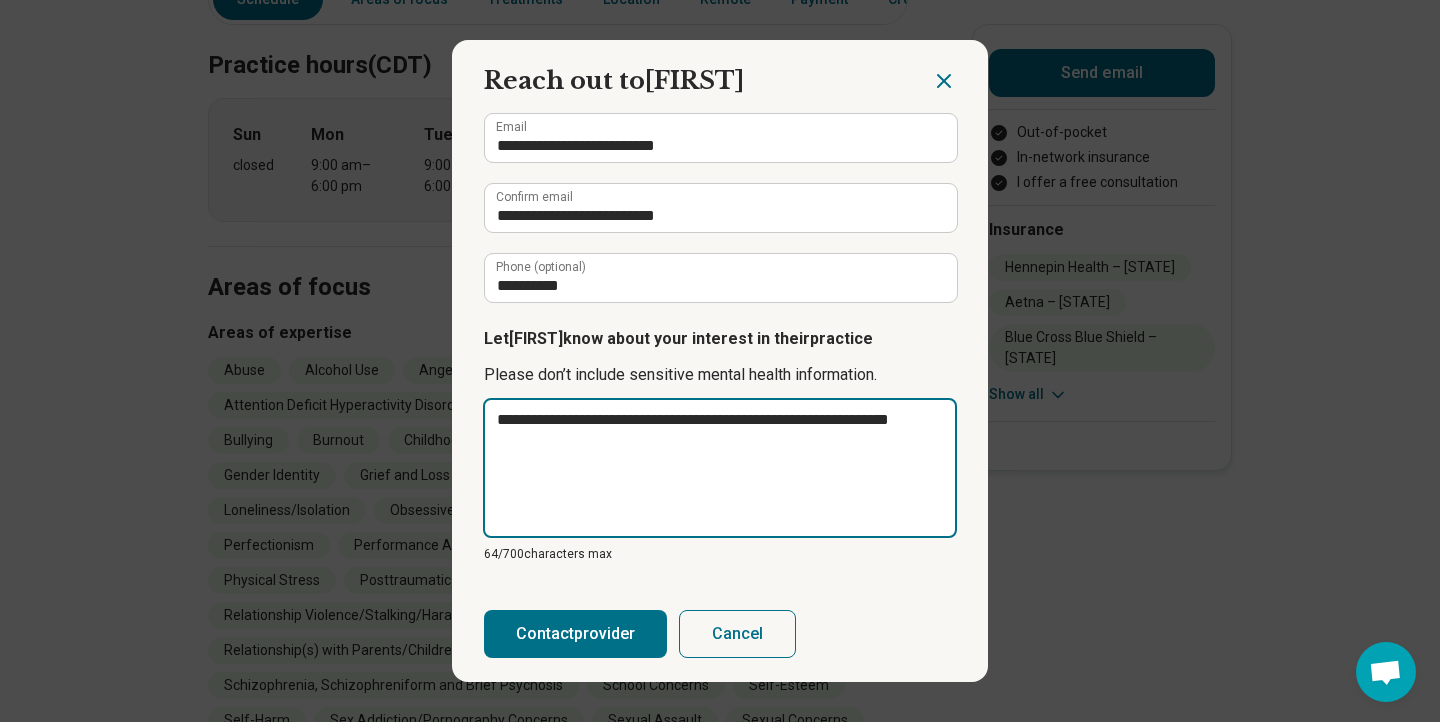 type on "**********" 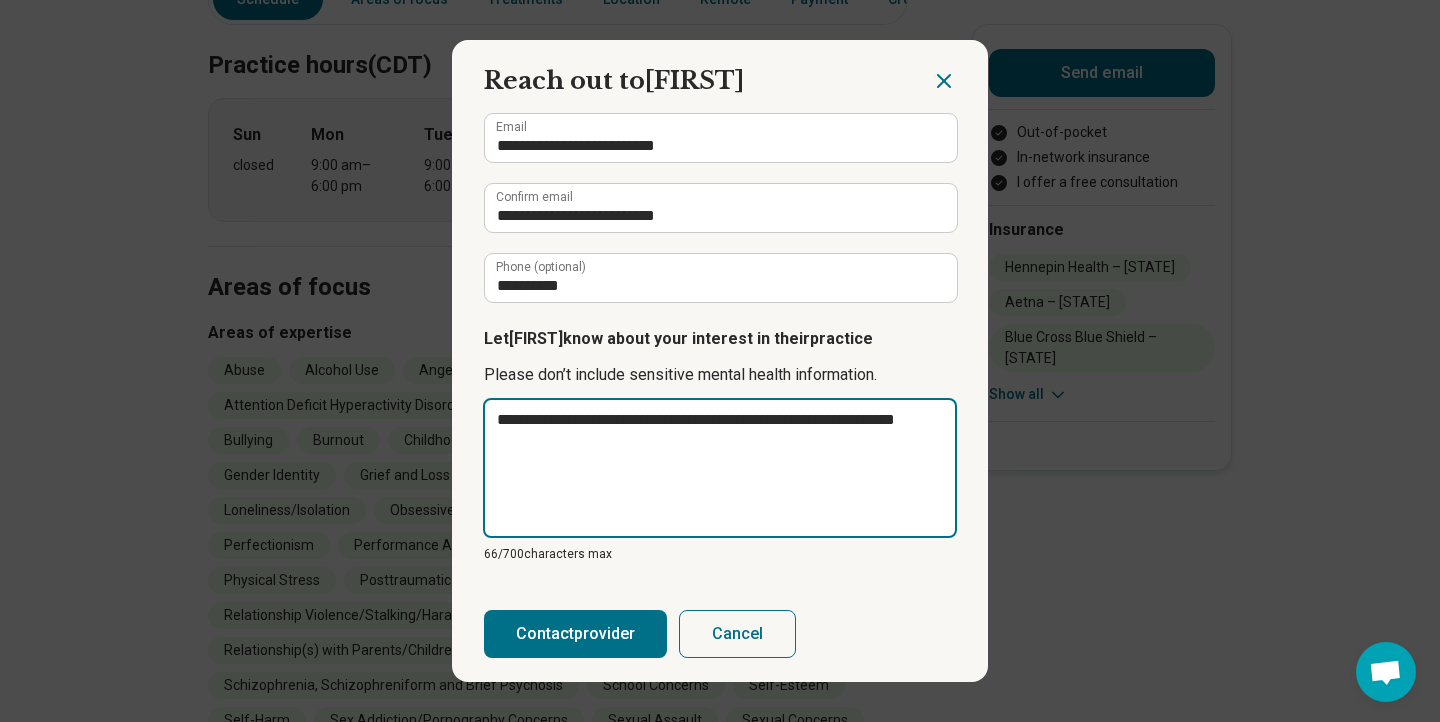 type on "**********" 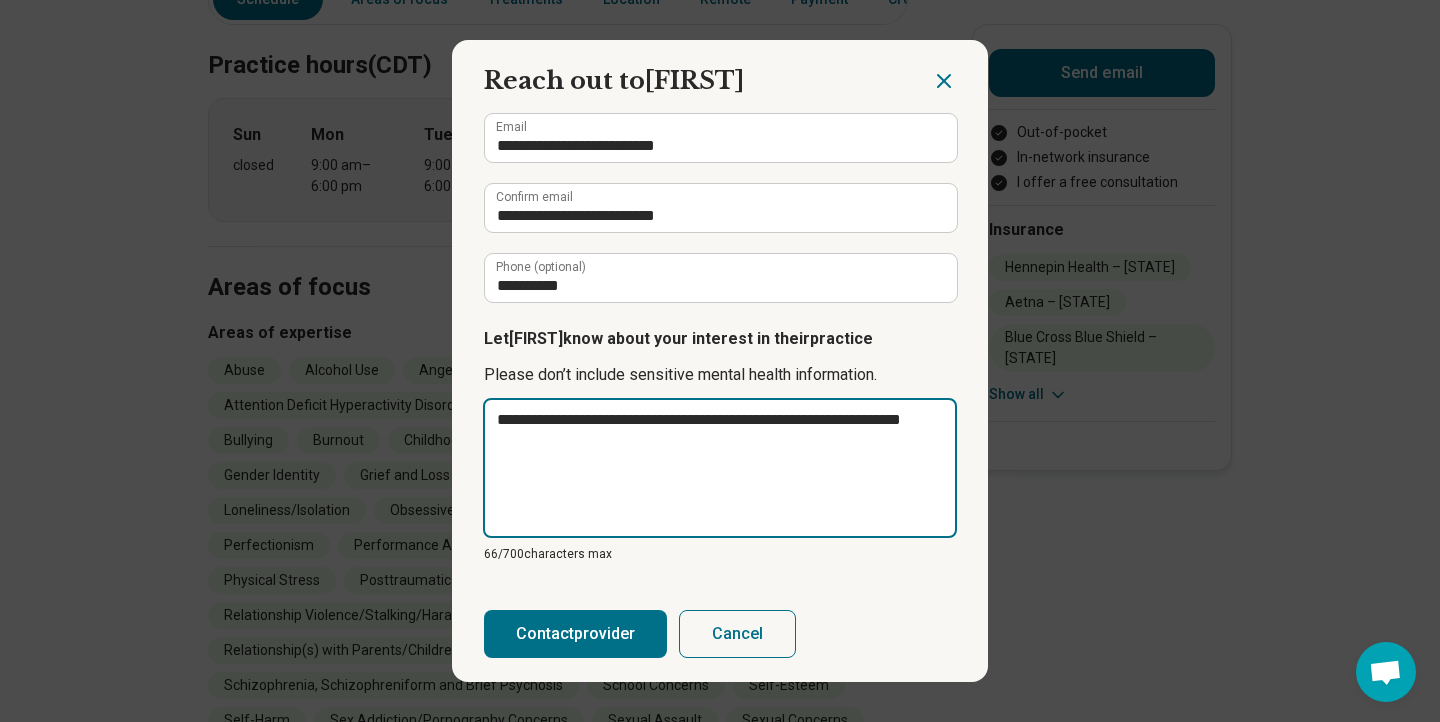type on "**********" 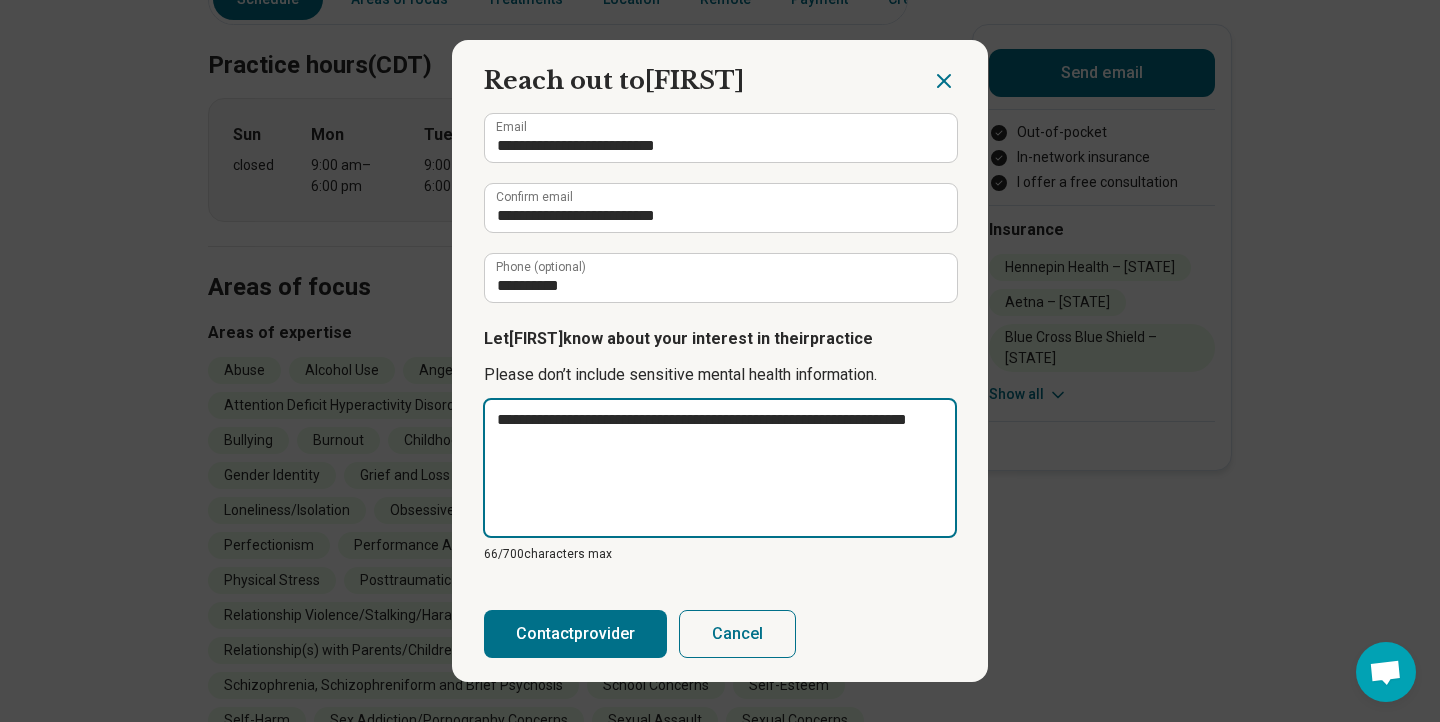 type on "*" 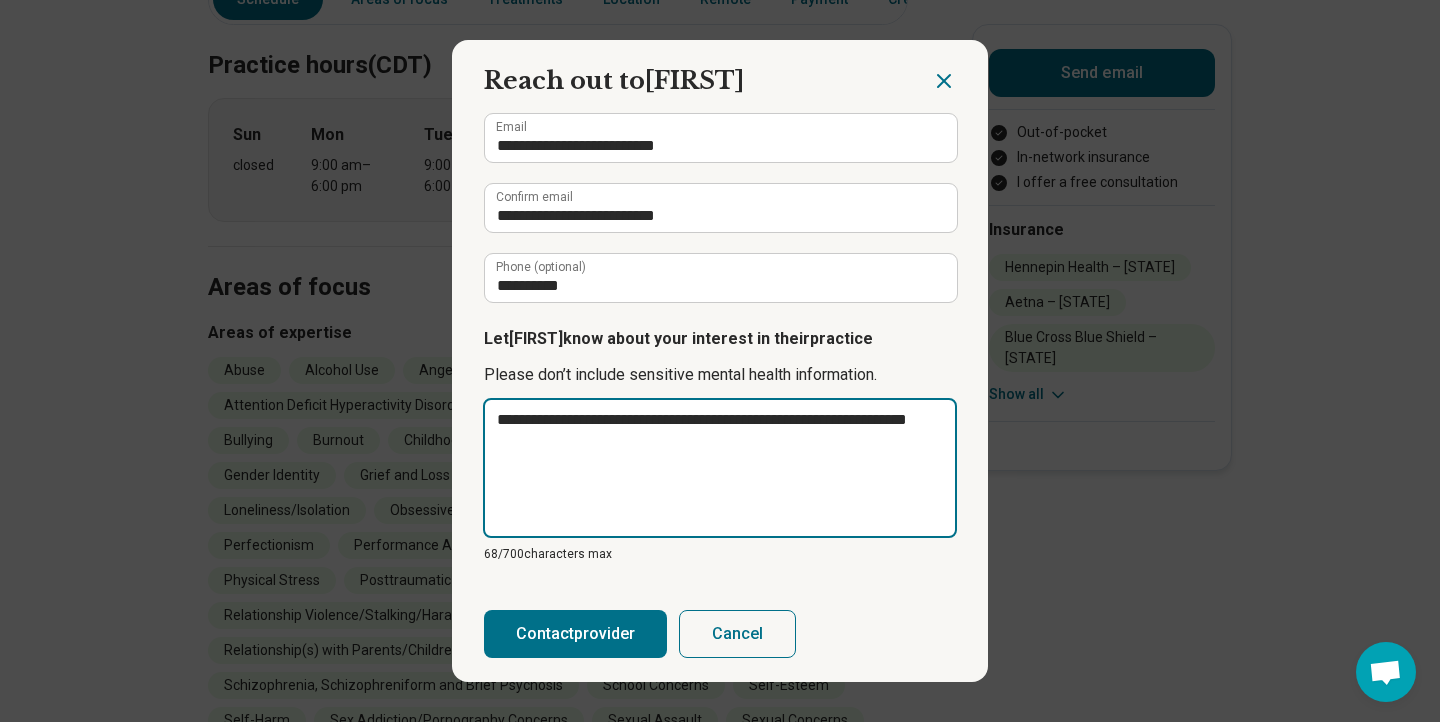 type on "**********" 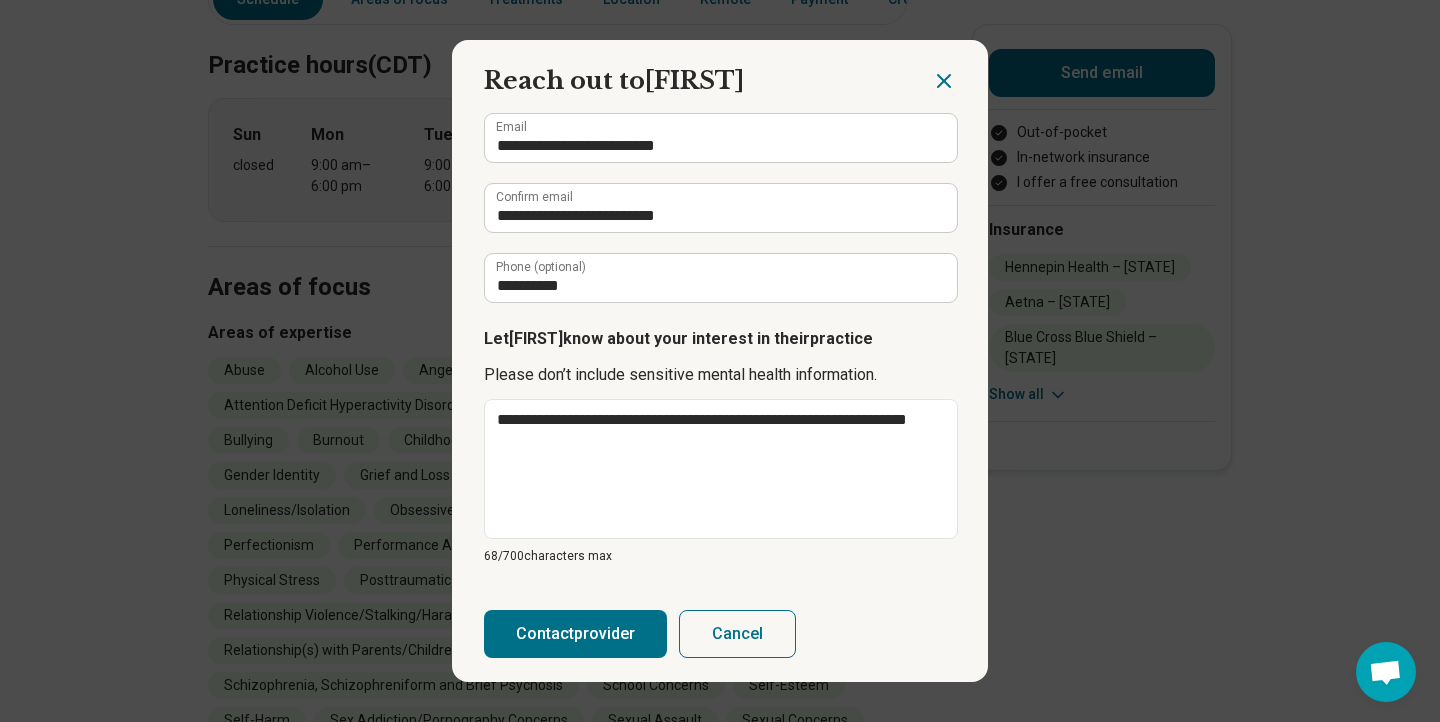 click 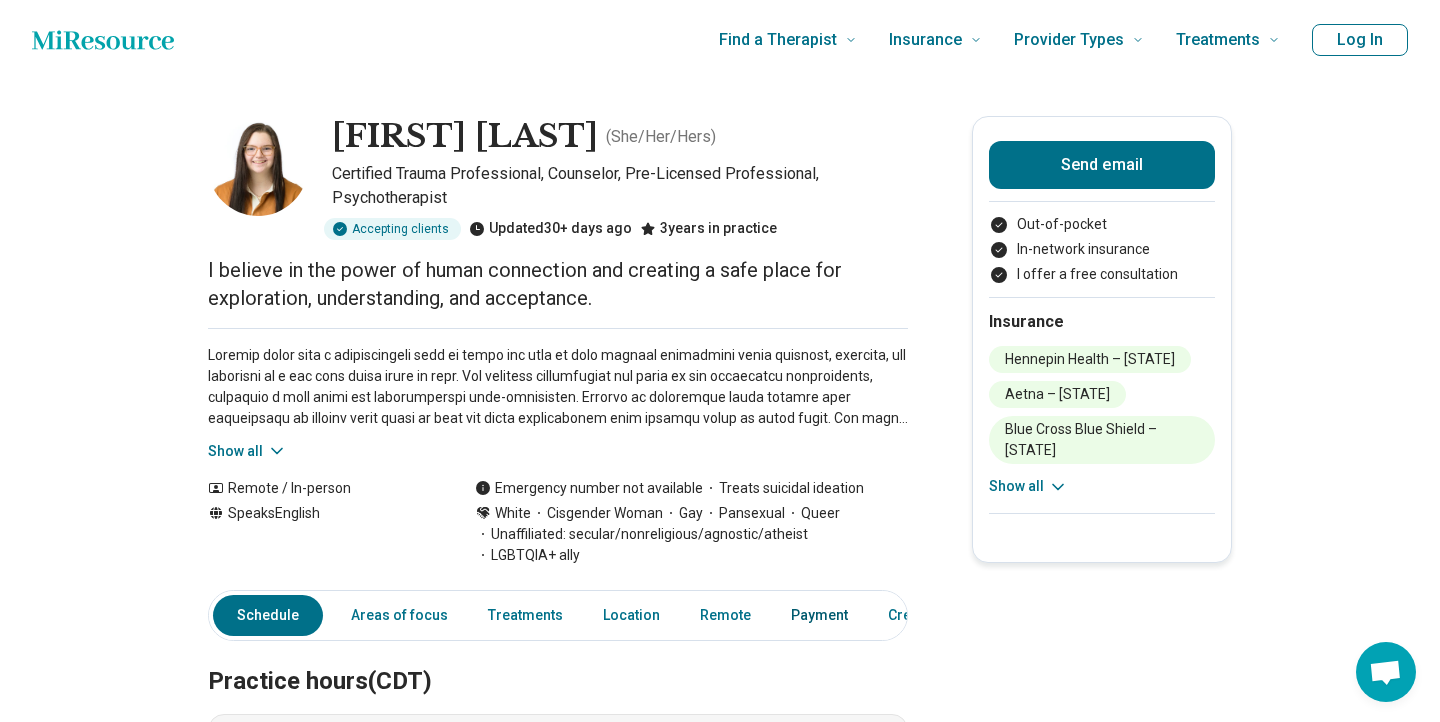 scroll, scrollTop: 3, scrollLeft: 0, axis: vertical 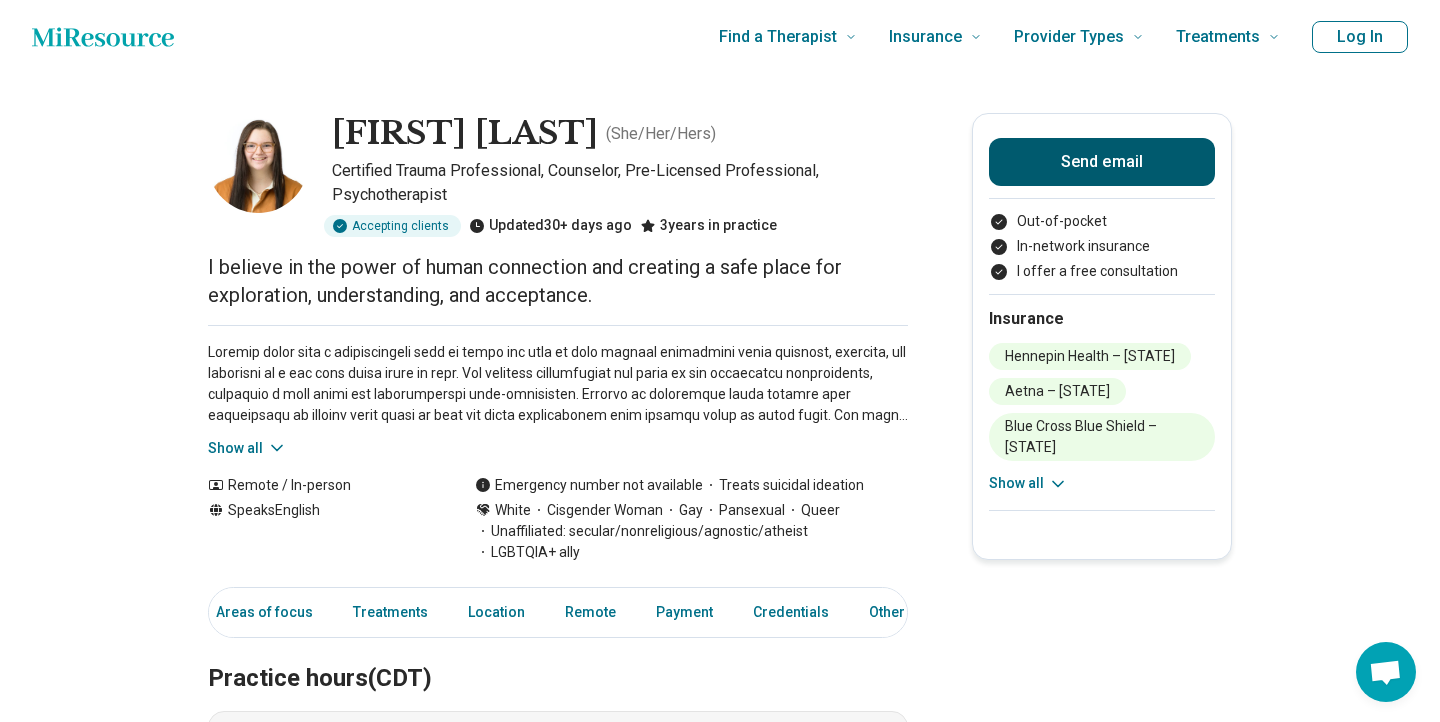 click on "Send email" at bounding box center (1102, 162) 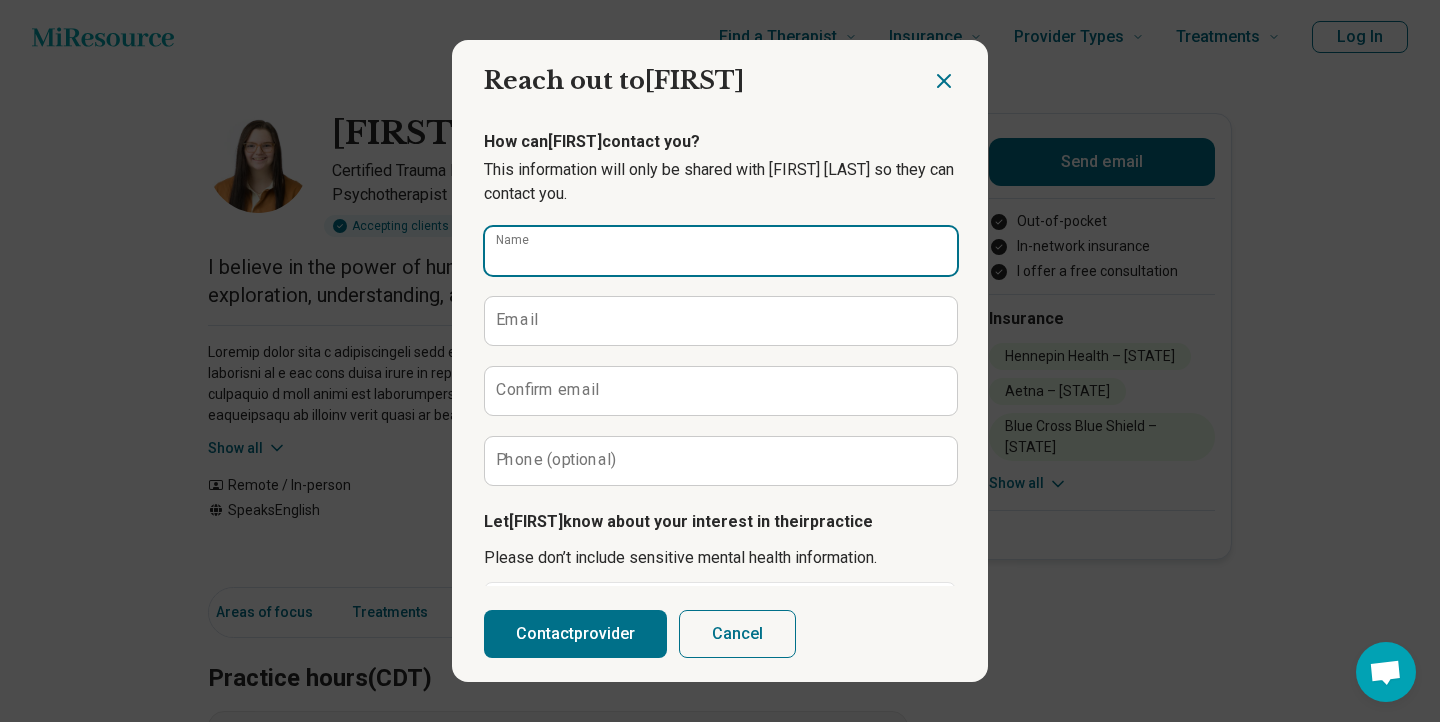click on "Name" at bounding box center (721, 251) 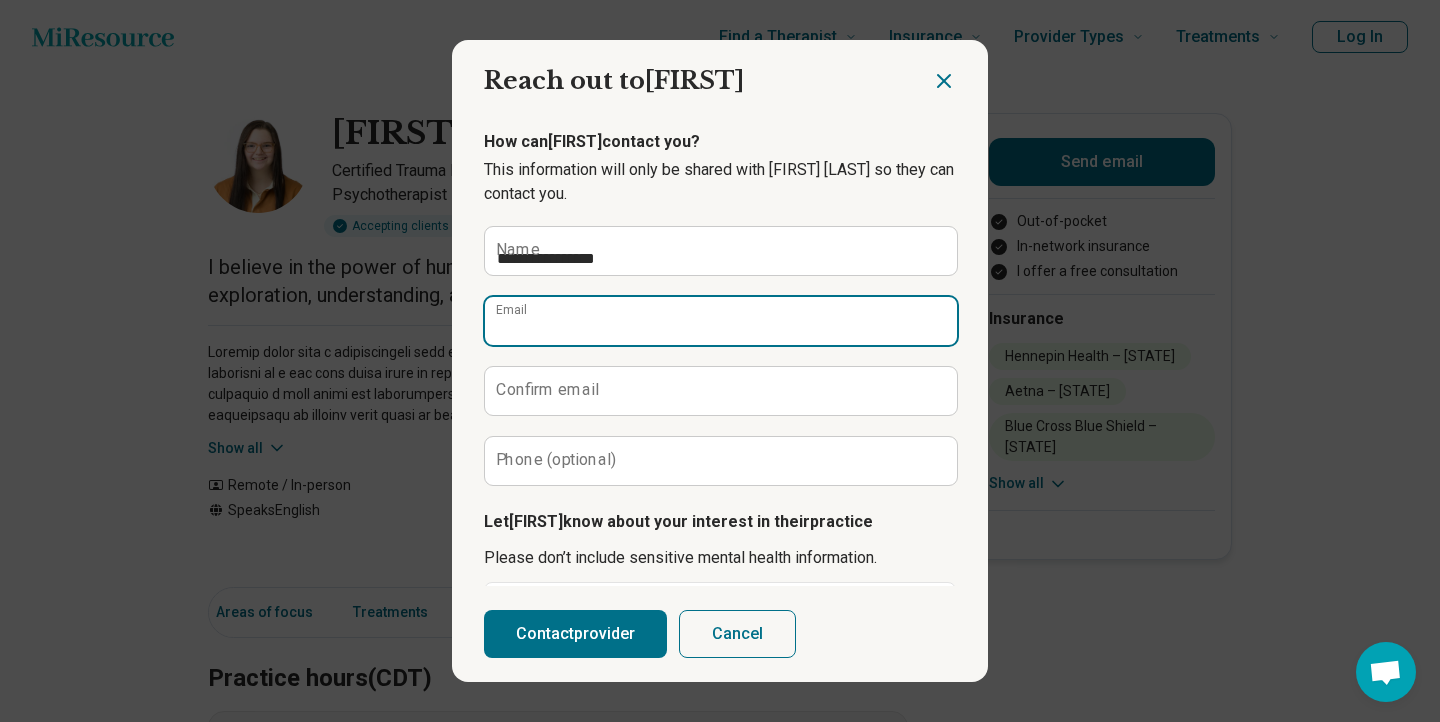 type on "**********" 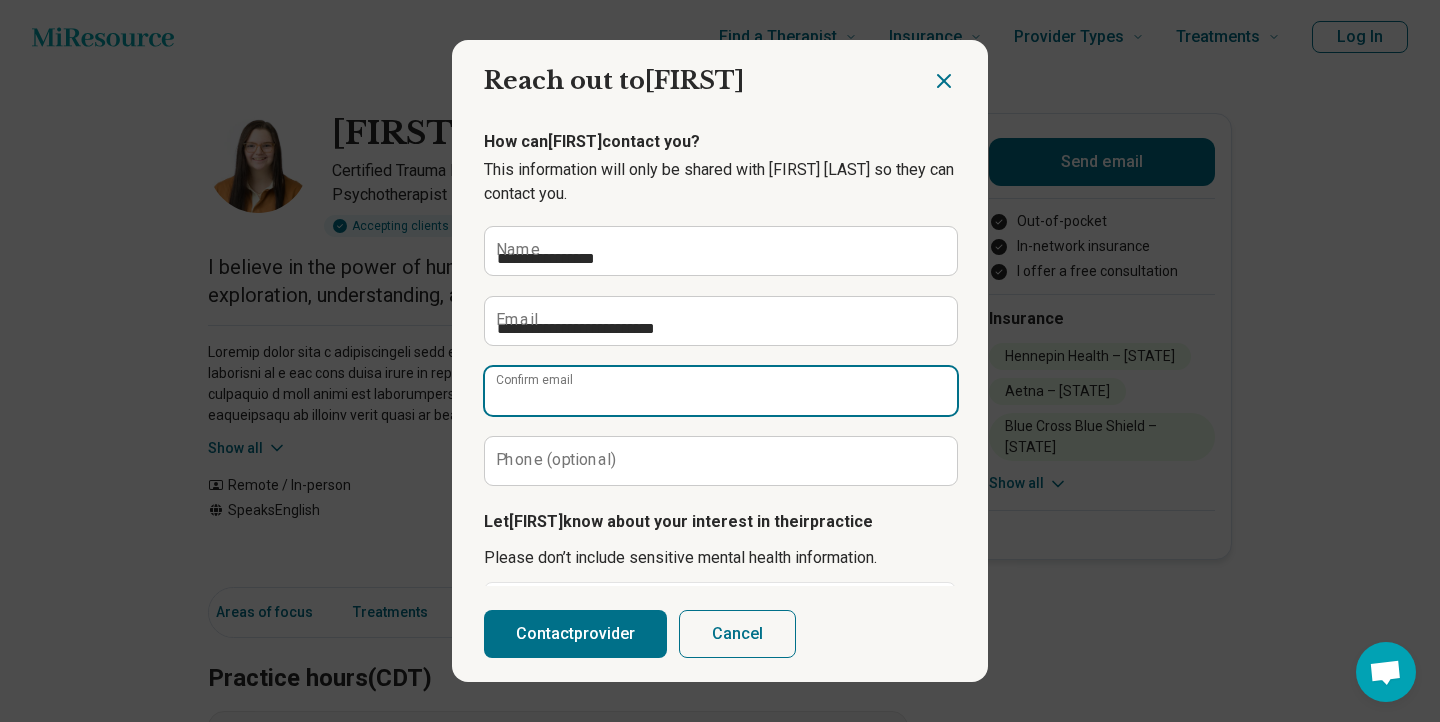 type on "**********" 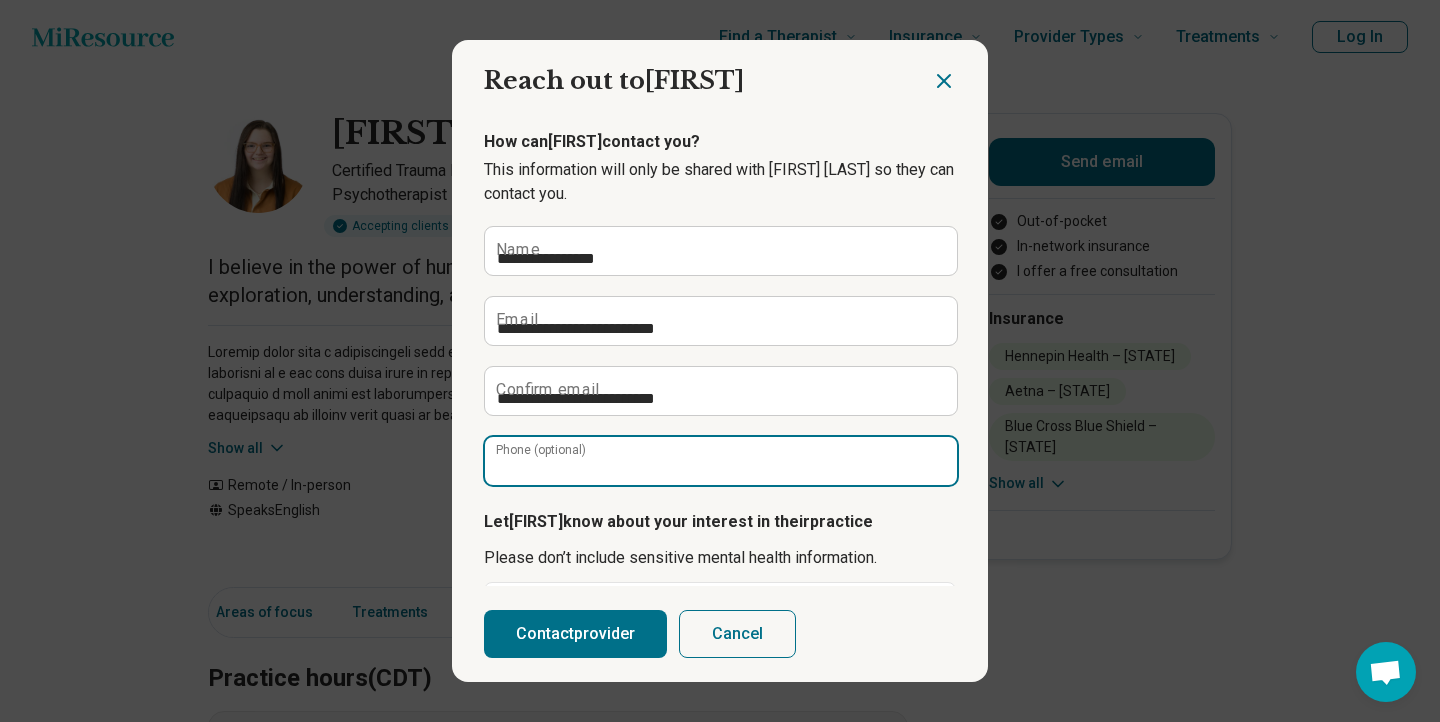 type on "**********" 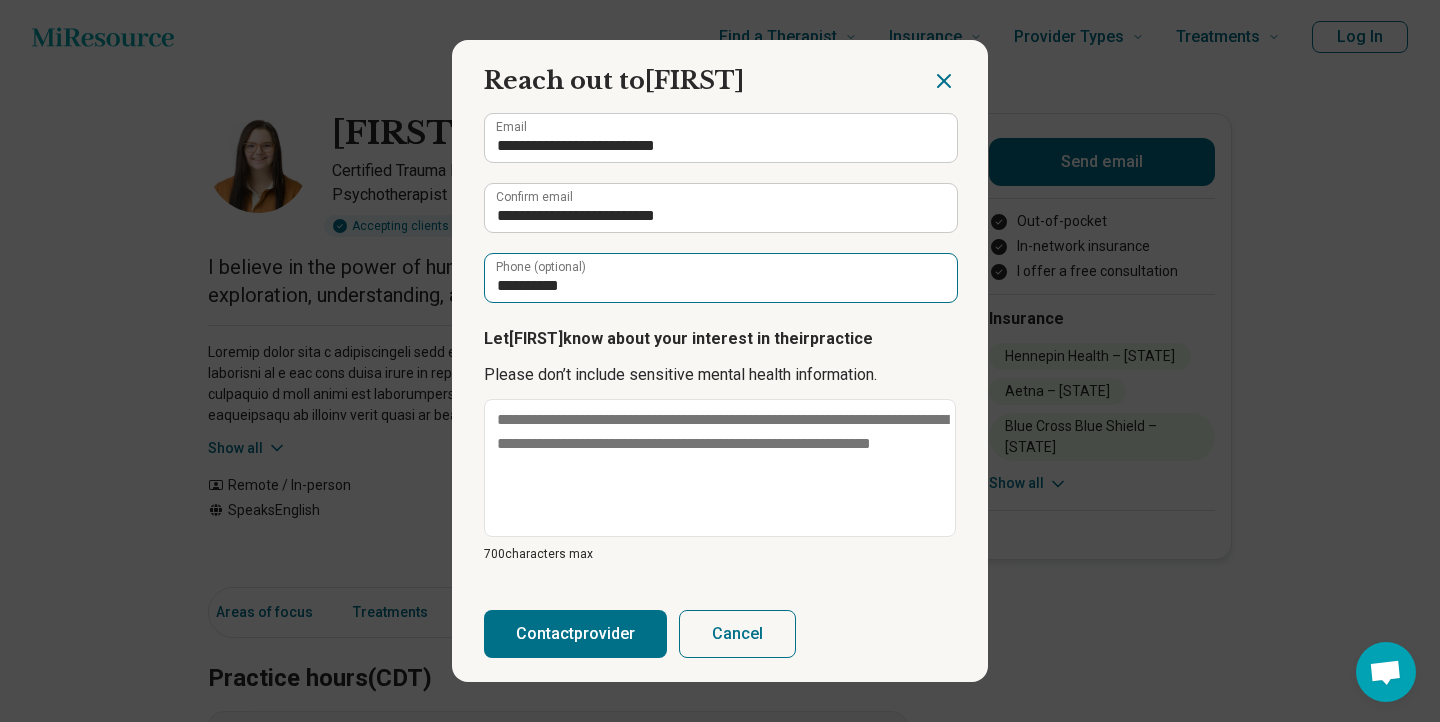 scroll, scrollTop: 183, scrollLeft: 0, axis: vertical 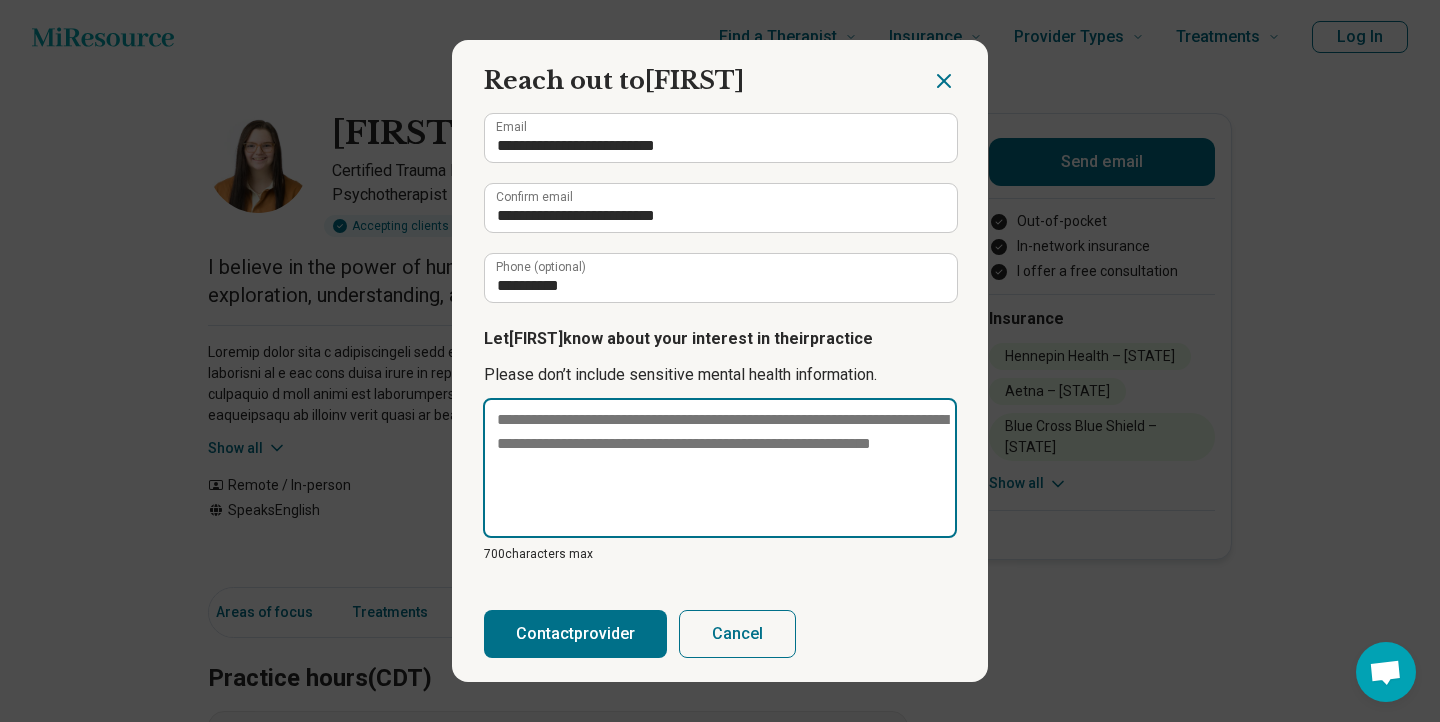 click at bounding box center [720, 468] 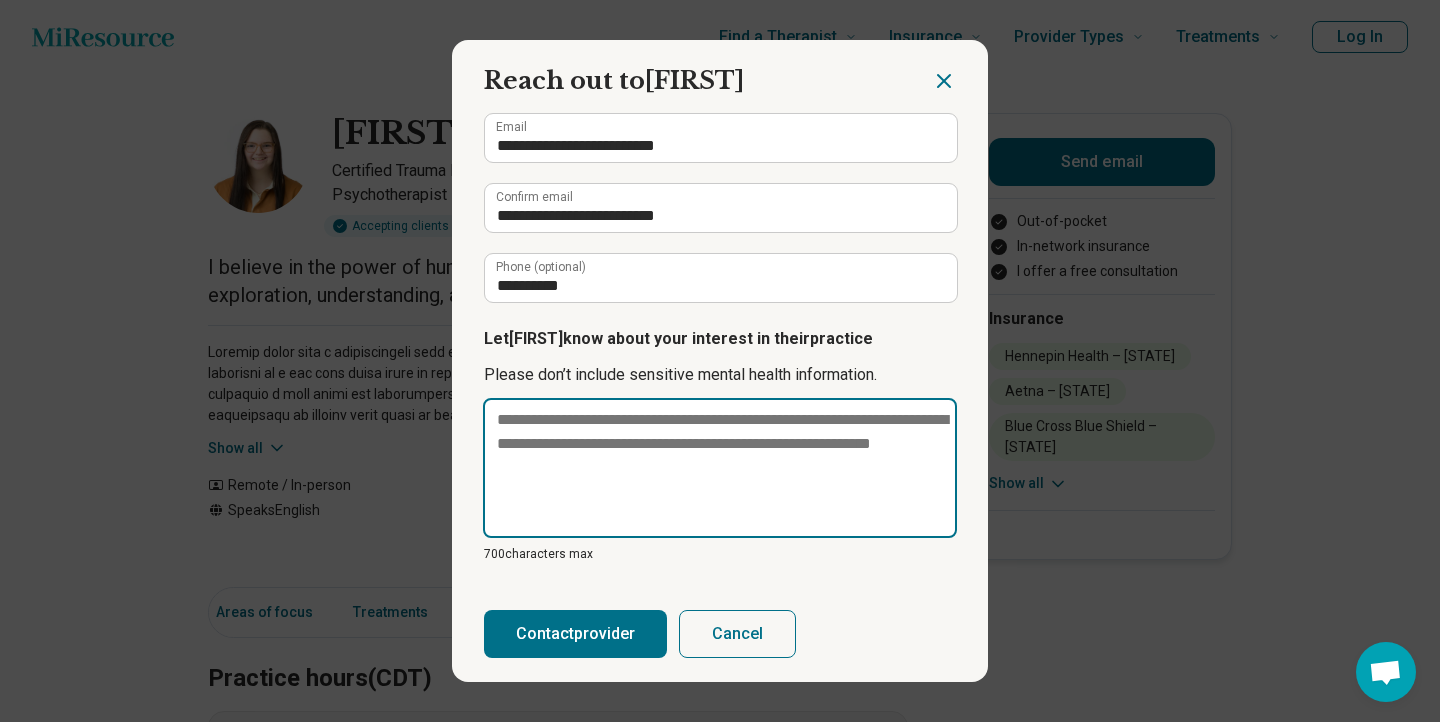 type on "*" 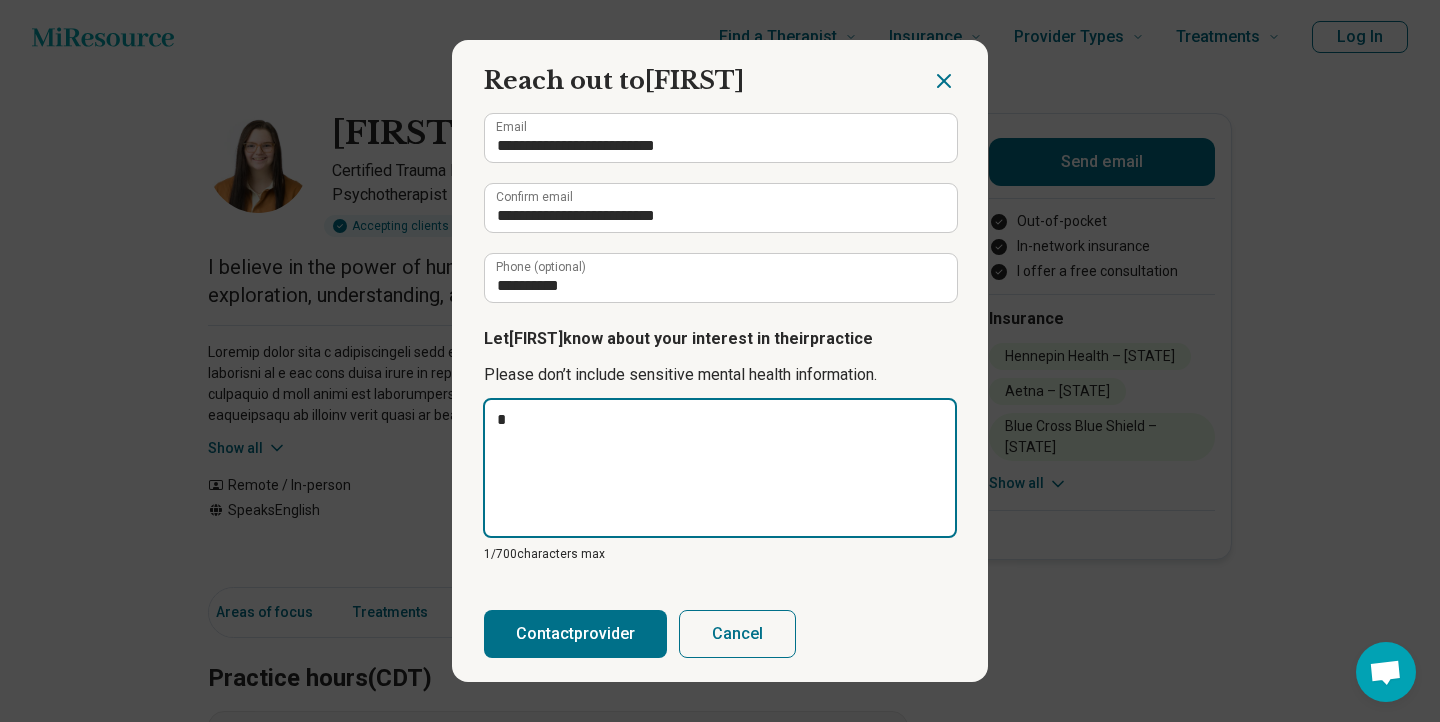 type on "*" 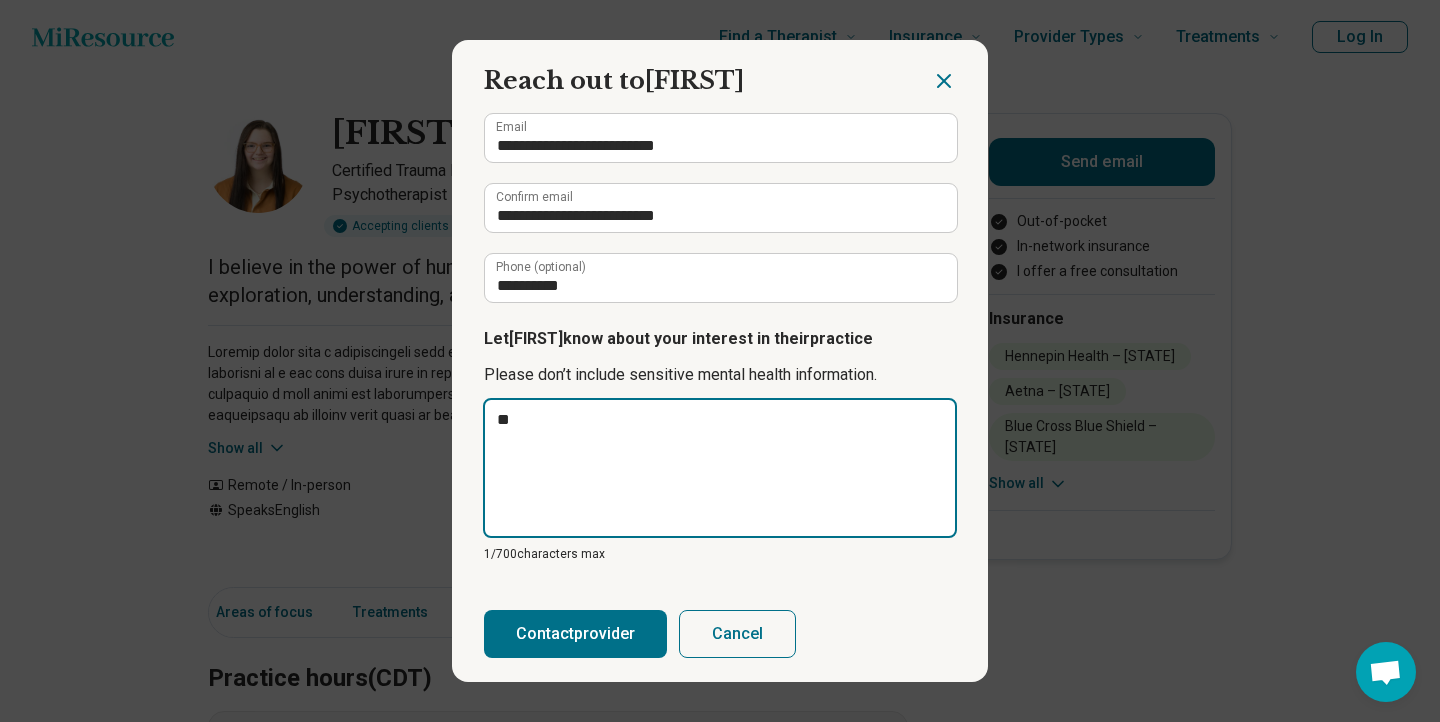 type on "*" 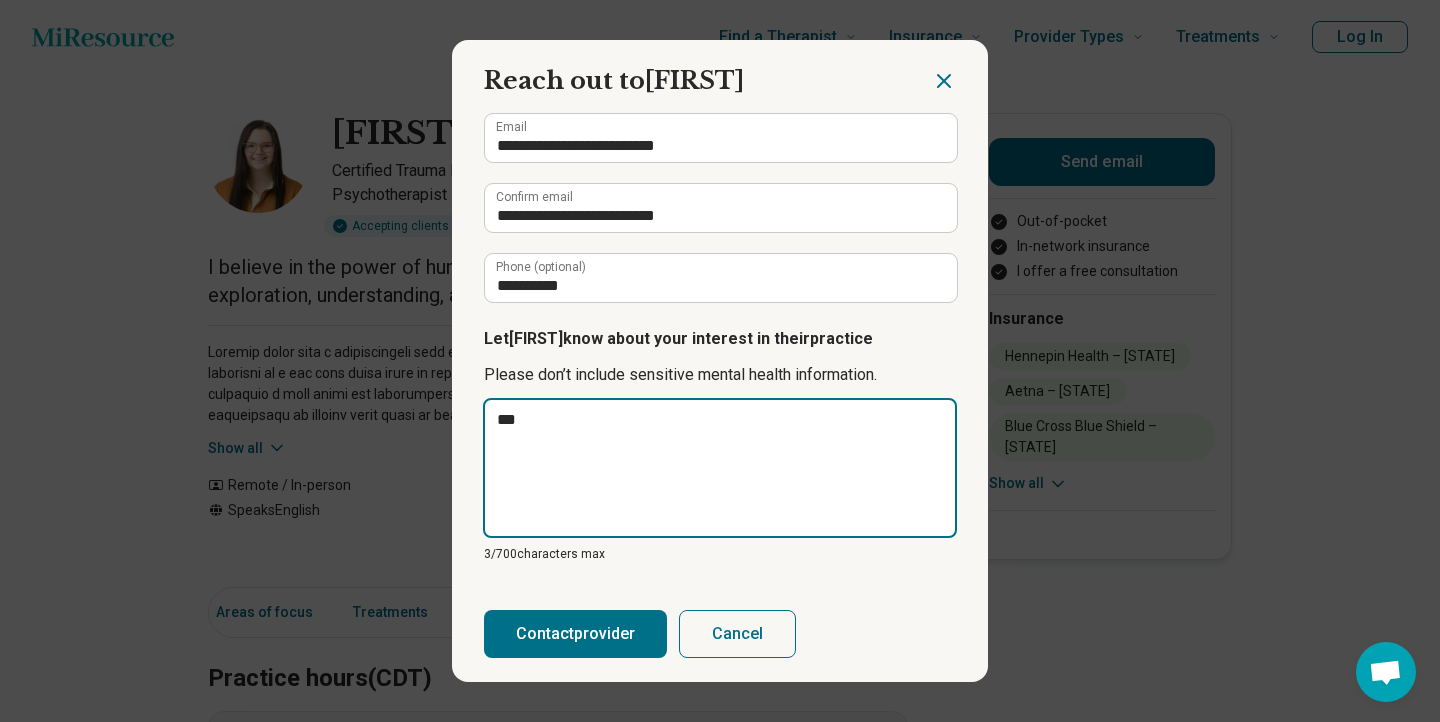 type on "*" 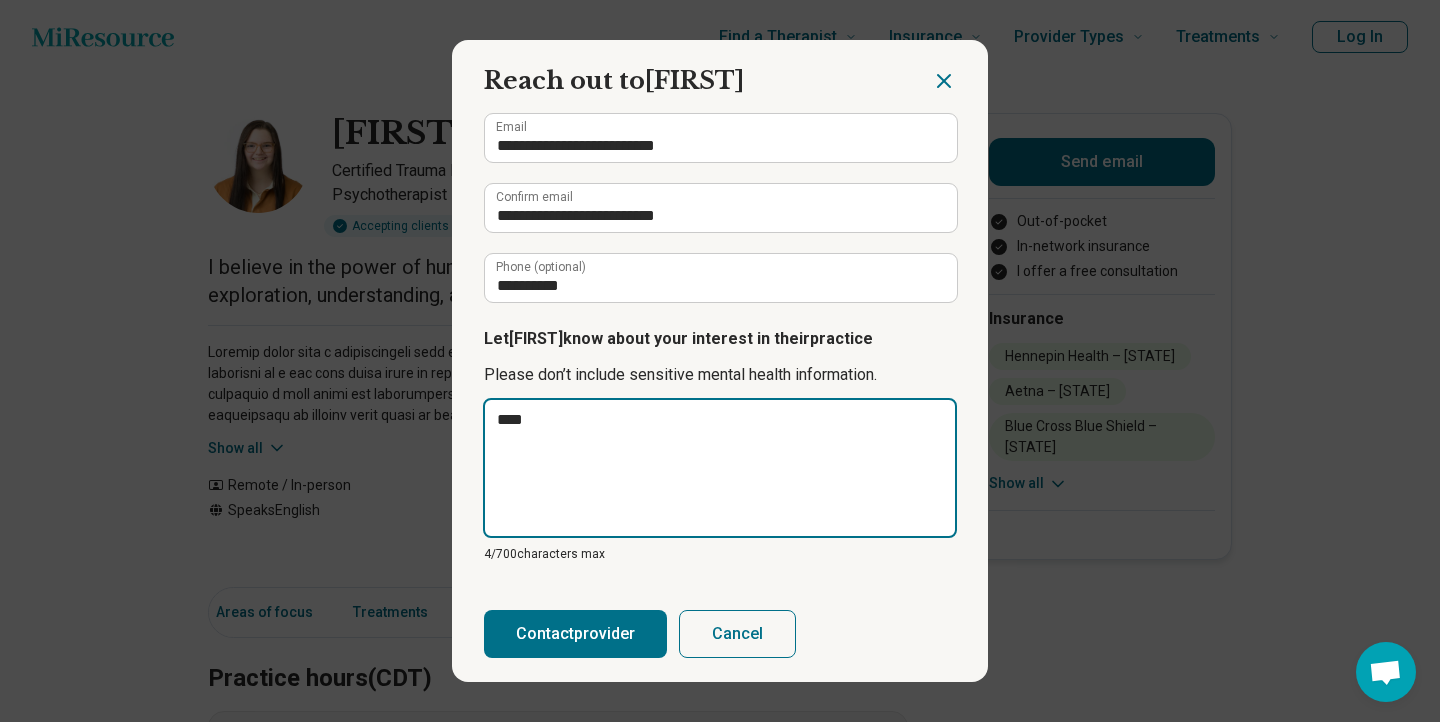 type on "*" 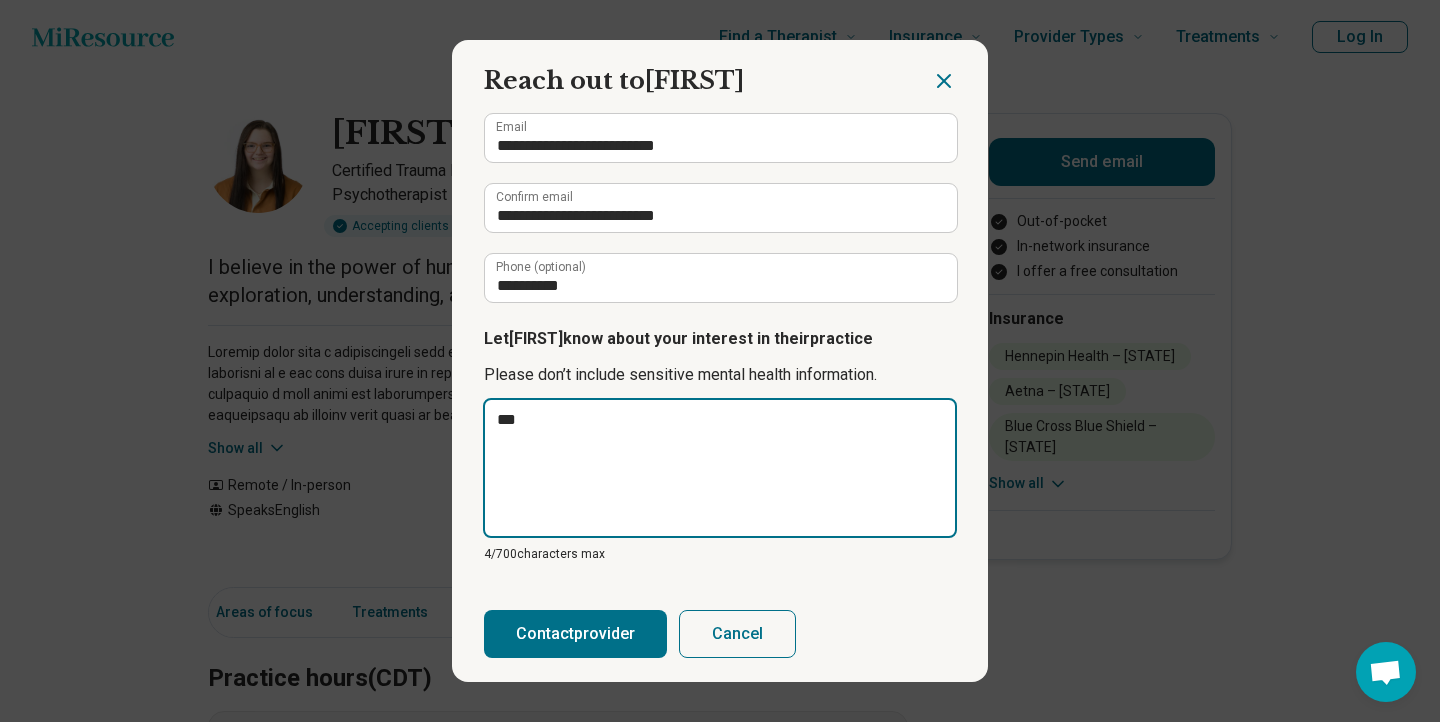 type on "*" 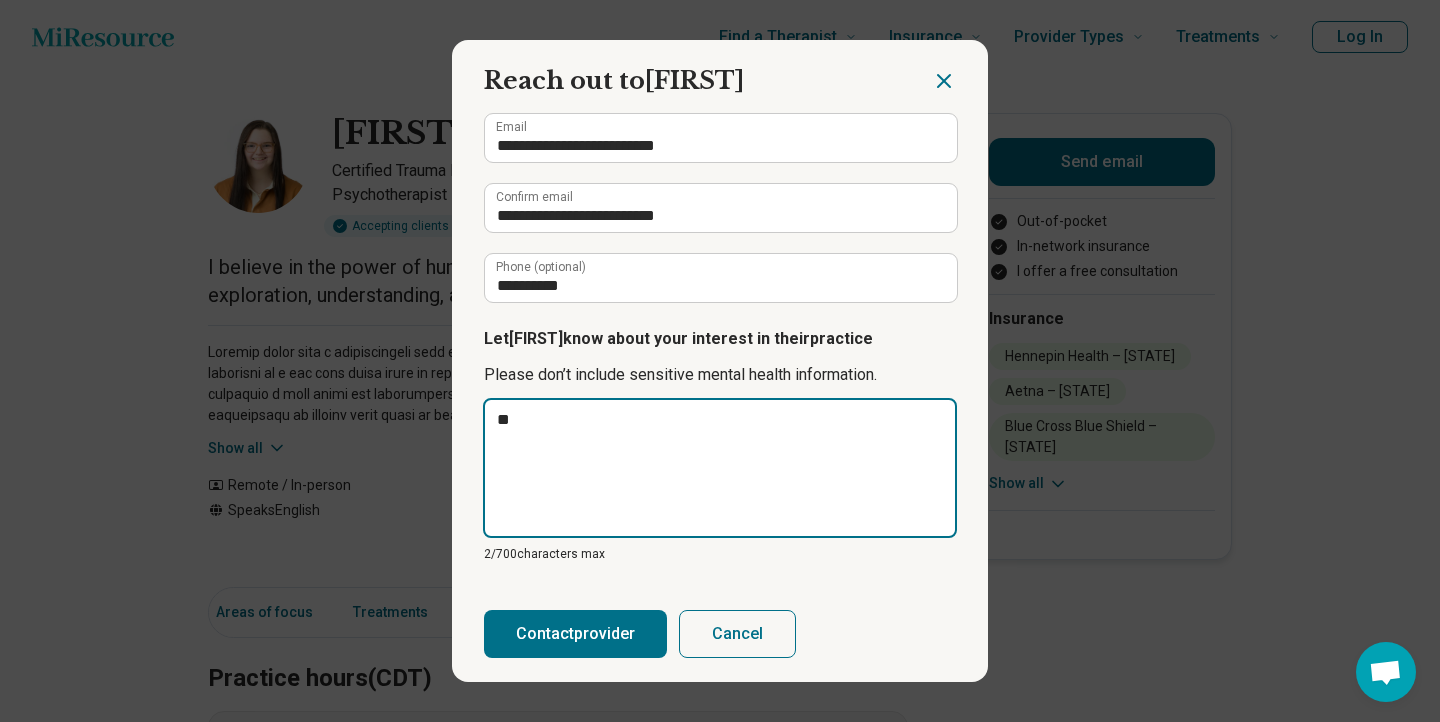type on "*" 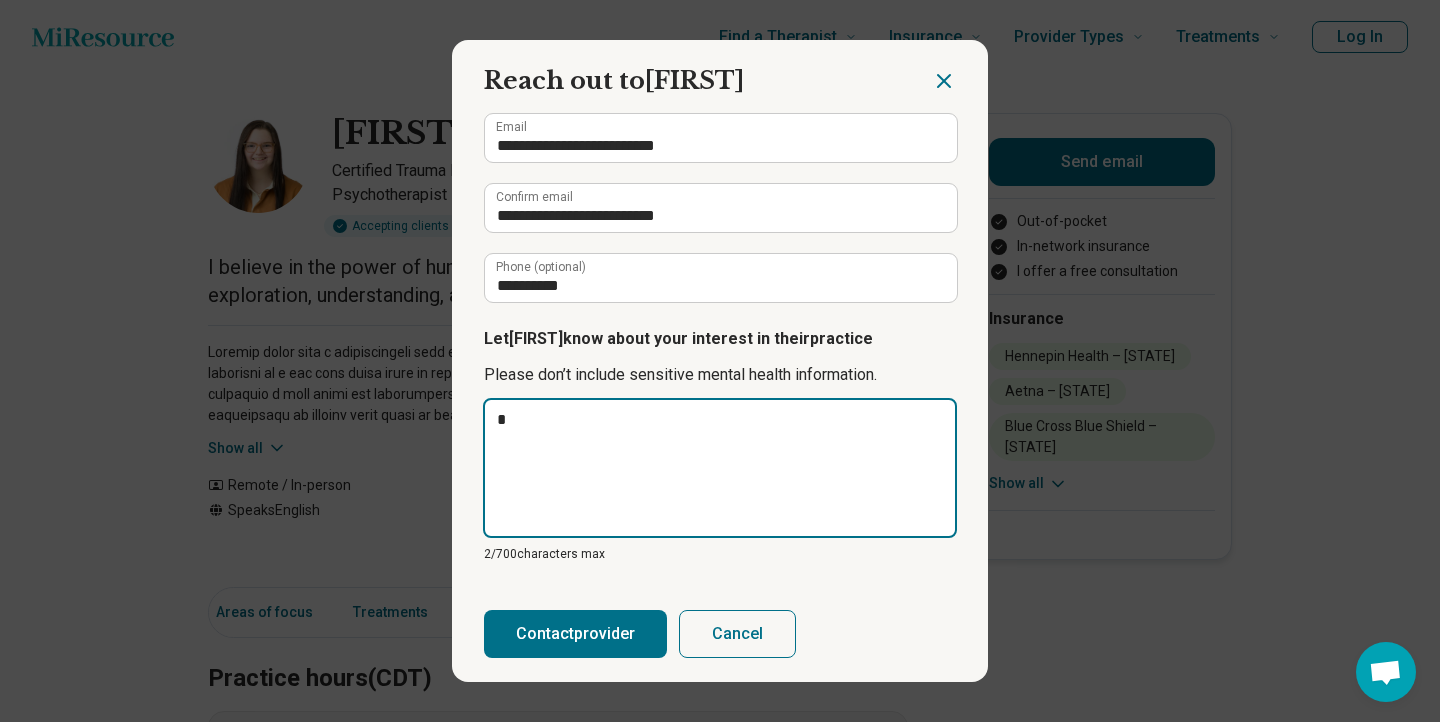 type on "*" 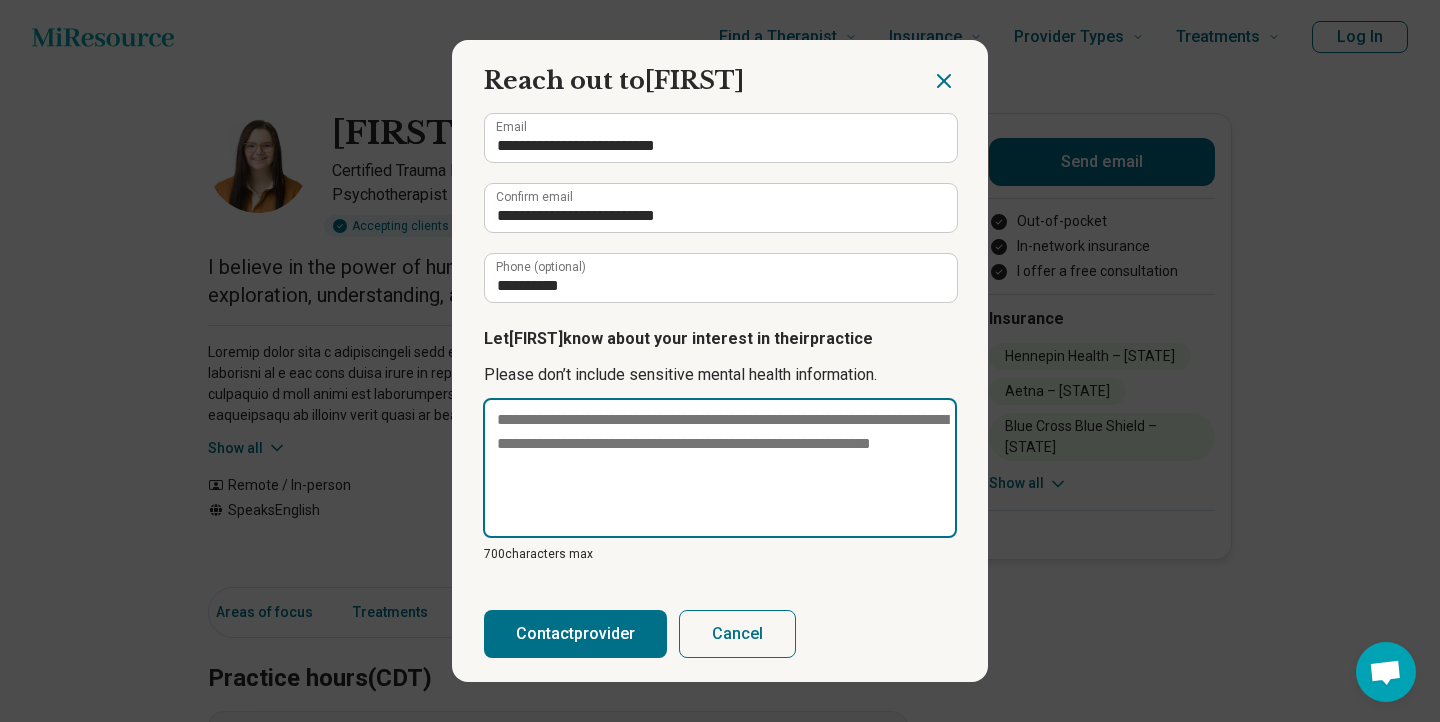 type on "*" 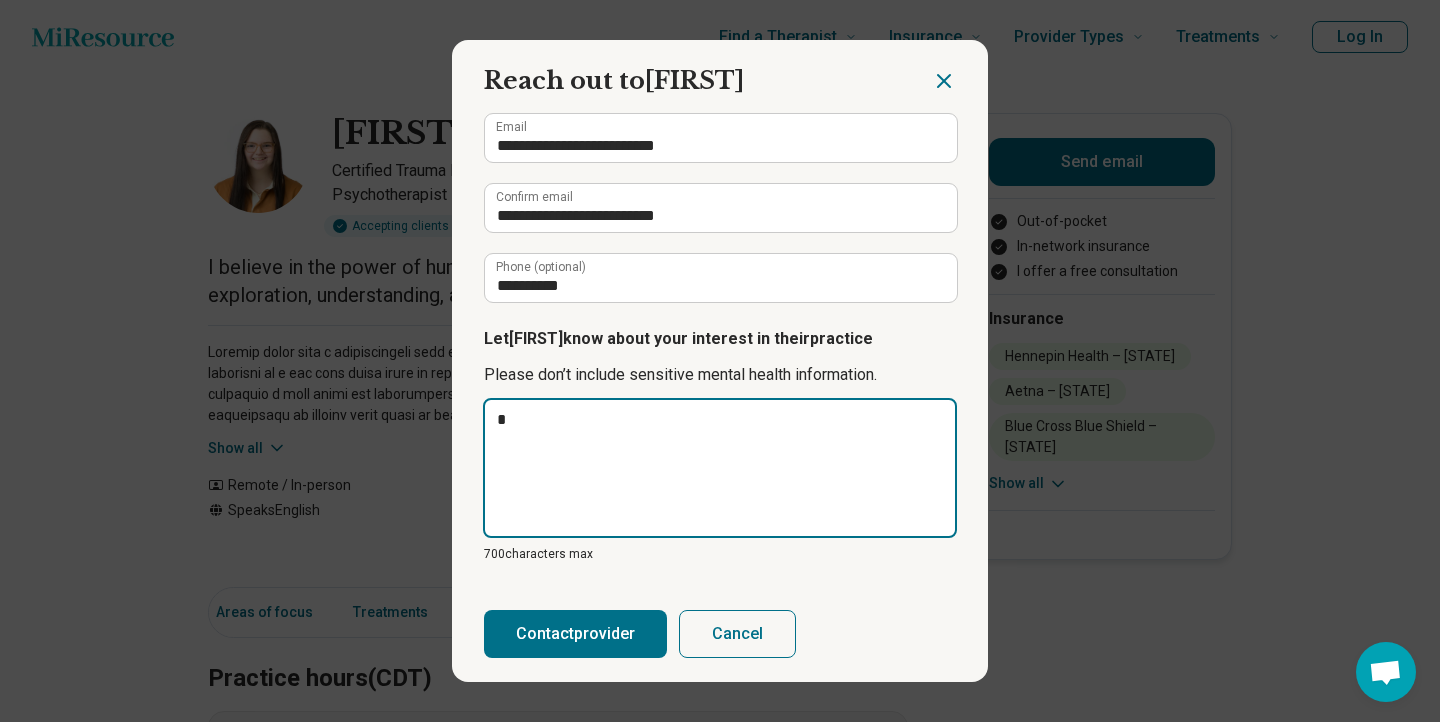type on "*" 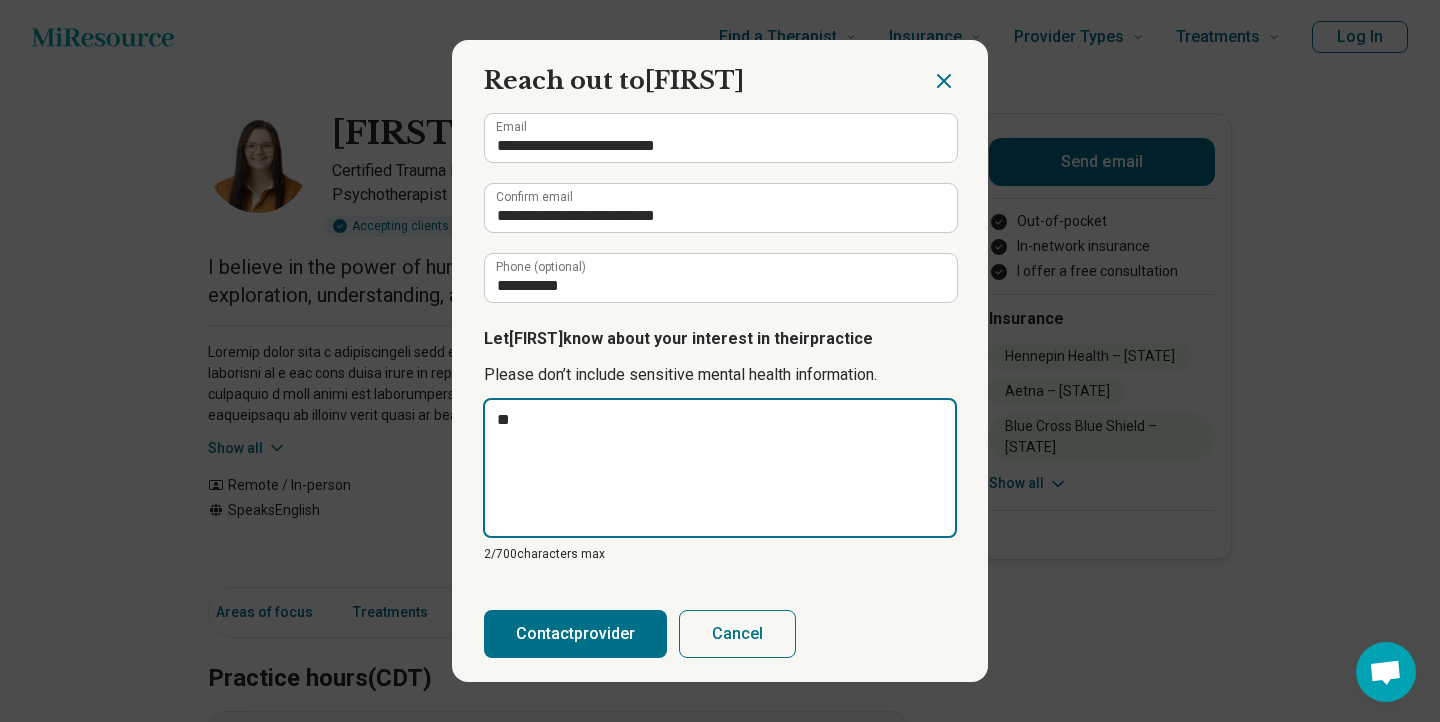 type on "*" 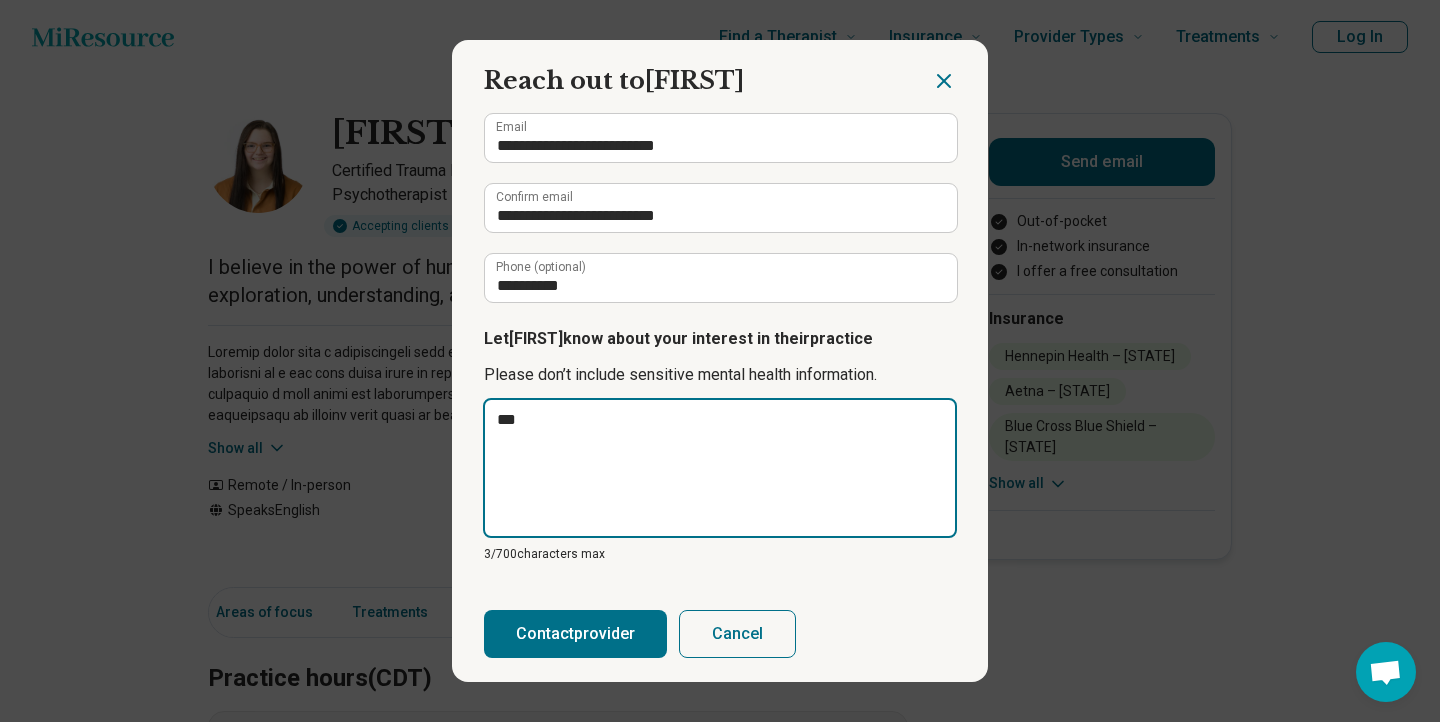 type on "*" 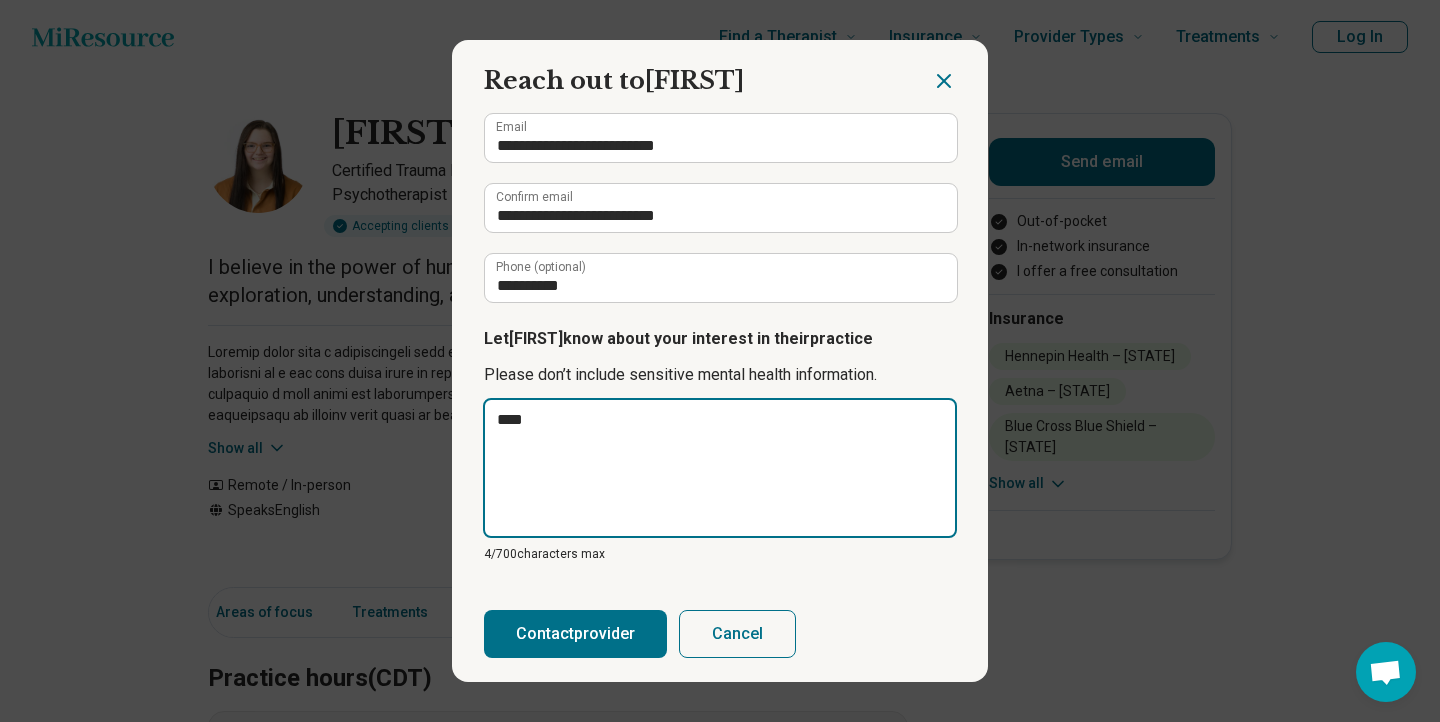 type on "*" 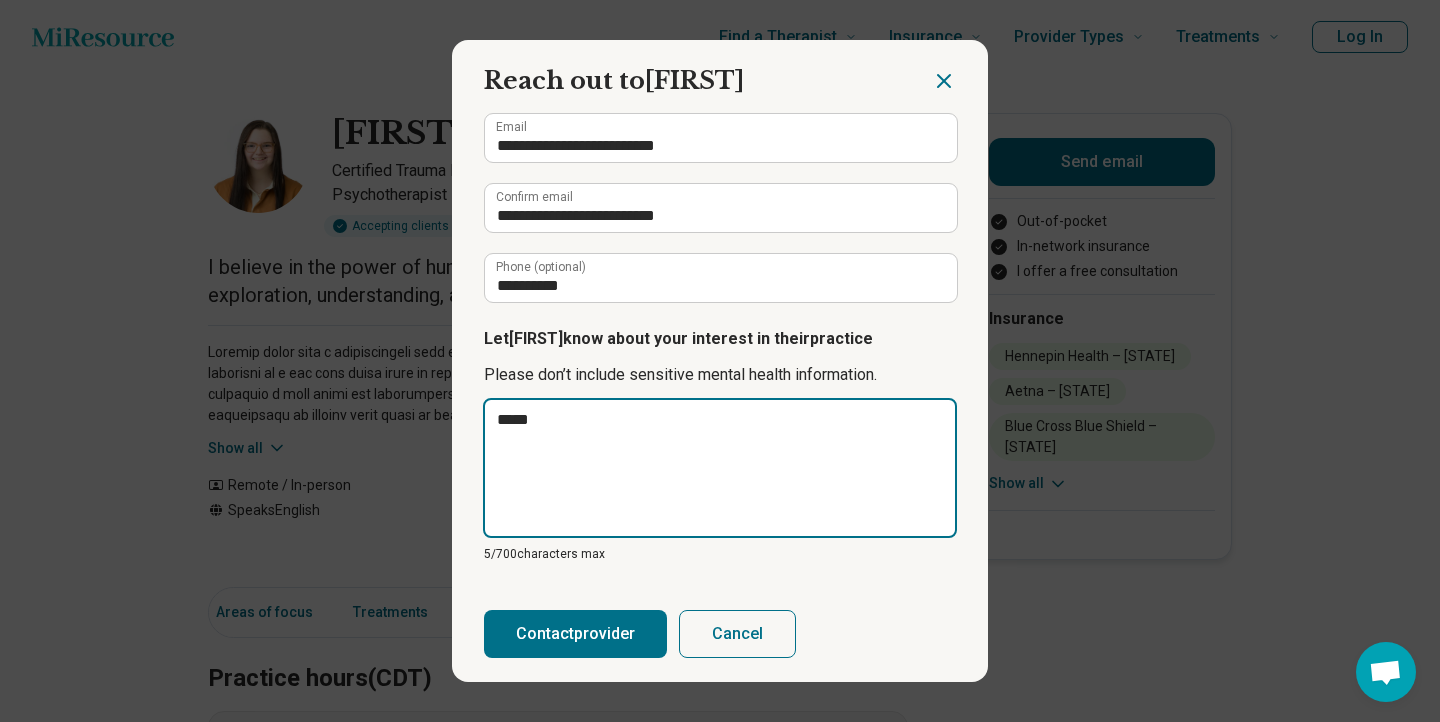 type on "*" 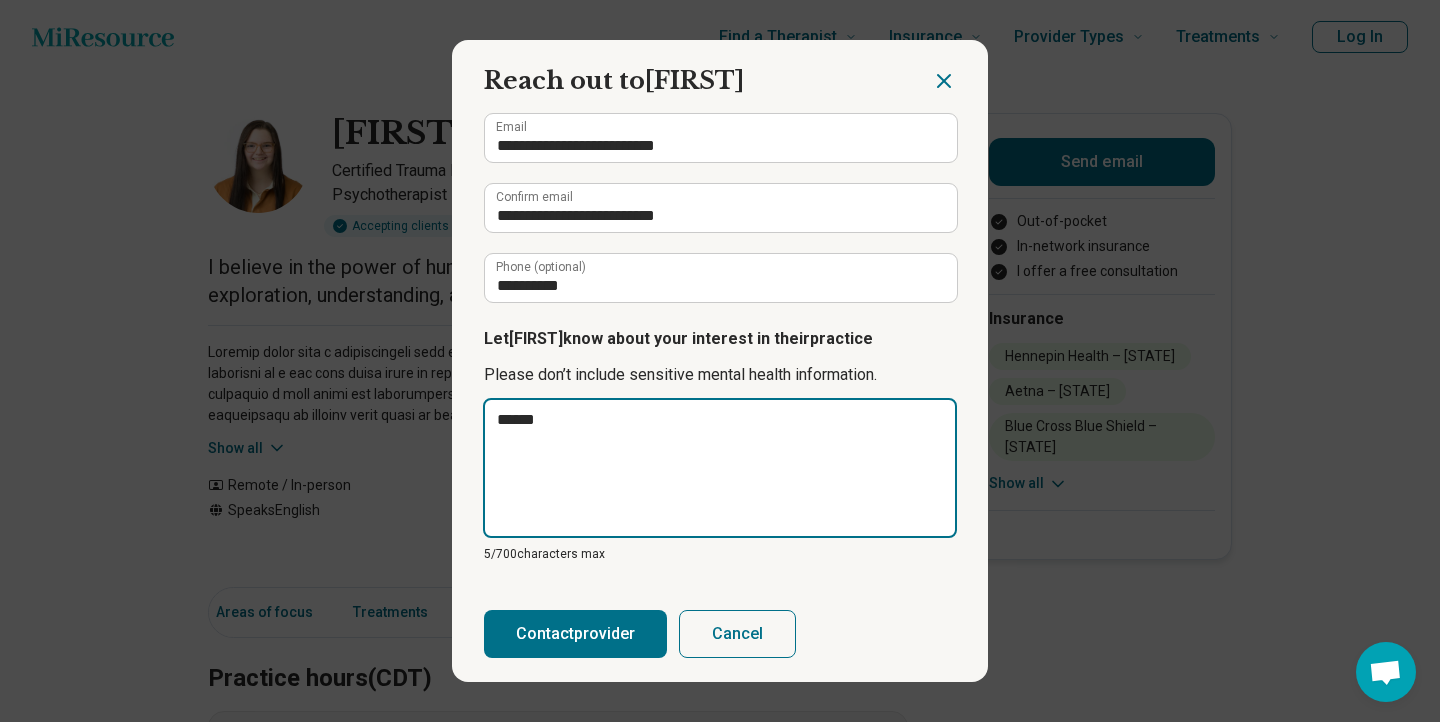 type on "*" 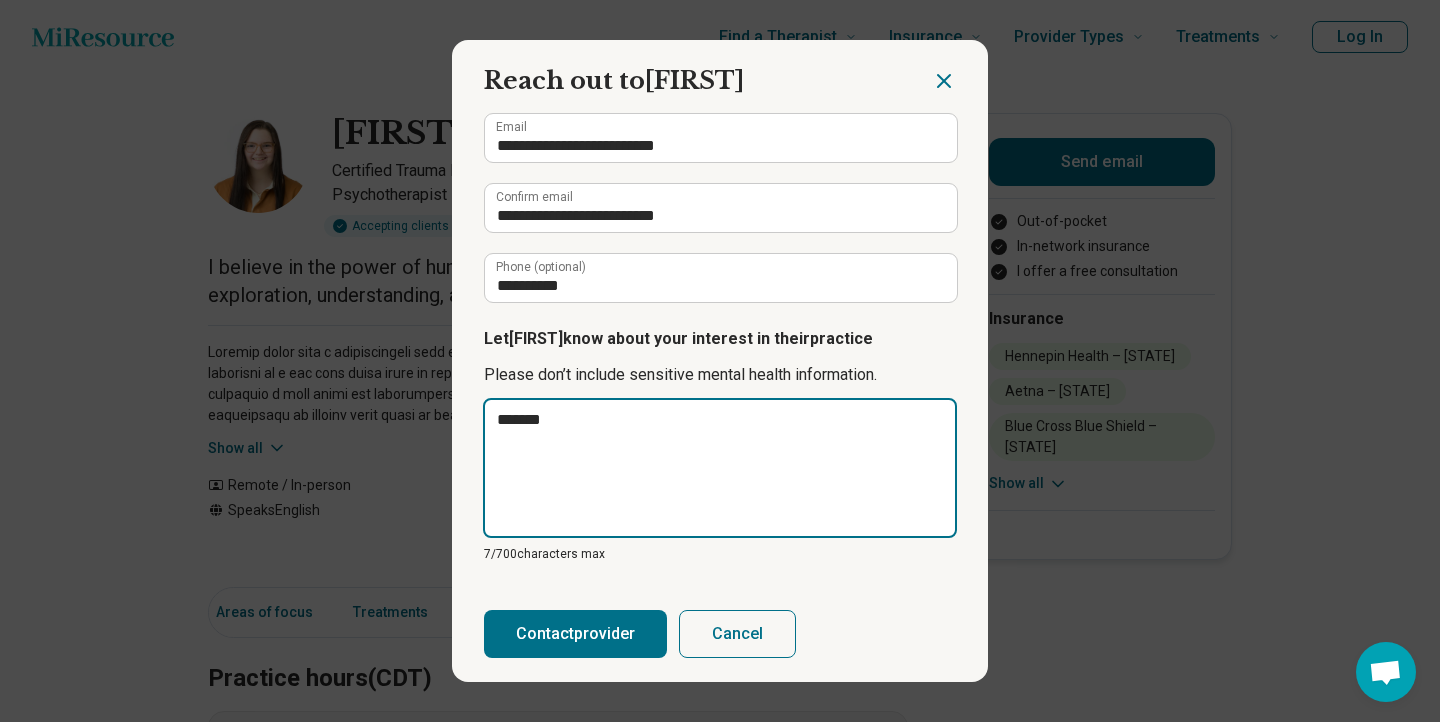 type on "*" 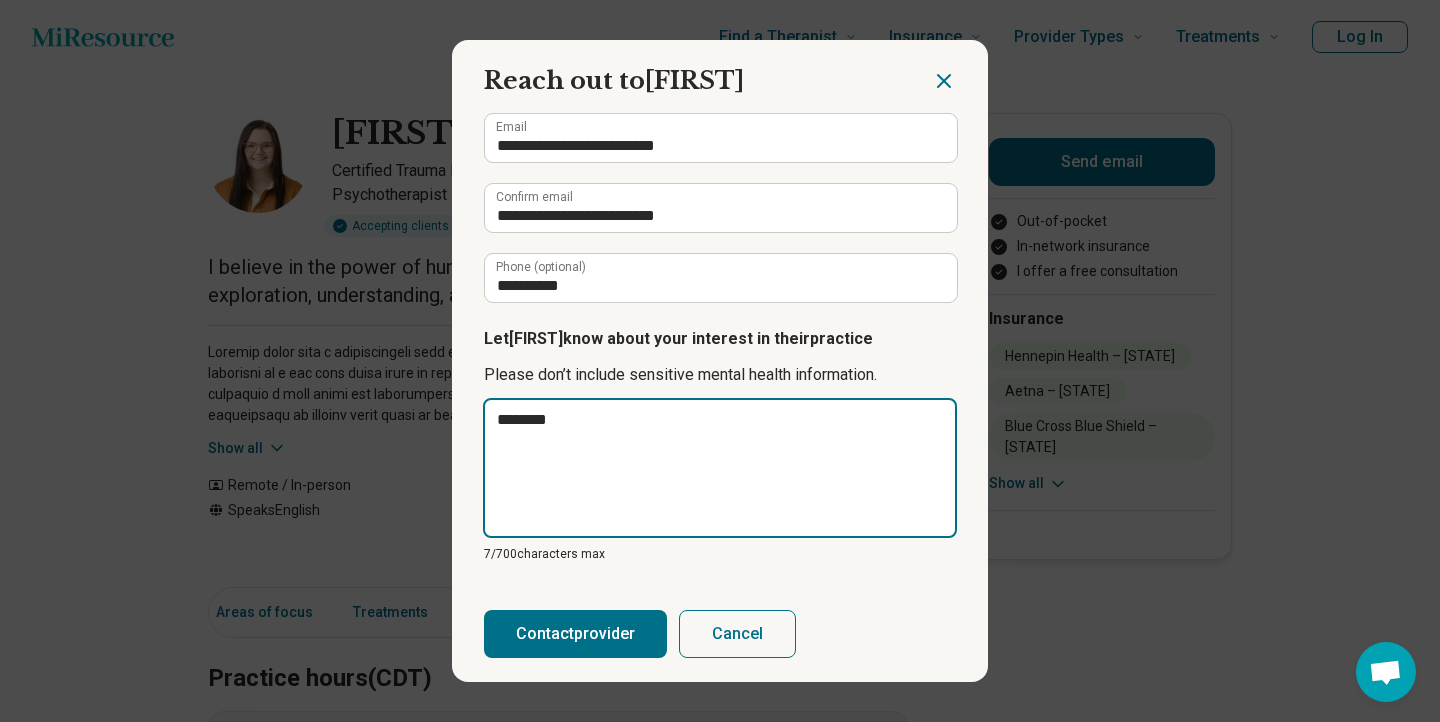 type on "*" 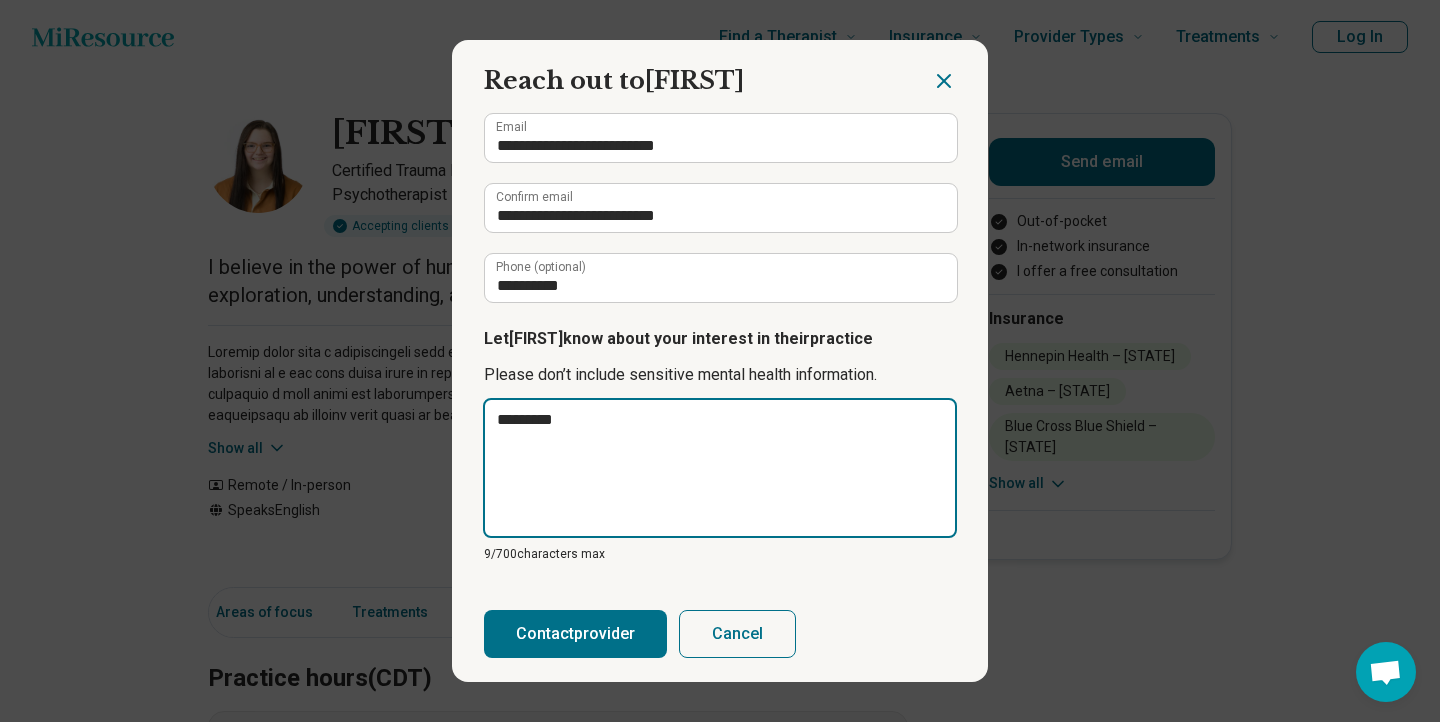 type on "*" 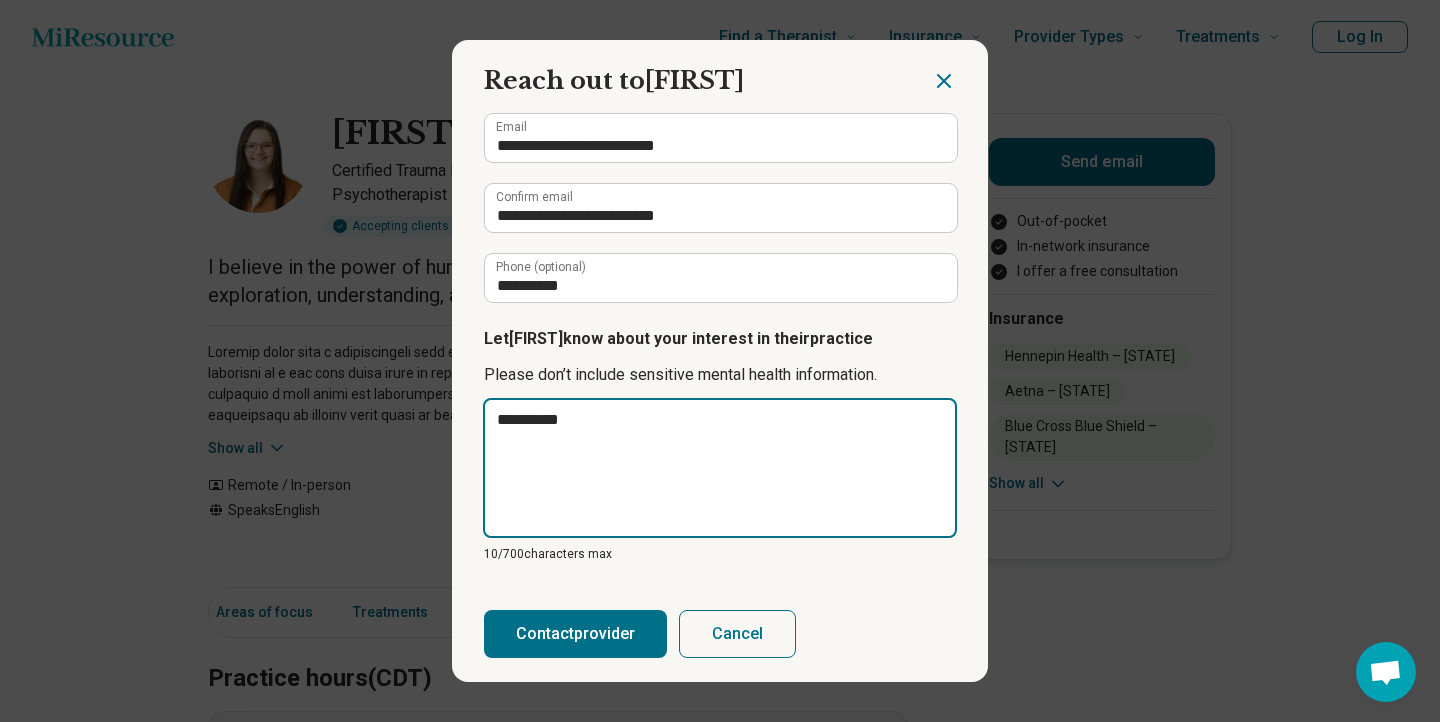 type on "*" 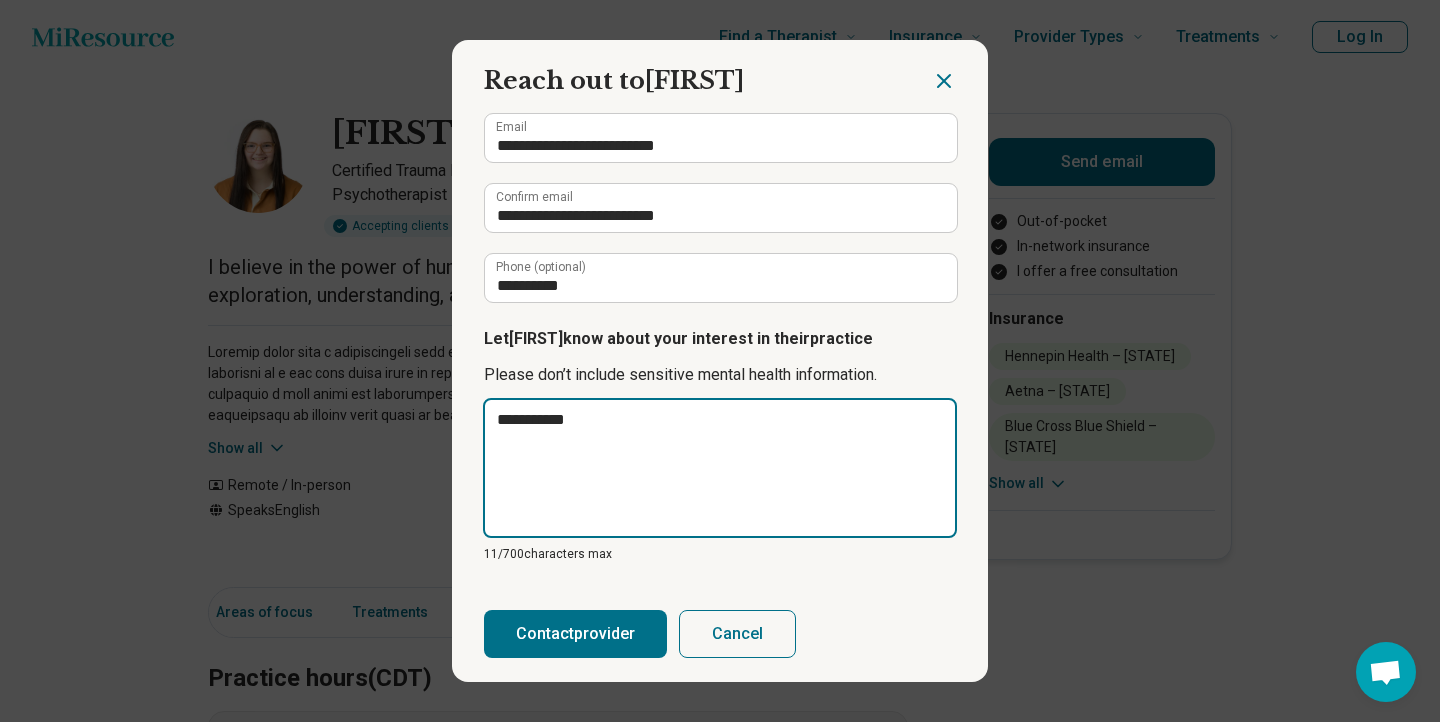 type on "*" 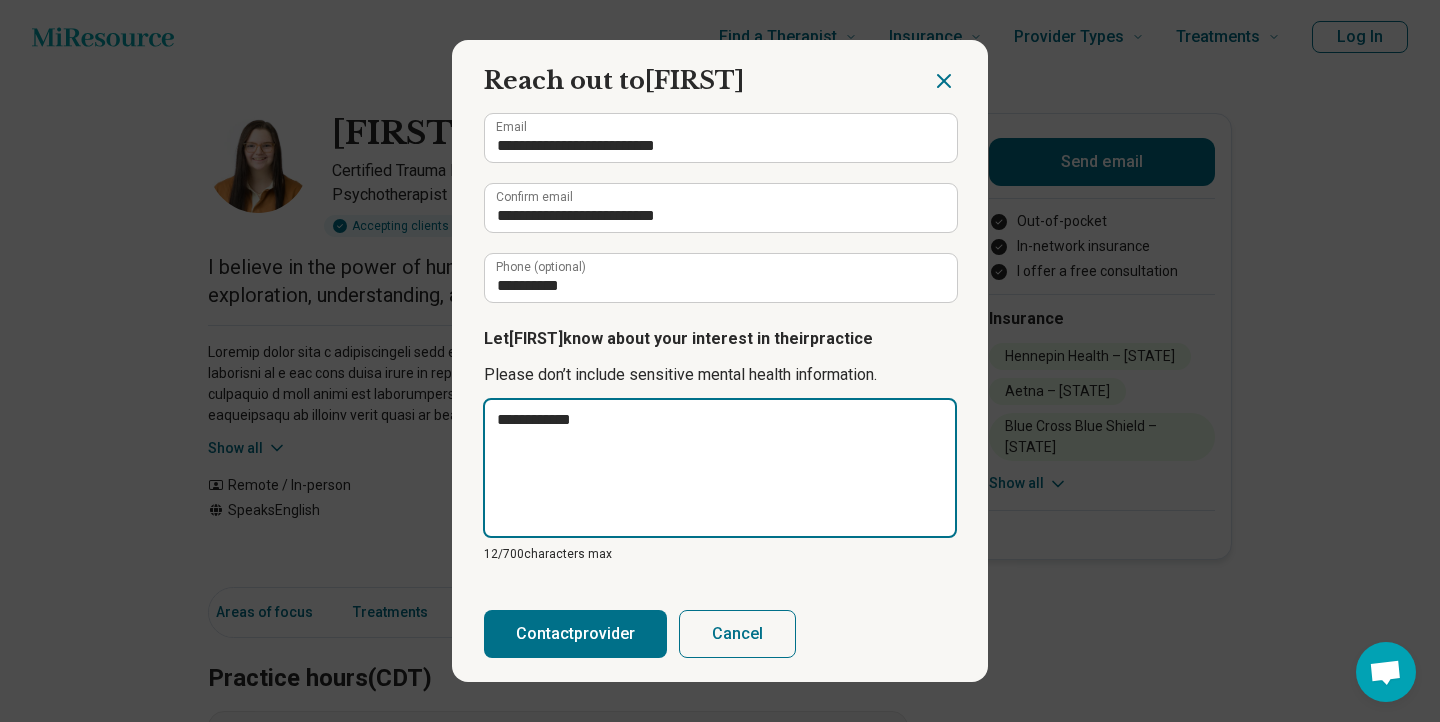 type on "*" 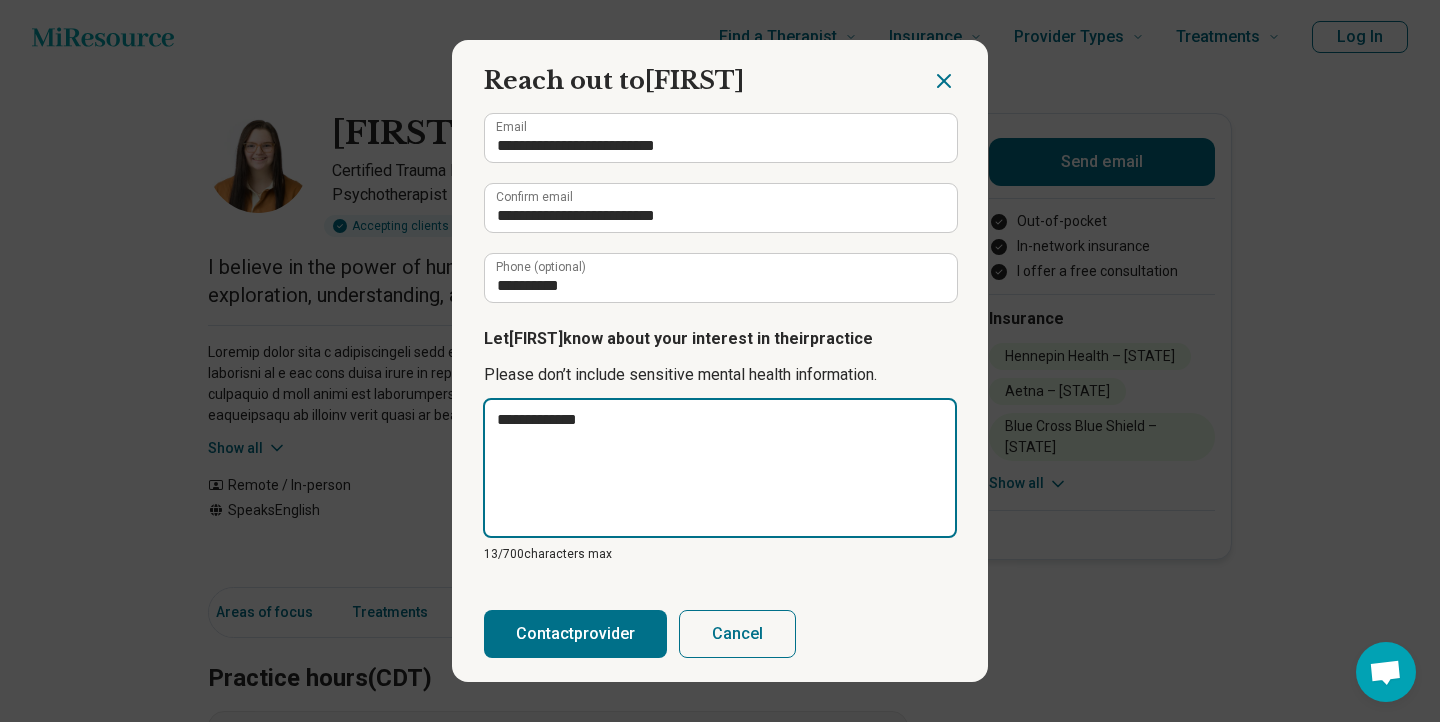 type on "*" 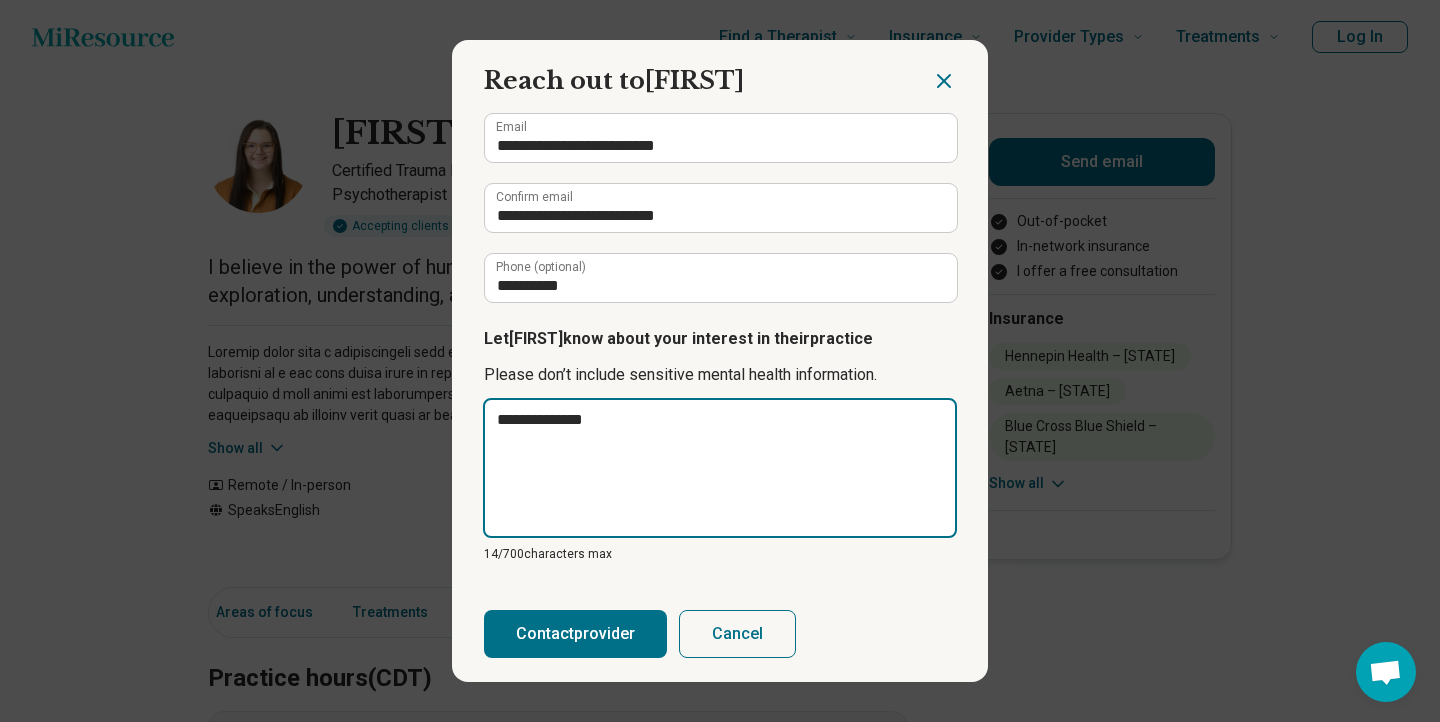 type on "*" 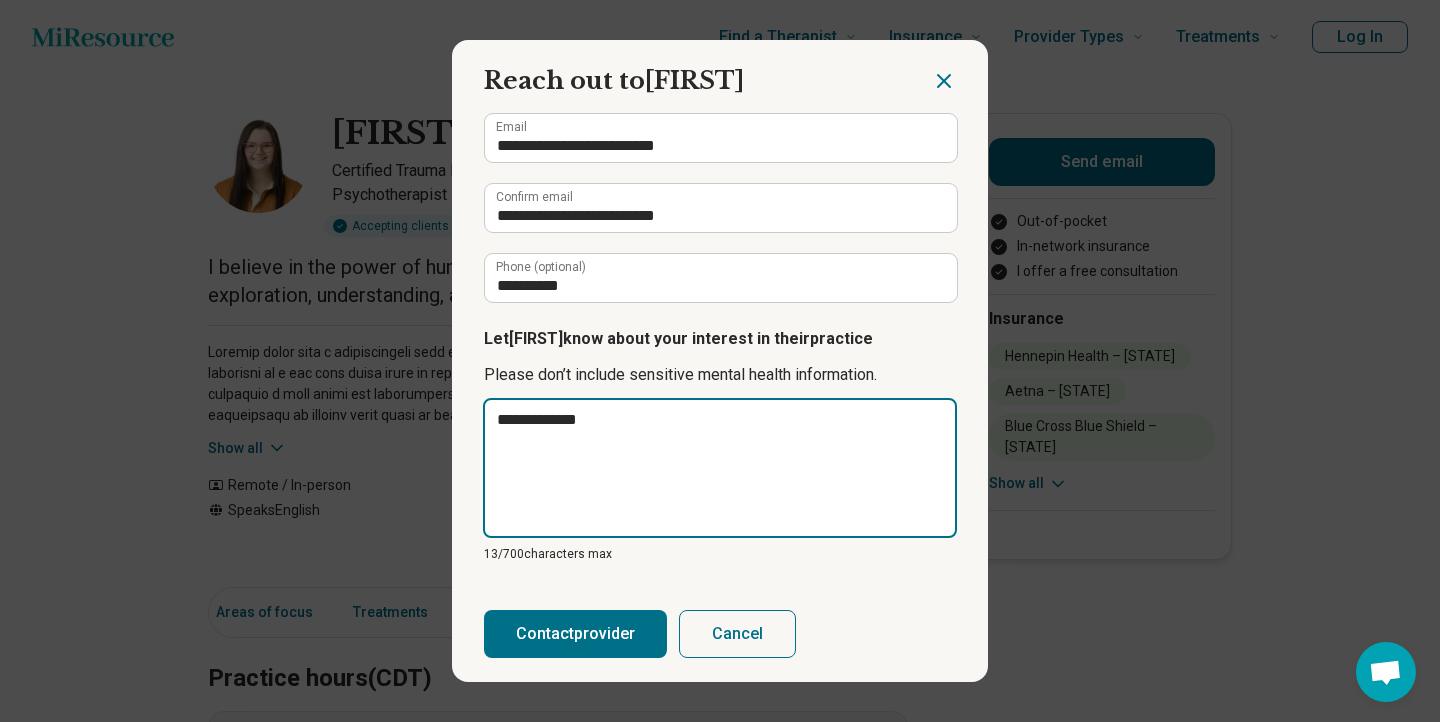 type 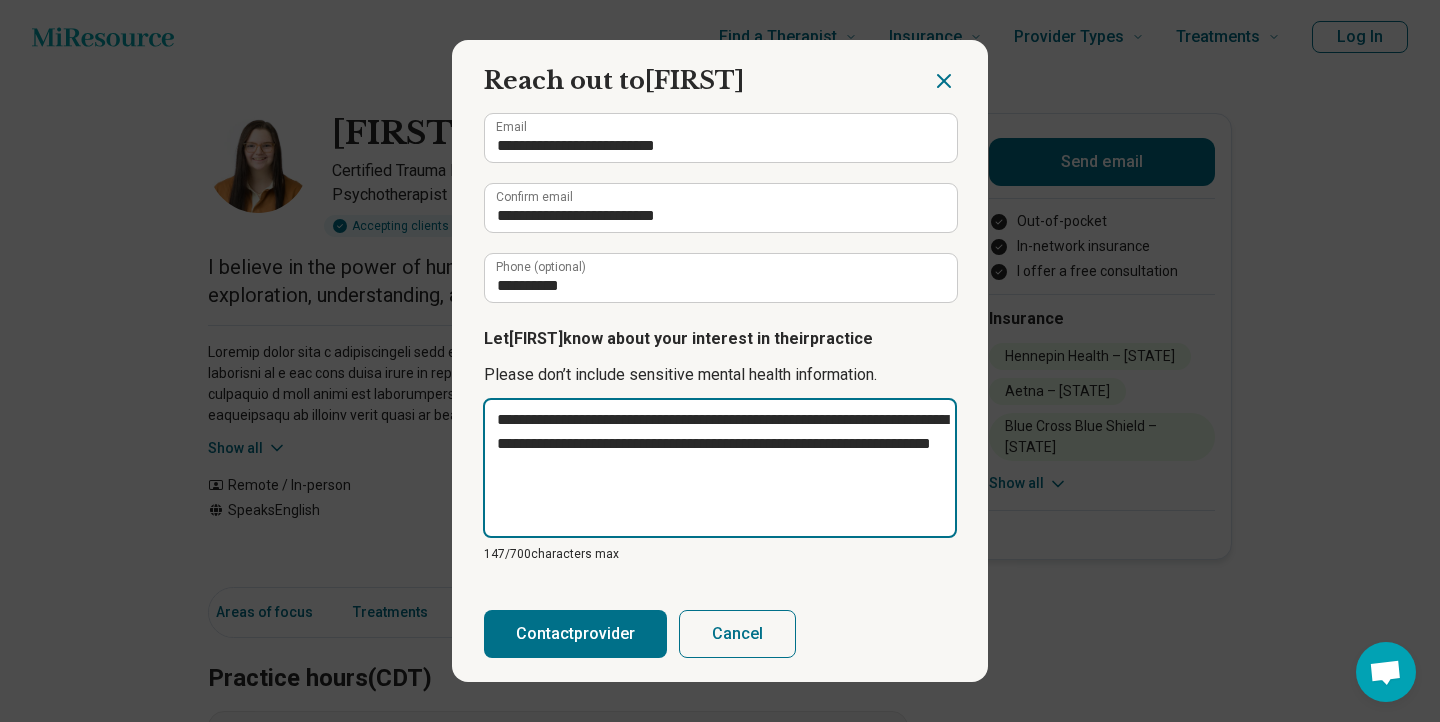 click on "**********" at bounding box center (720, 468) 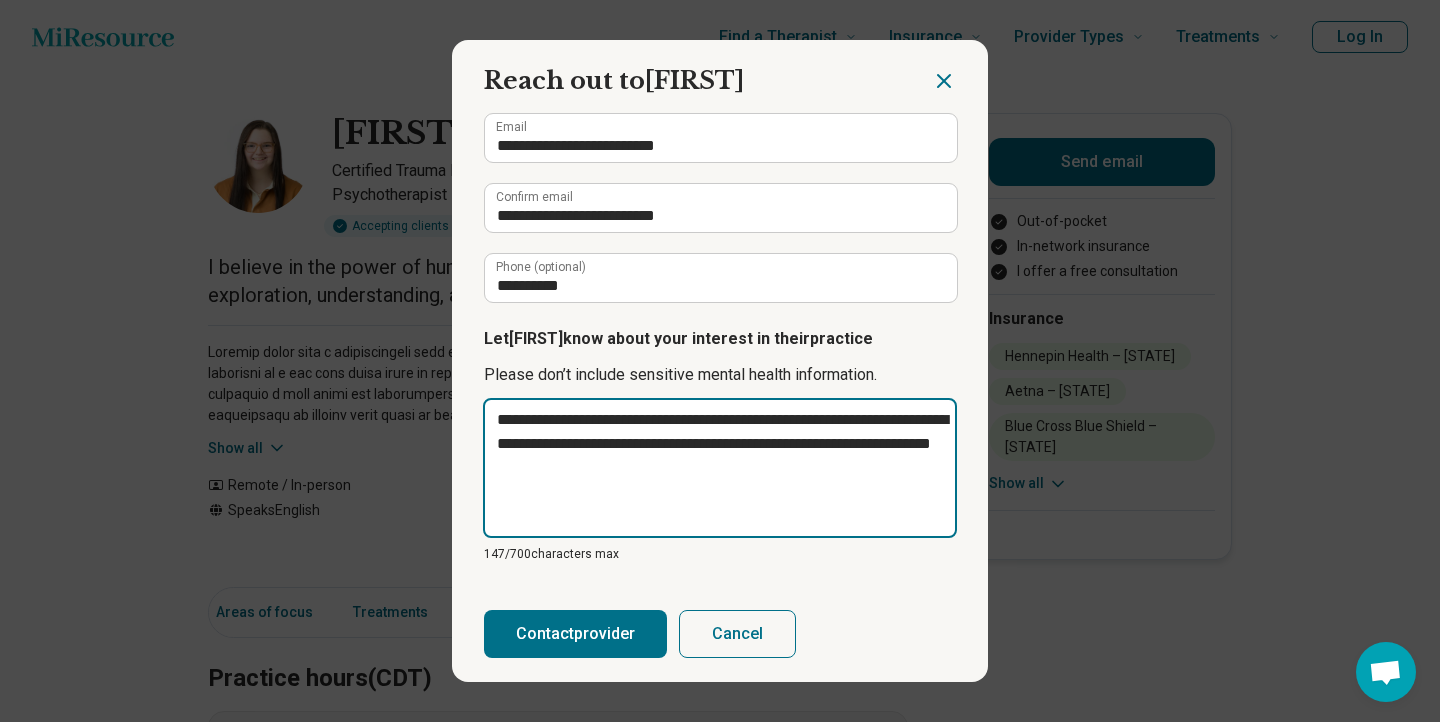 click on "**********" at bounding box center (720, 468) 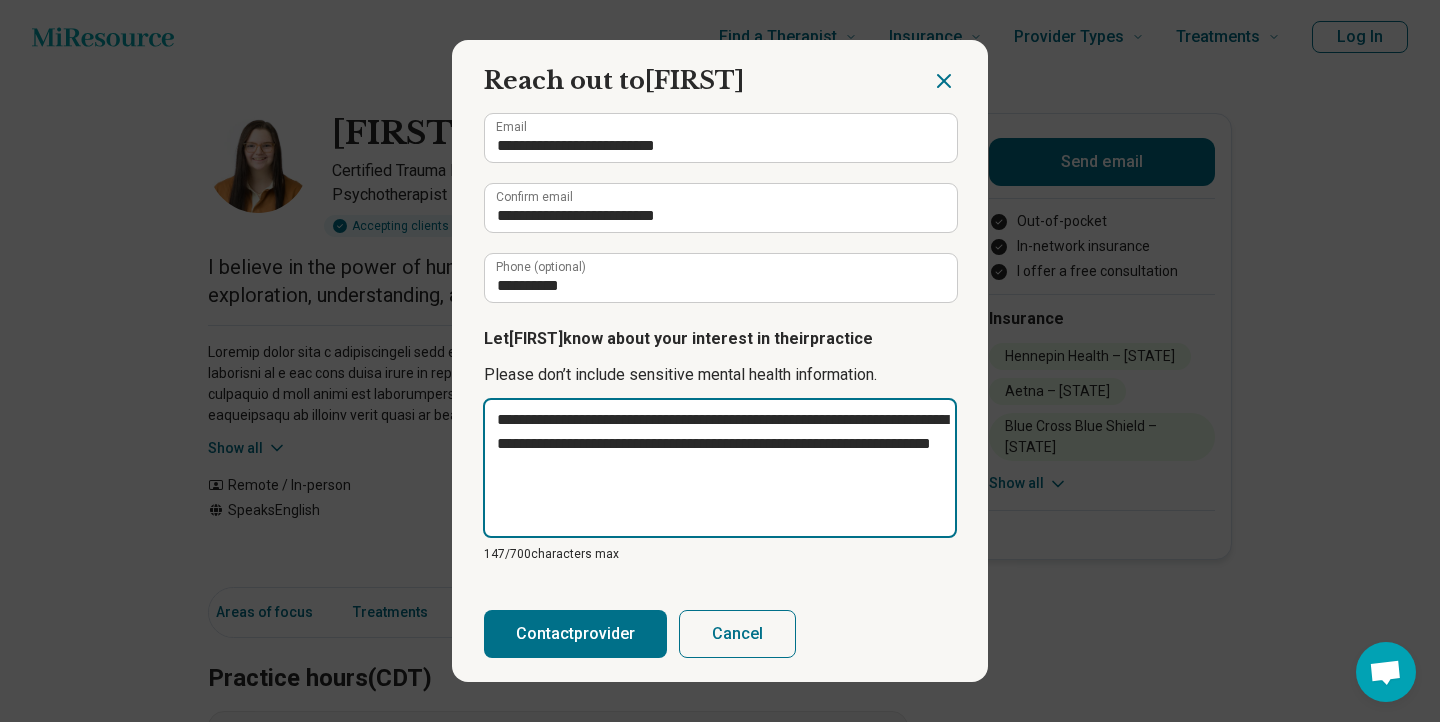 click on "**********" at bounding box center [720, 468] 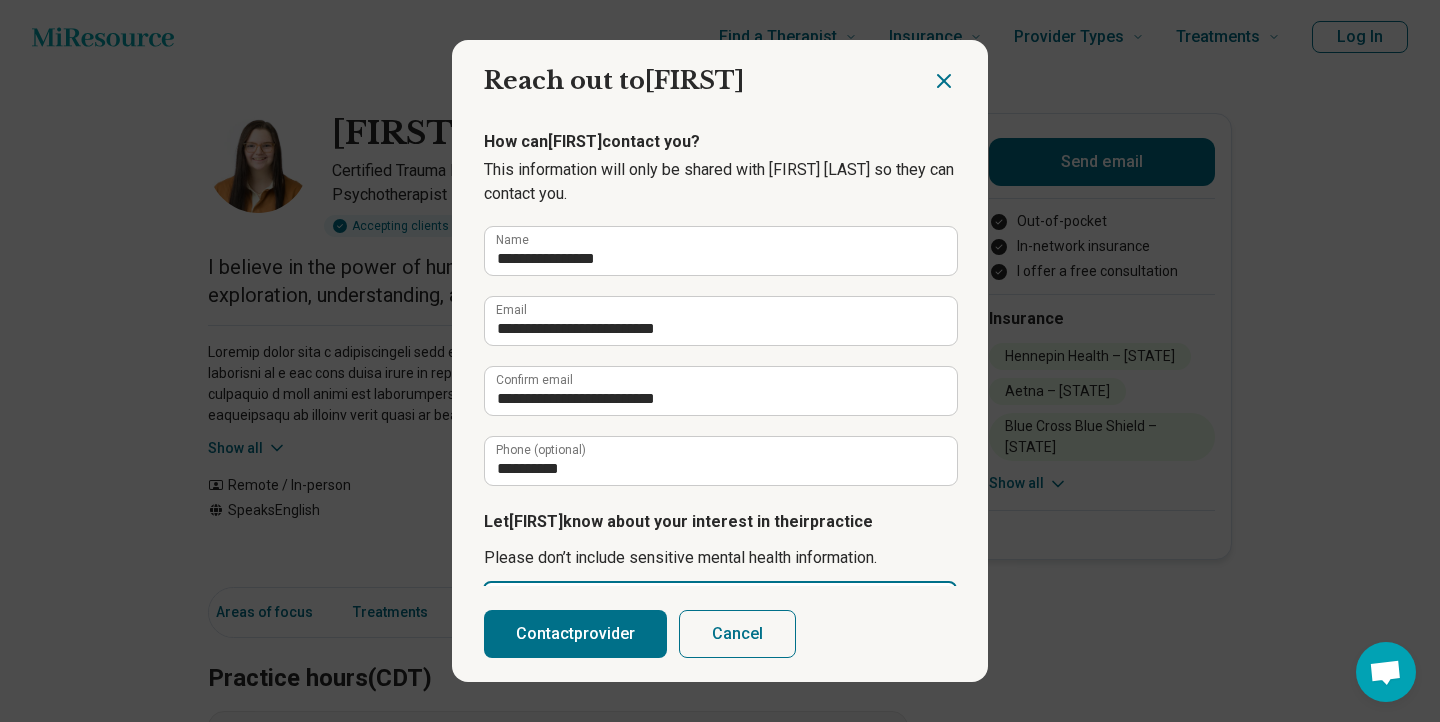 scroll, scrollTop: 183, scrollLeft: 0, axis: vertical 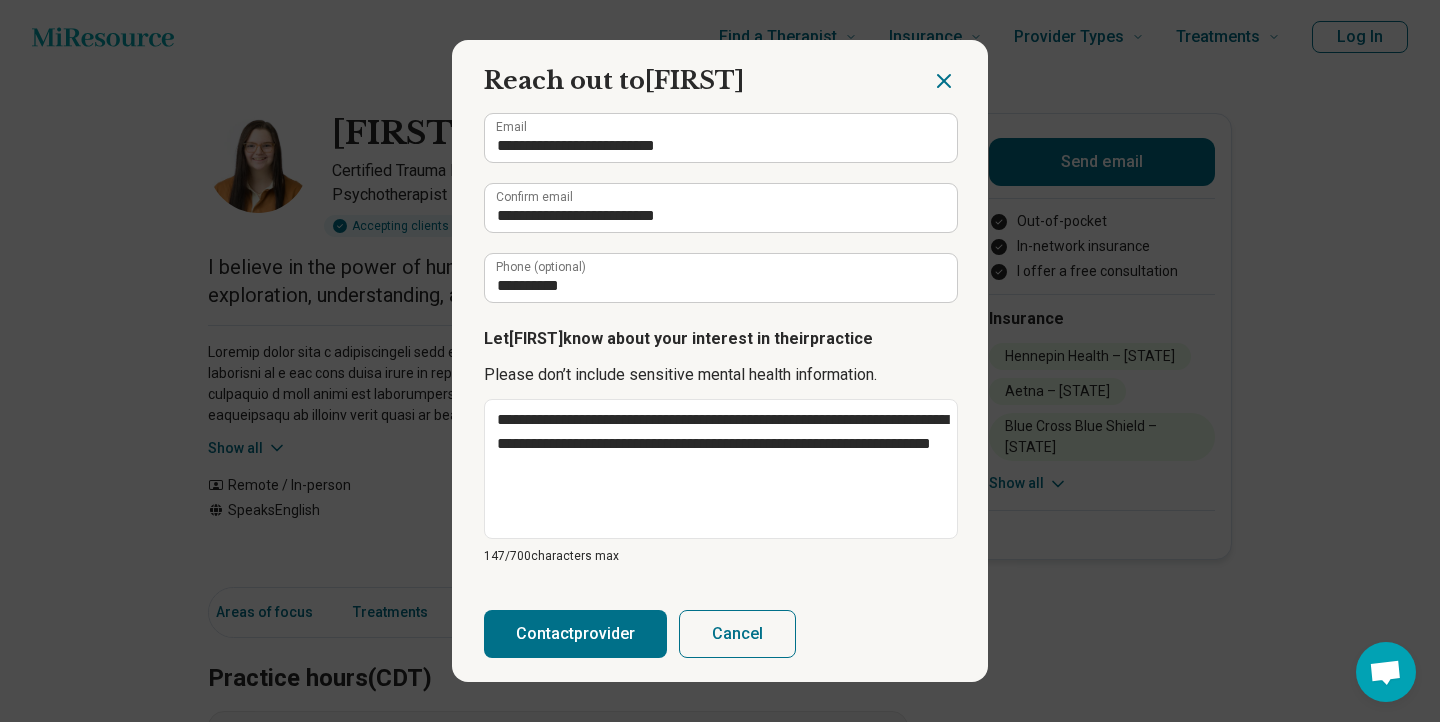 click on "Contact  provider" at bounding box center (575, 634) 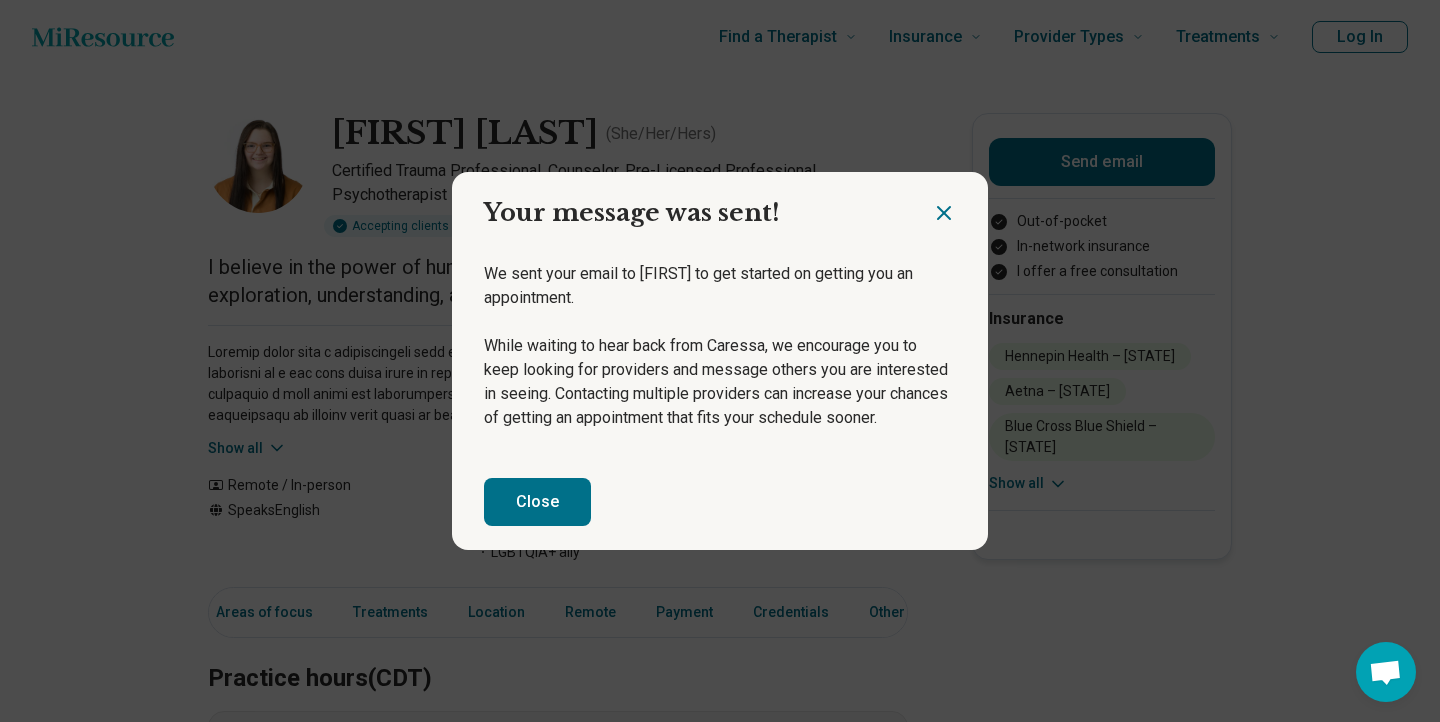 click on "Close" at bounding box center [537, 502] 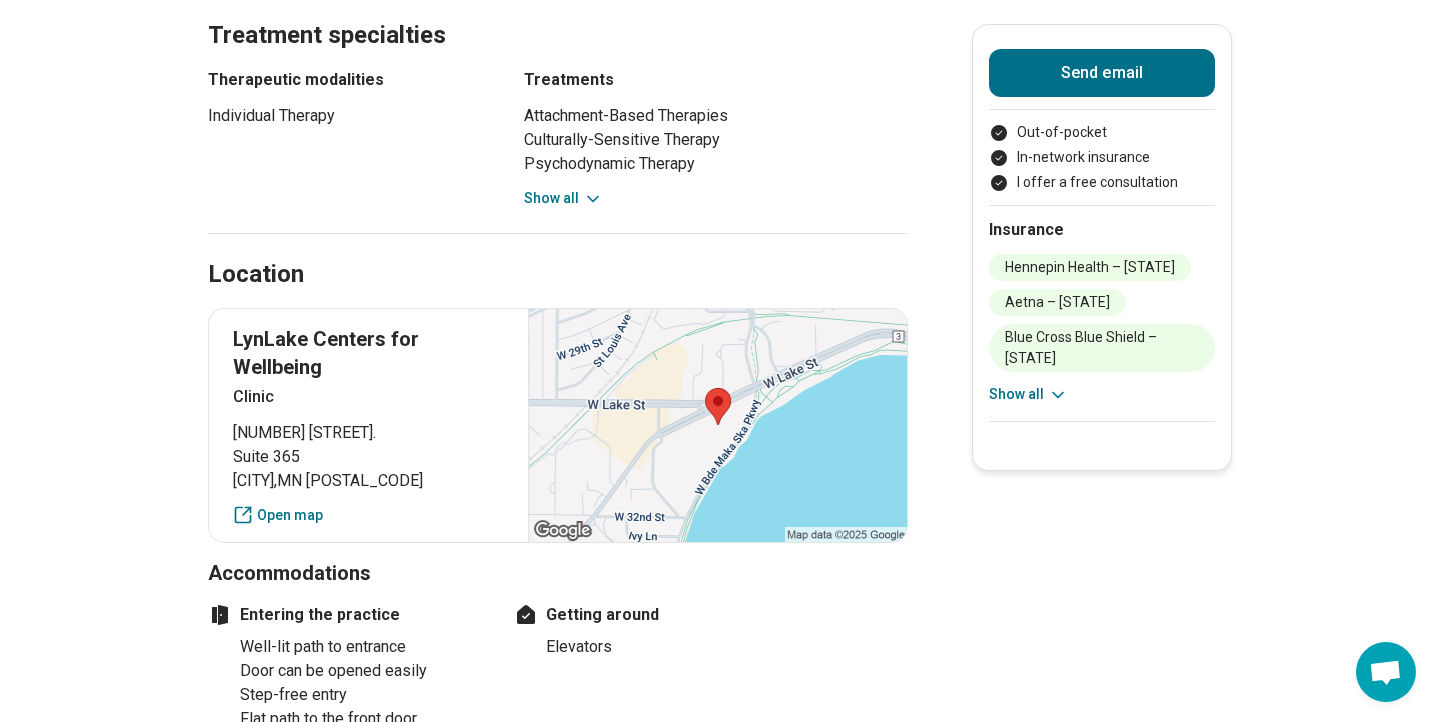 scroll, scrollTop: 1863, scrollLeft: 0, axis: vertical 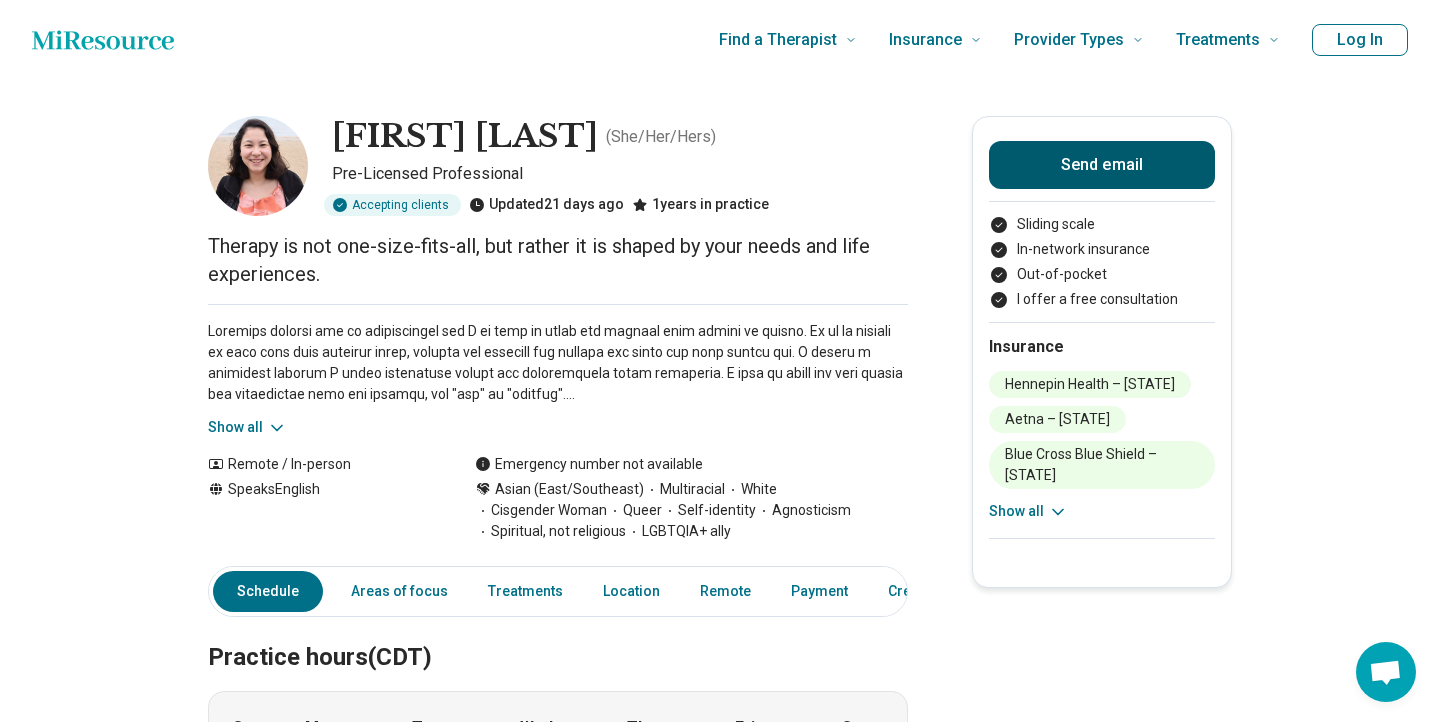 click on "Send email" at bounding box center (1102, 165) 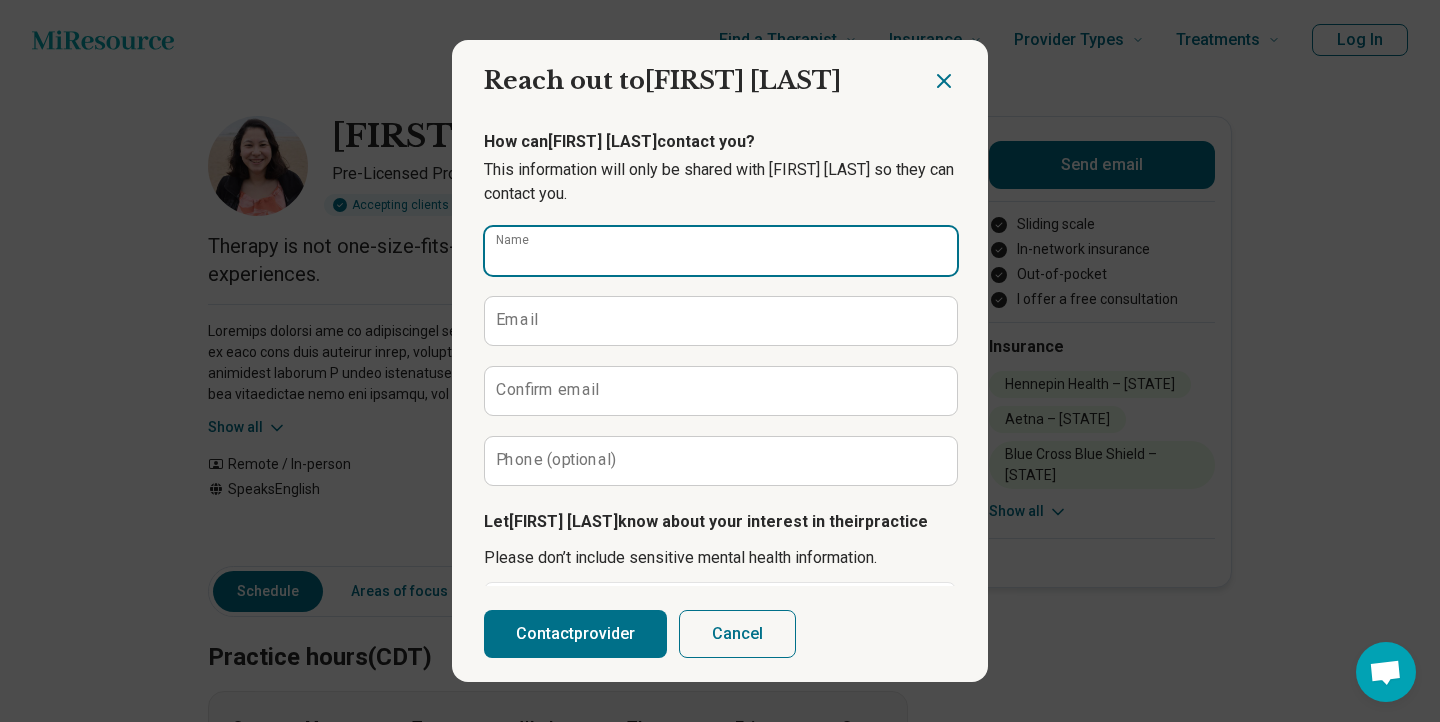 click on "Name" at bounding box center [721, 251] 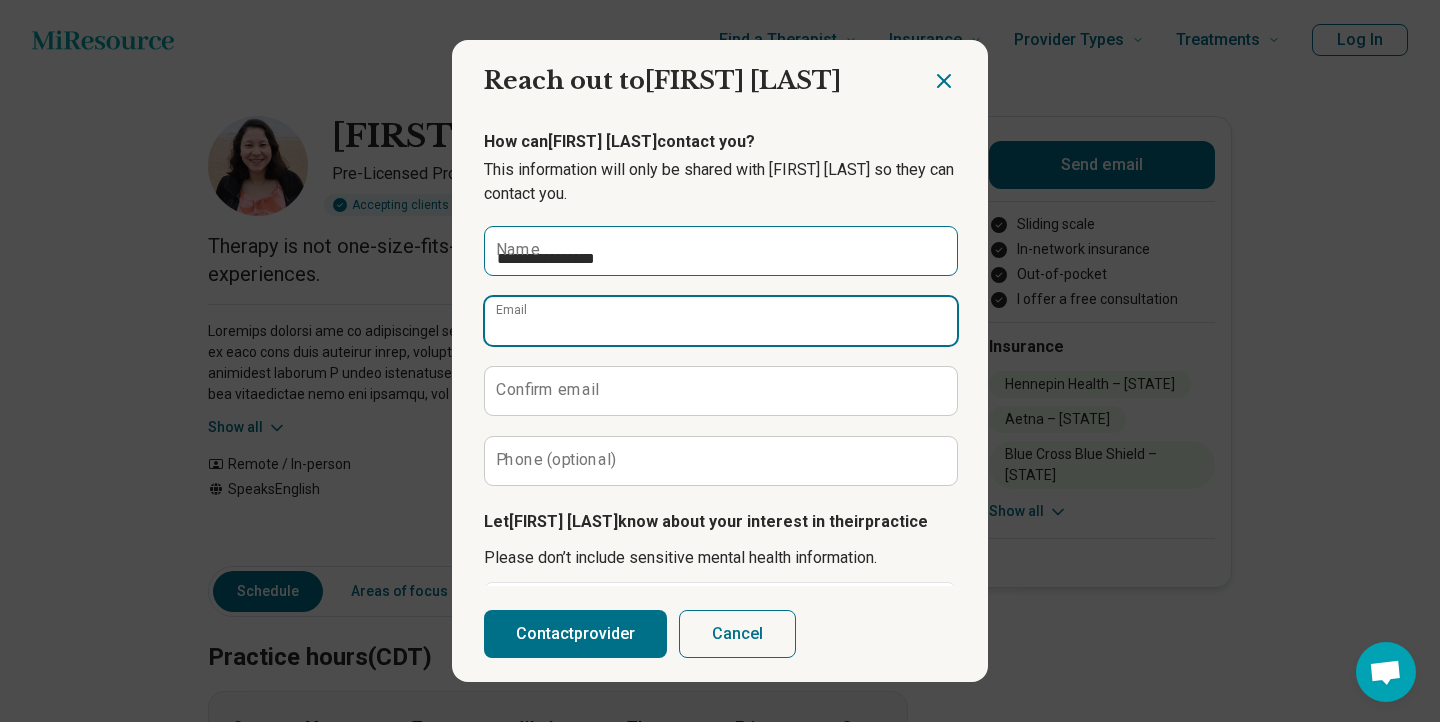 type on "**********" 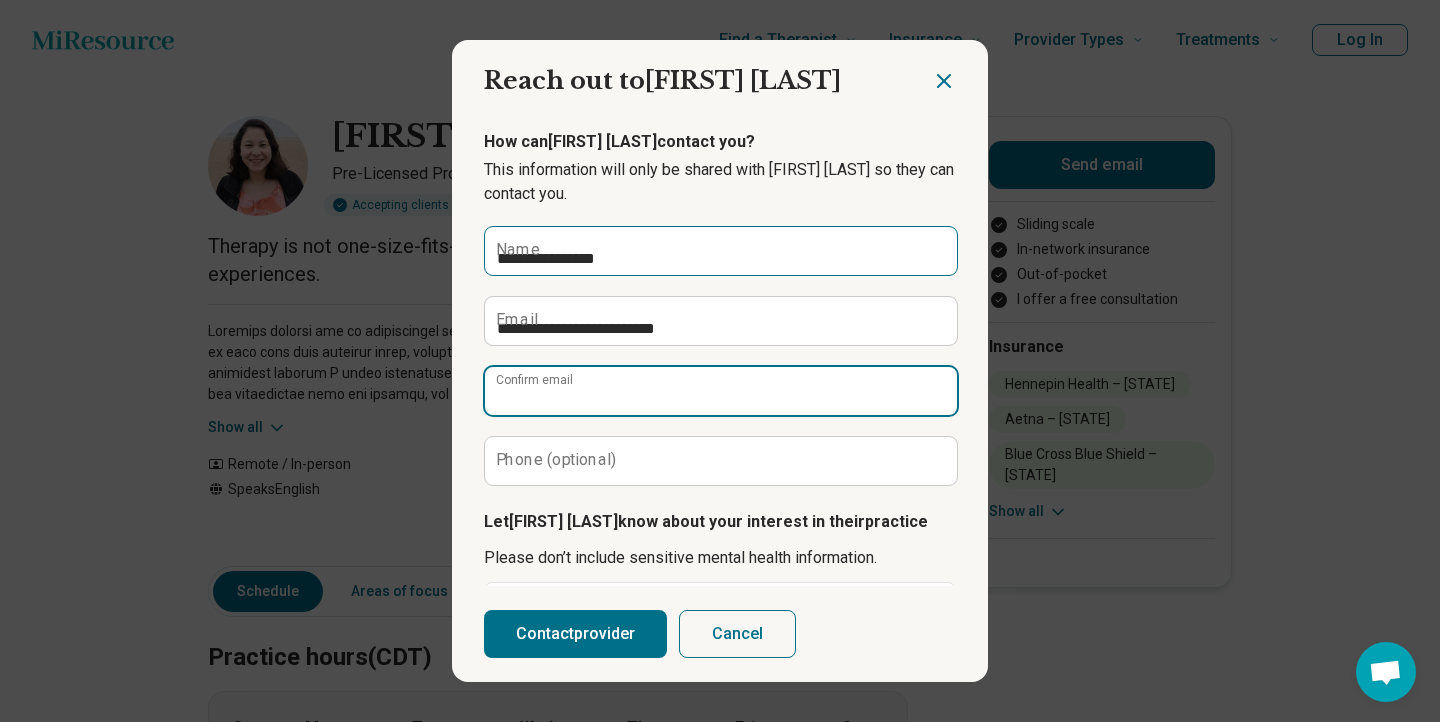 type on "**********" 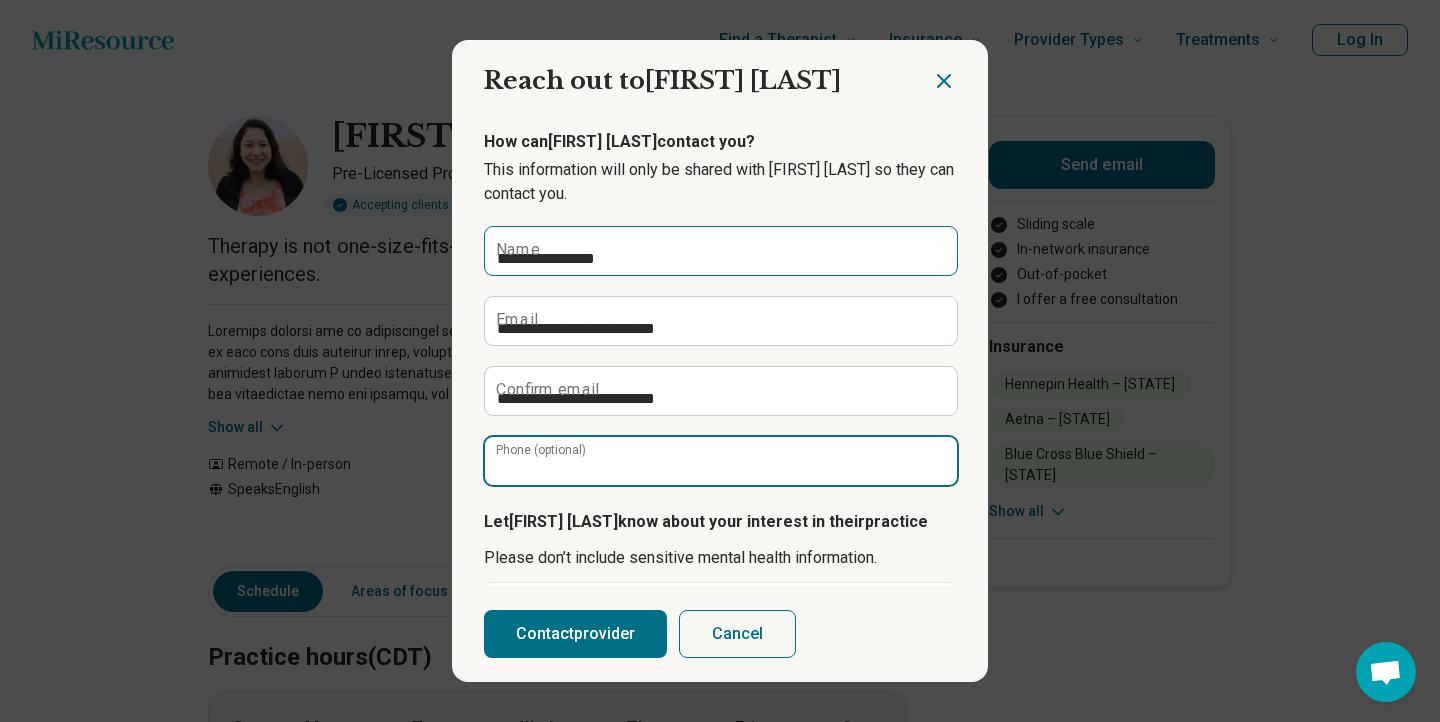 type on "**********" 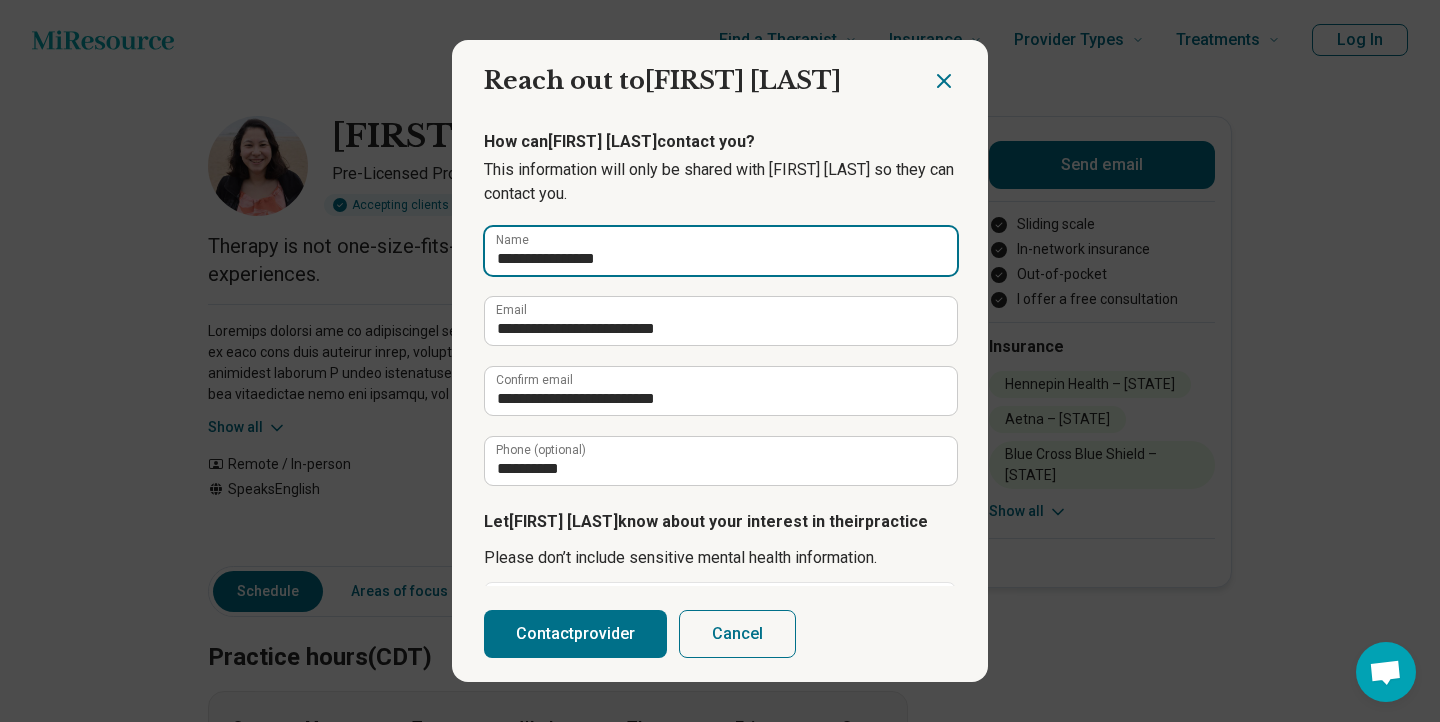 scroll, scrollTop: 183, scrollLeft: 0, axis: vertical 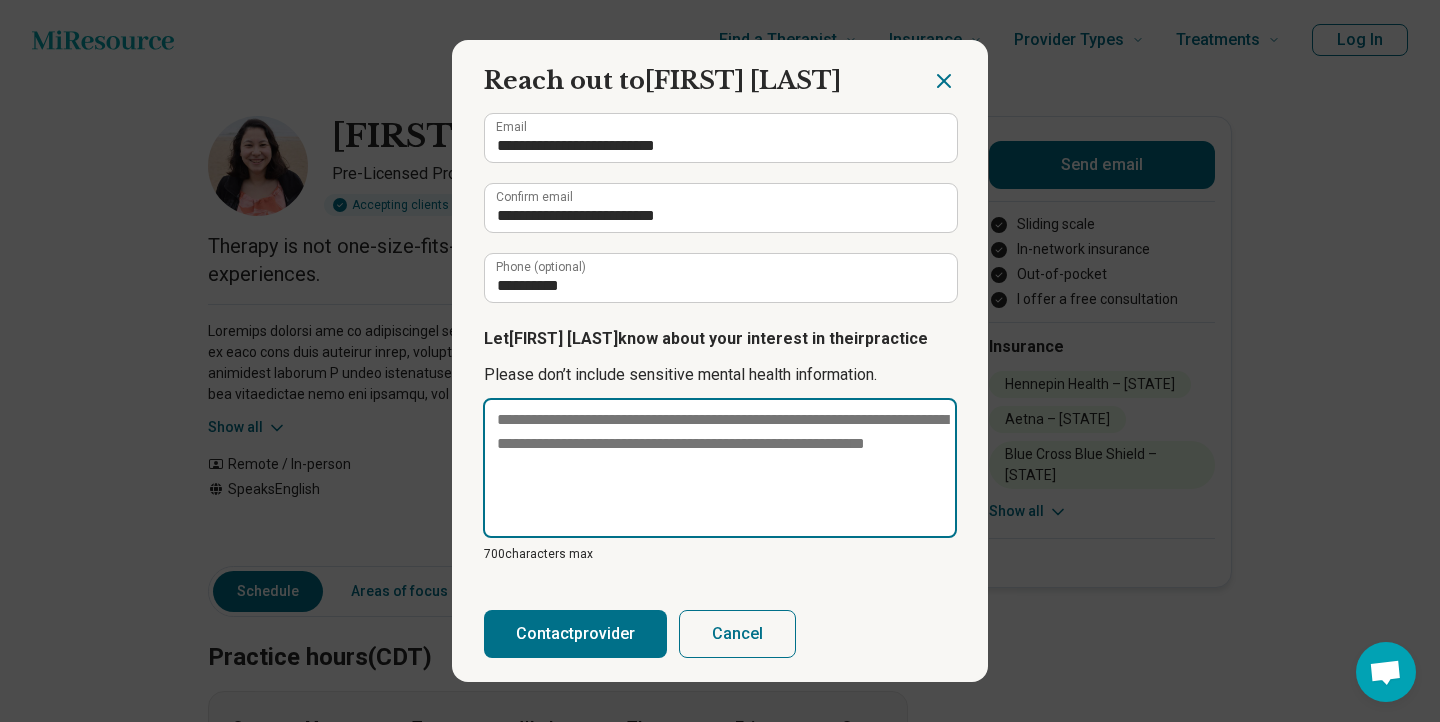 click at bounding box center [720, 468] 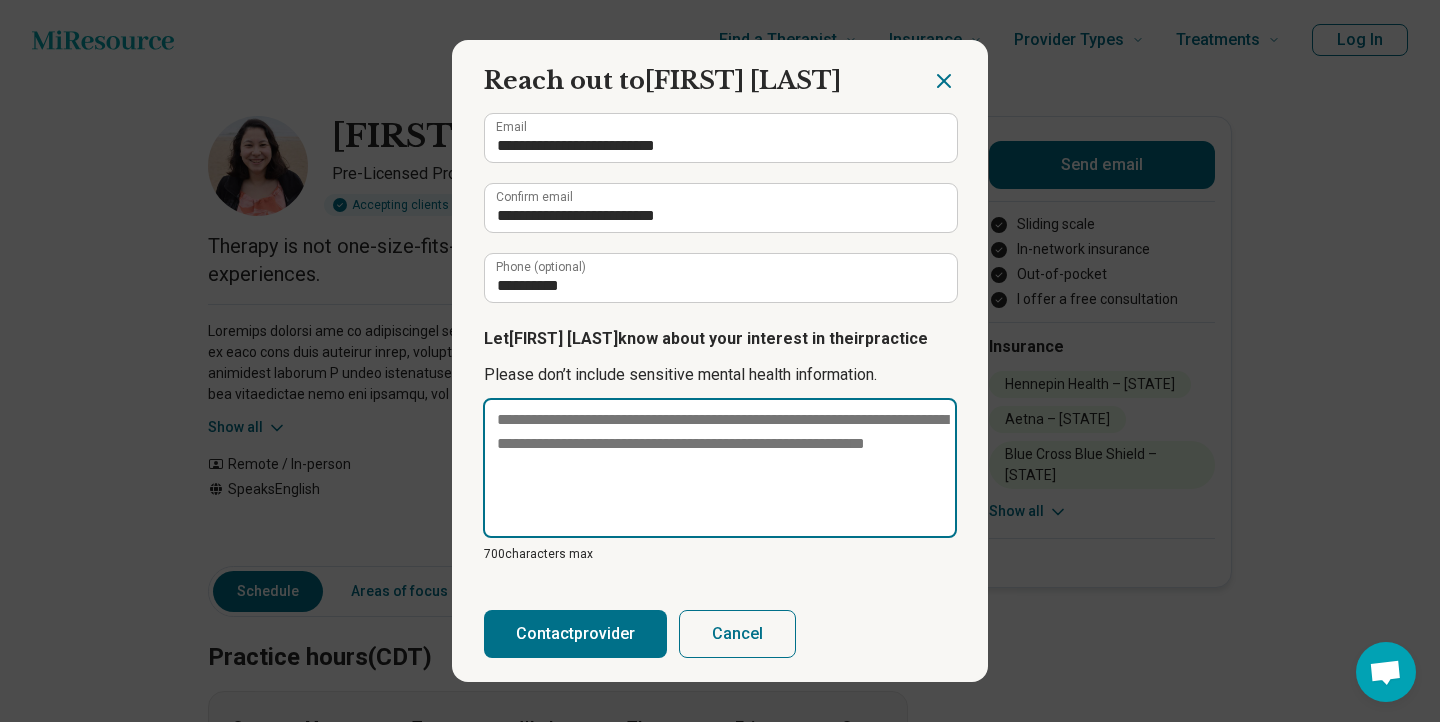 paste on "**********" 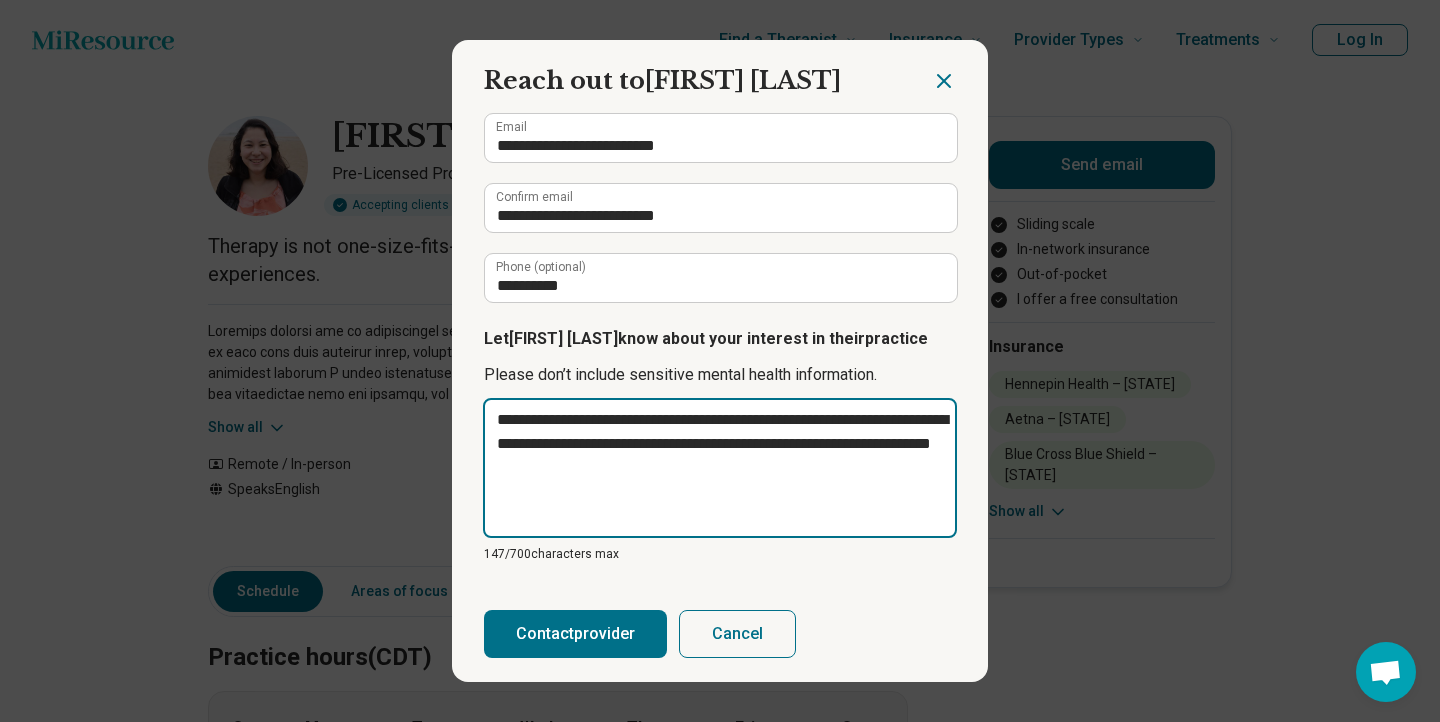click on "**********" at bounding box center [720, 468] 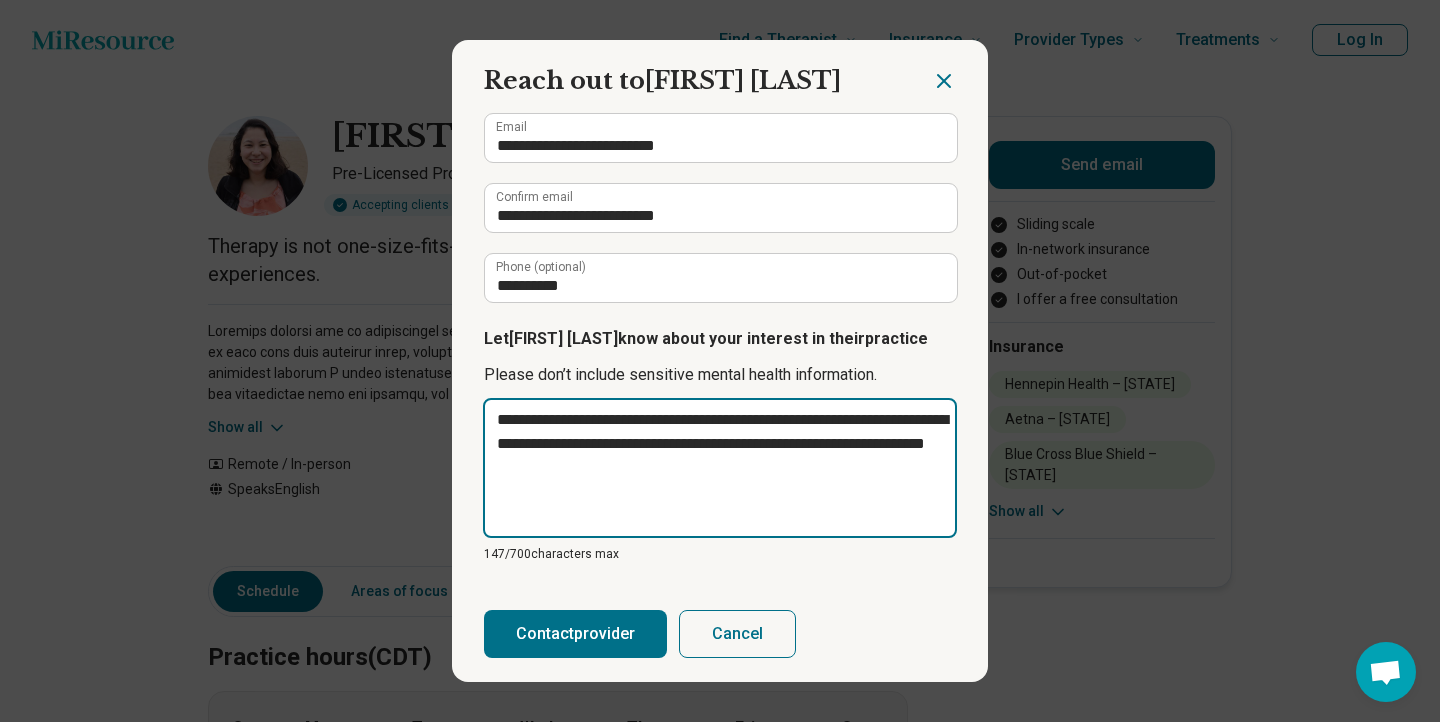 type on "**********" 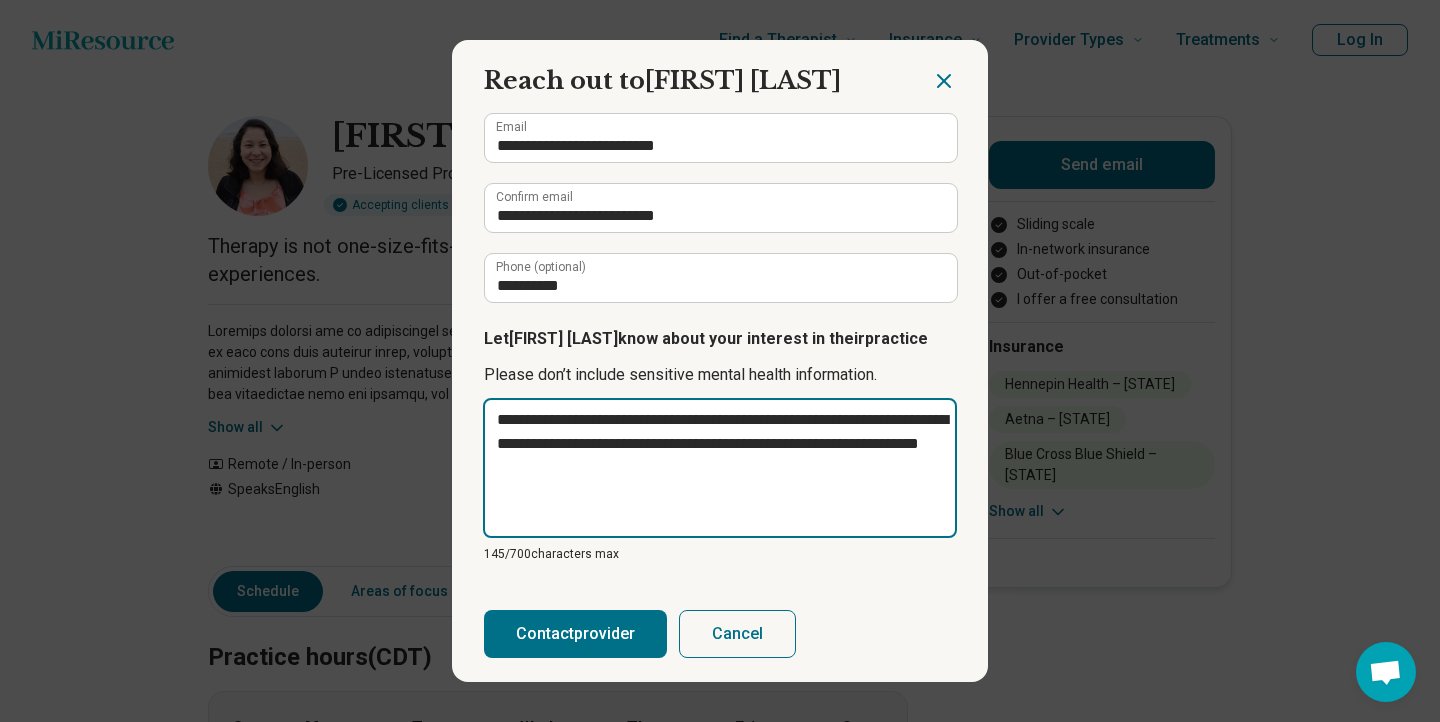 type on "**********" 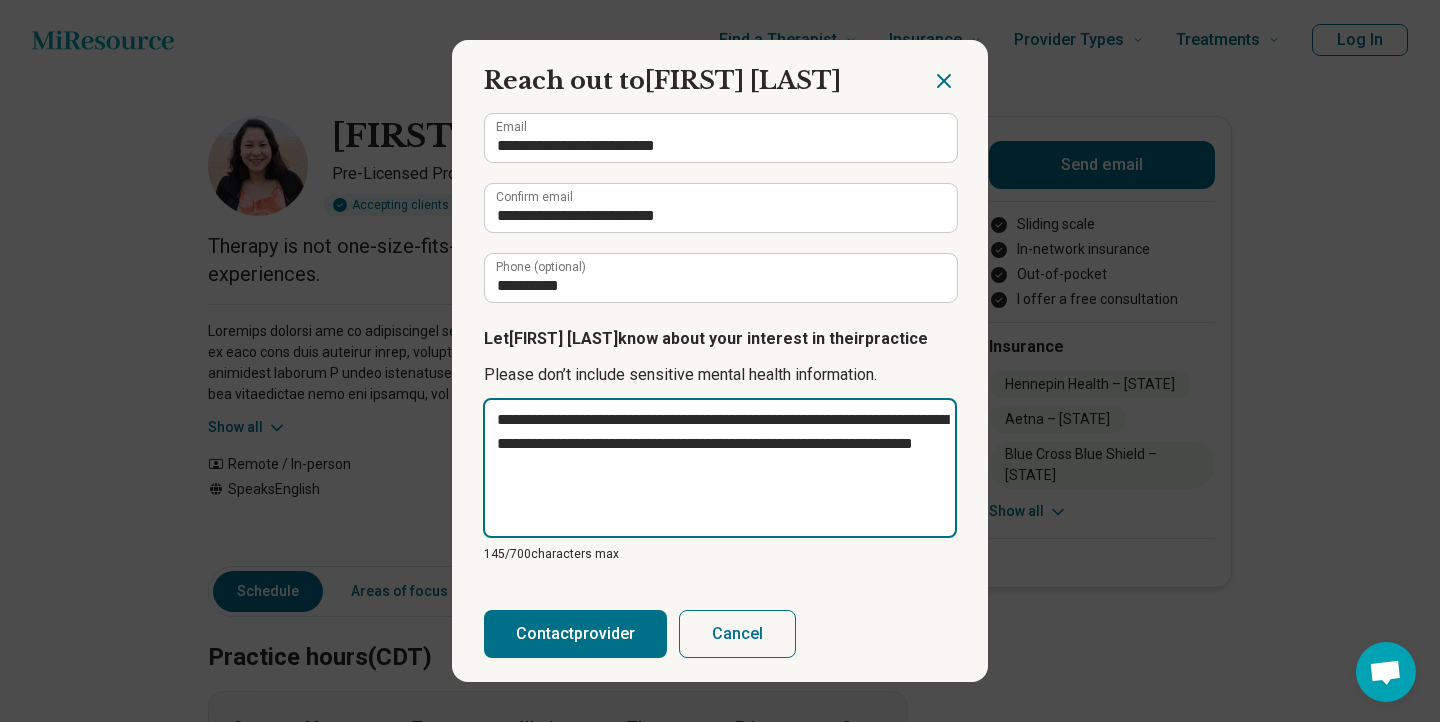 type on "**********" 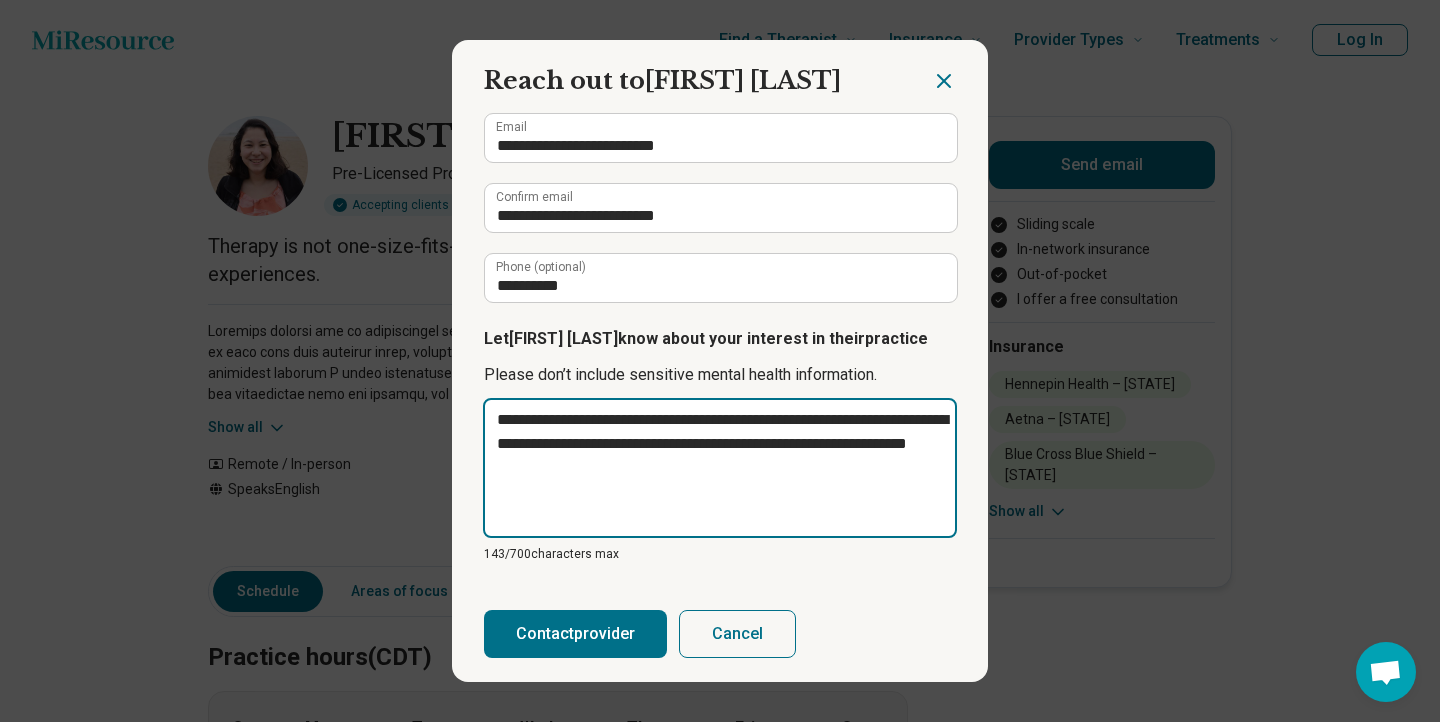 type on "**********" 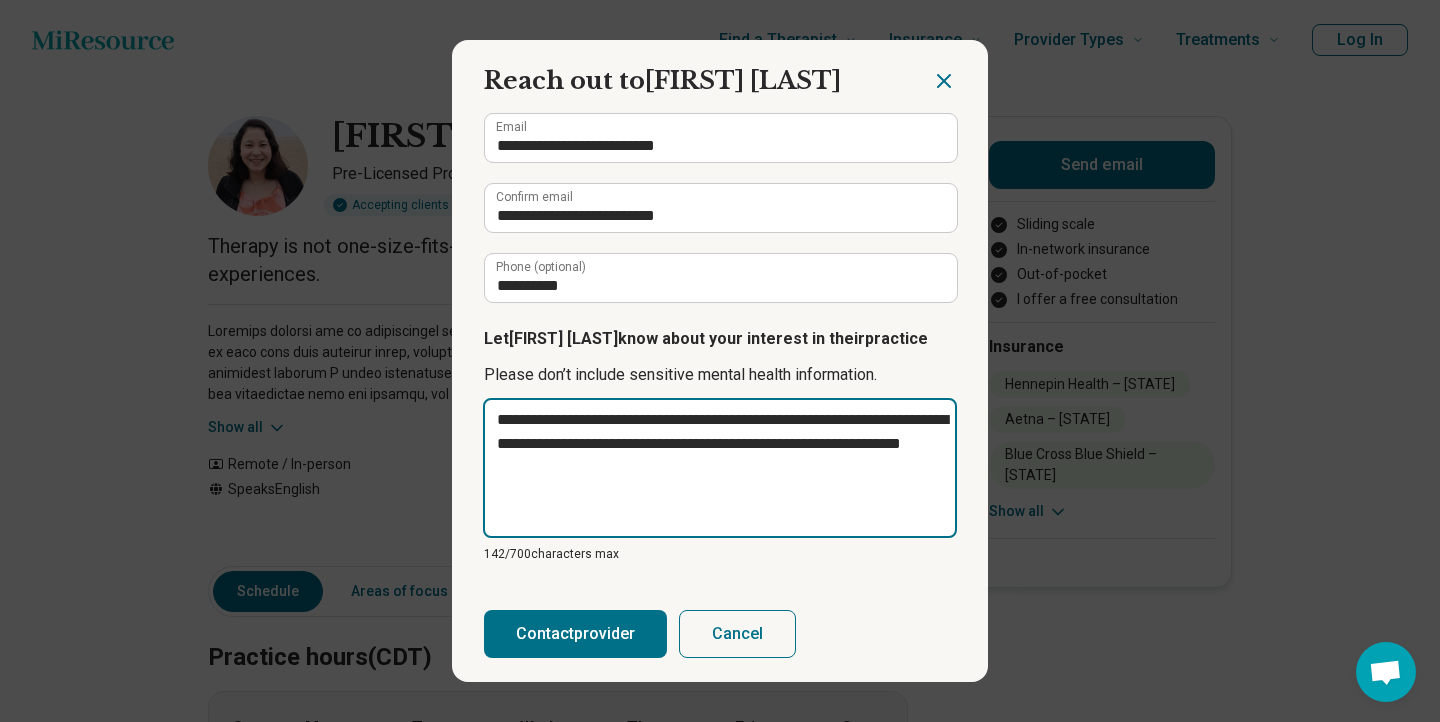 type on "**********" 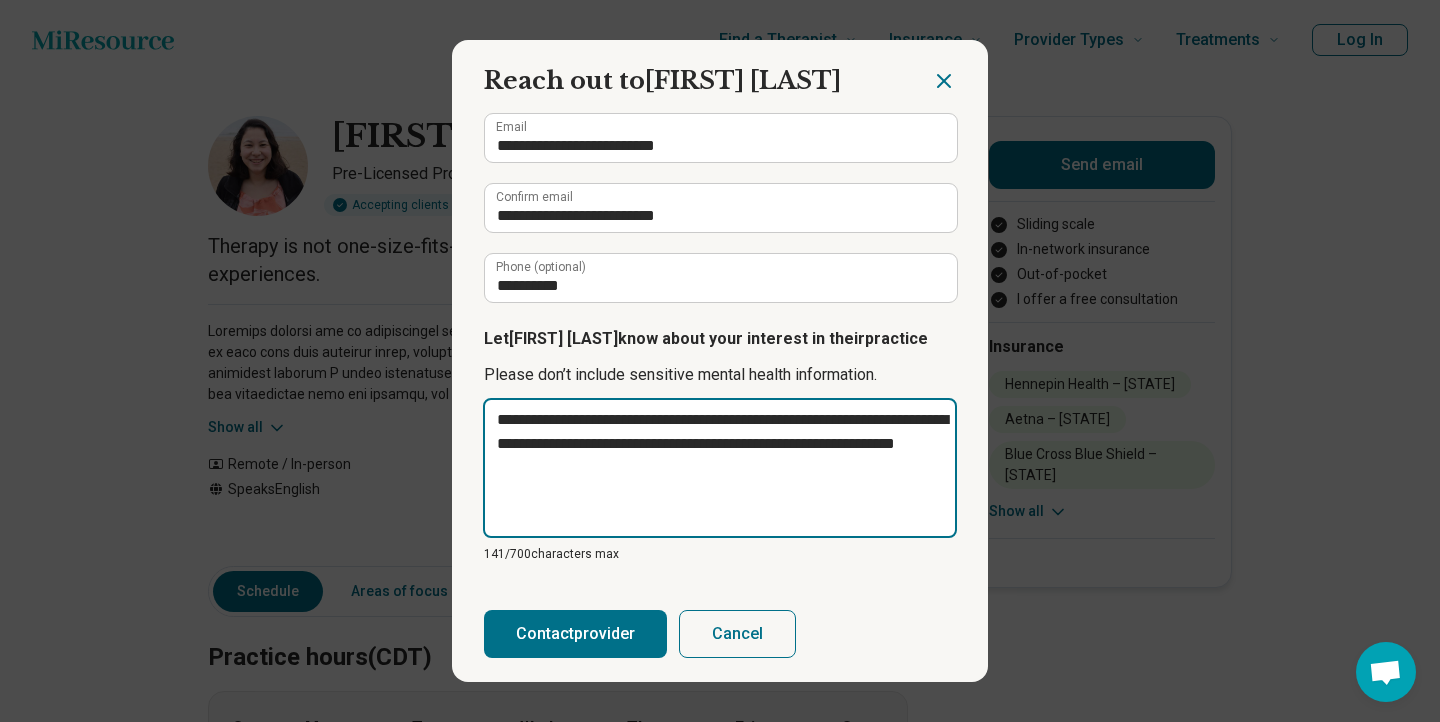 type on "**********" 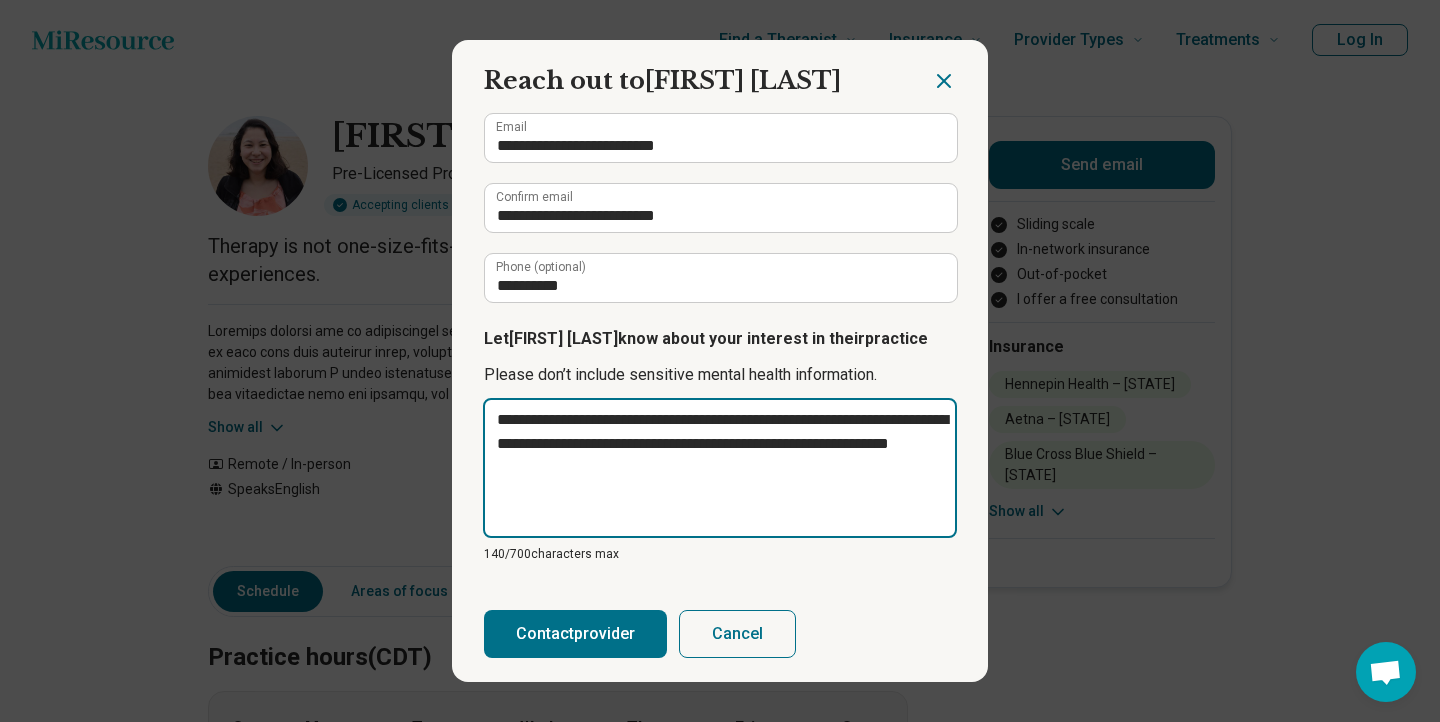 type on "**********" 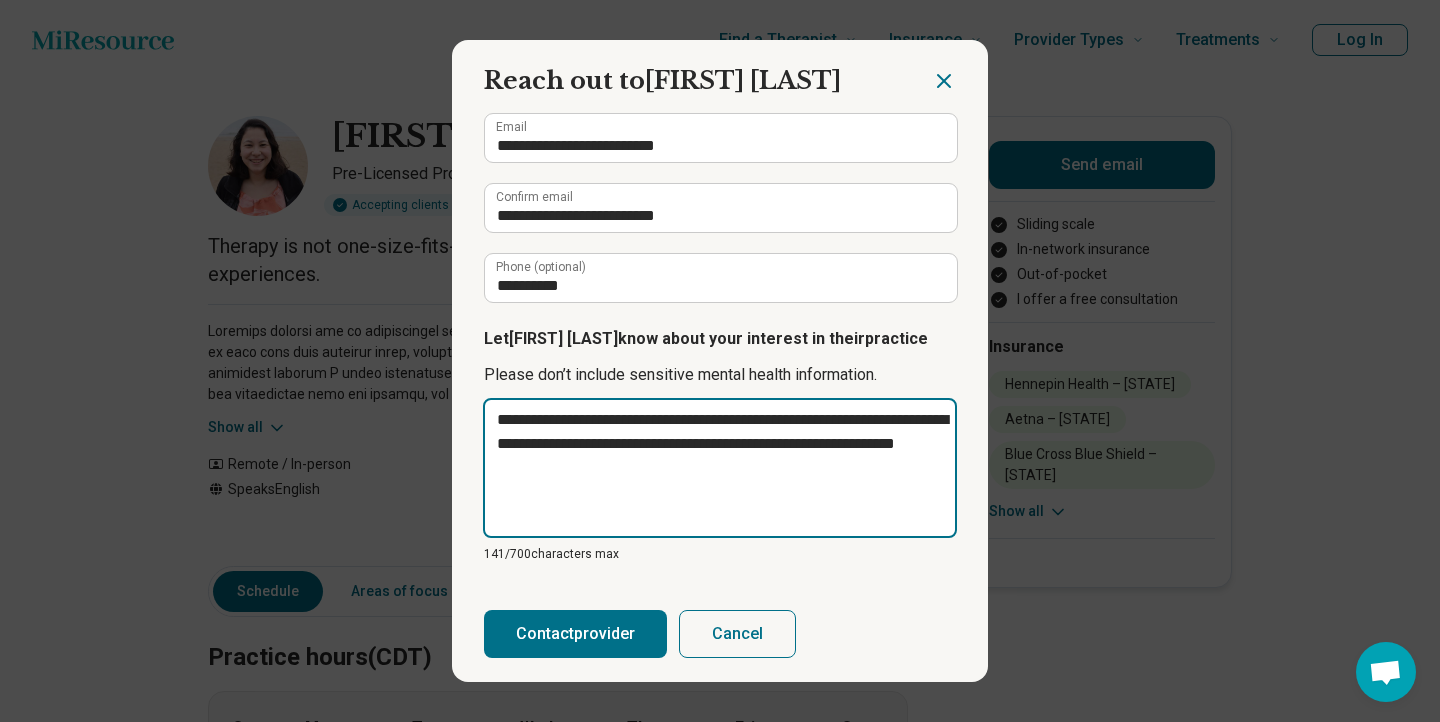 type on "**********" 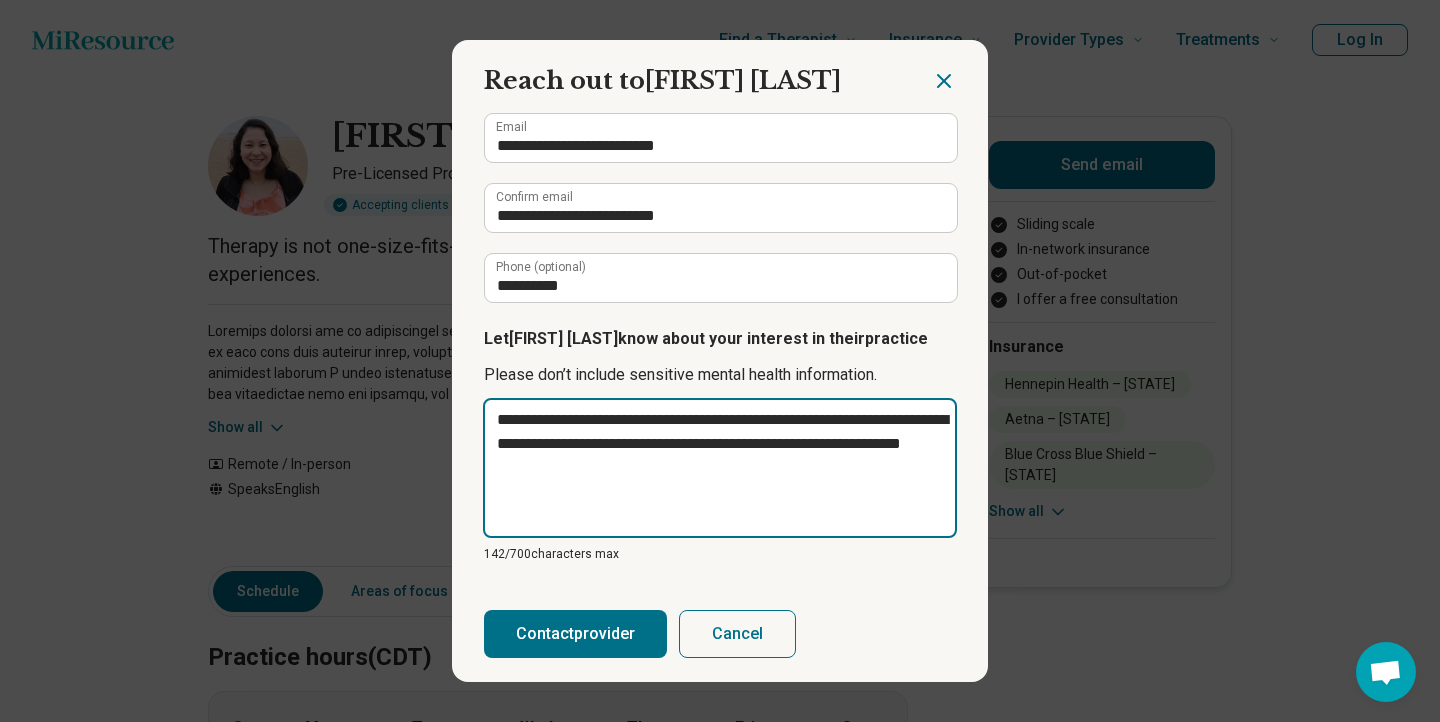 type on "**********" 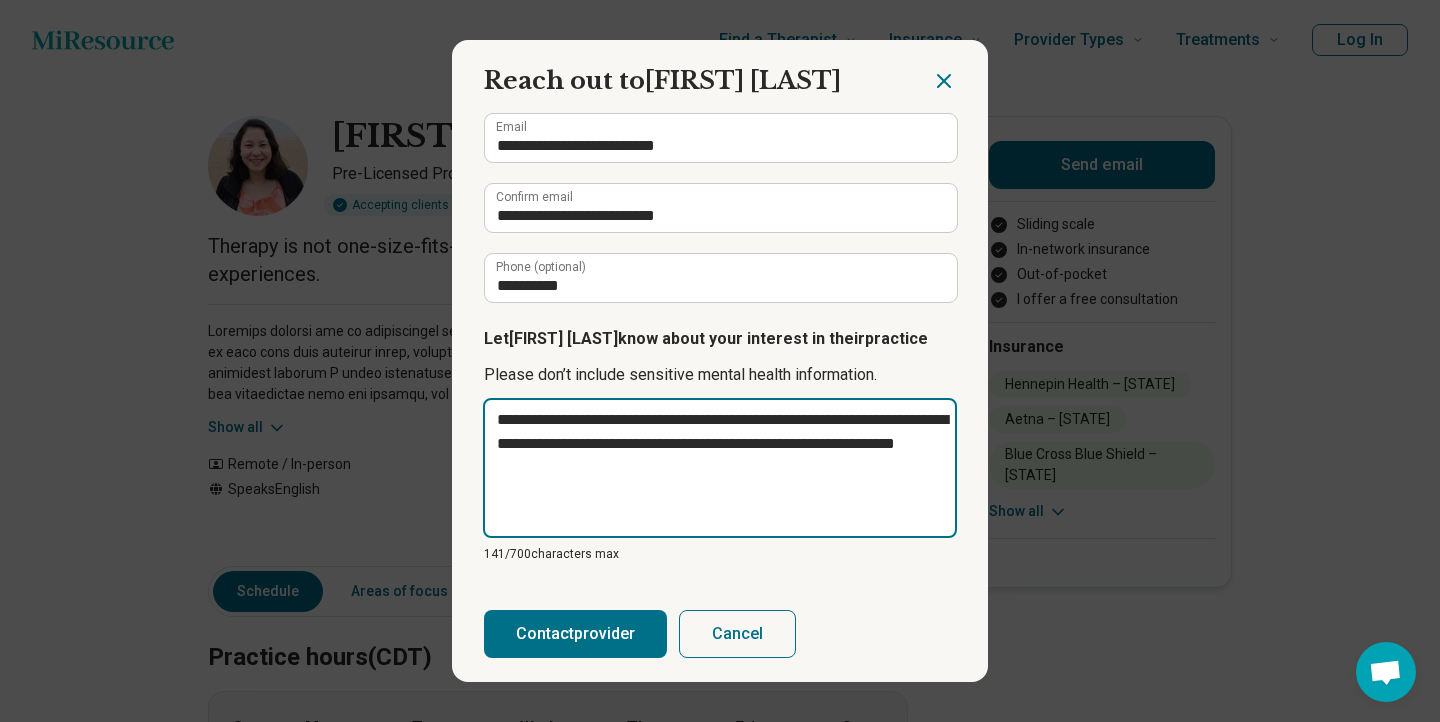 type on "**********" 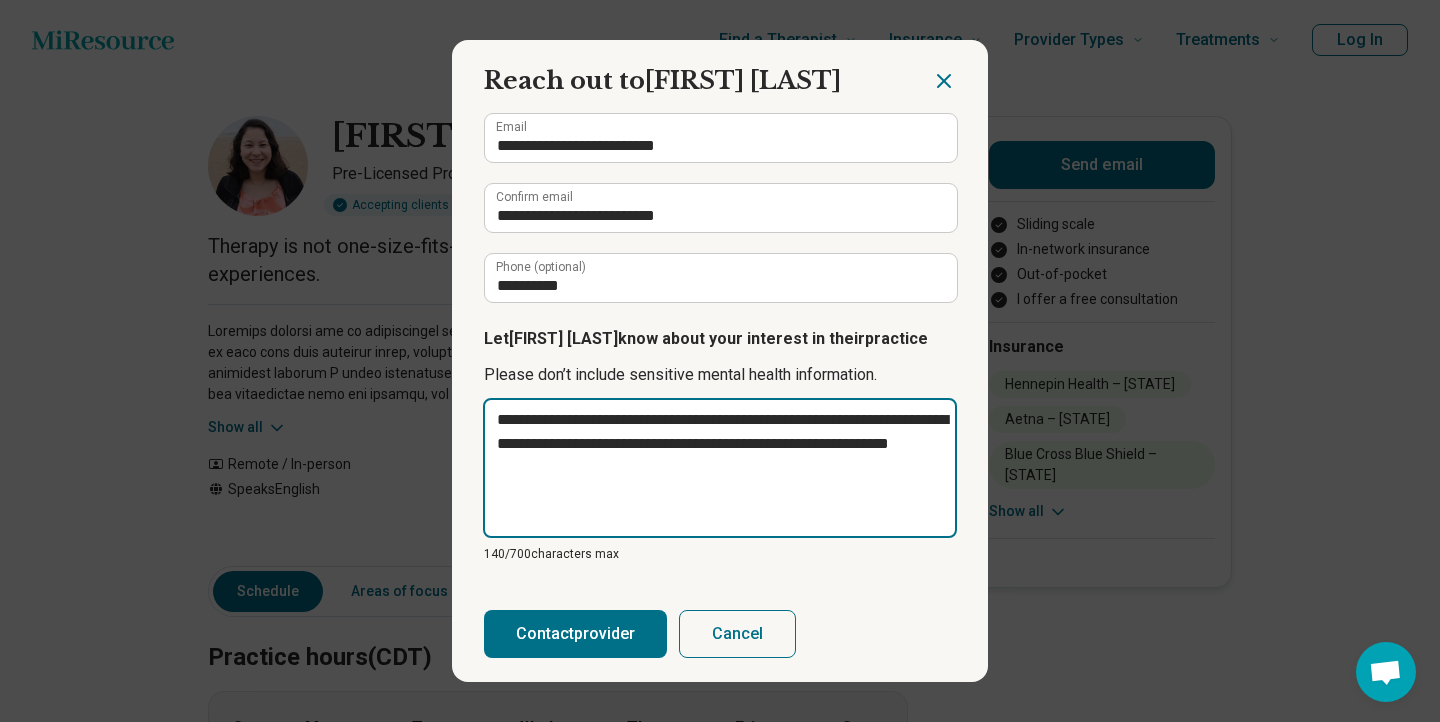 type on "**********" 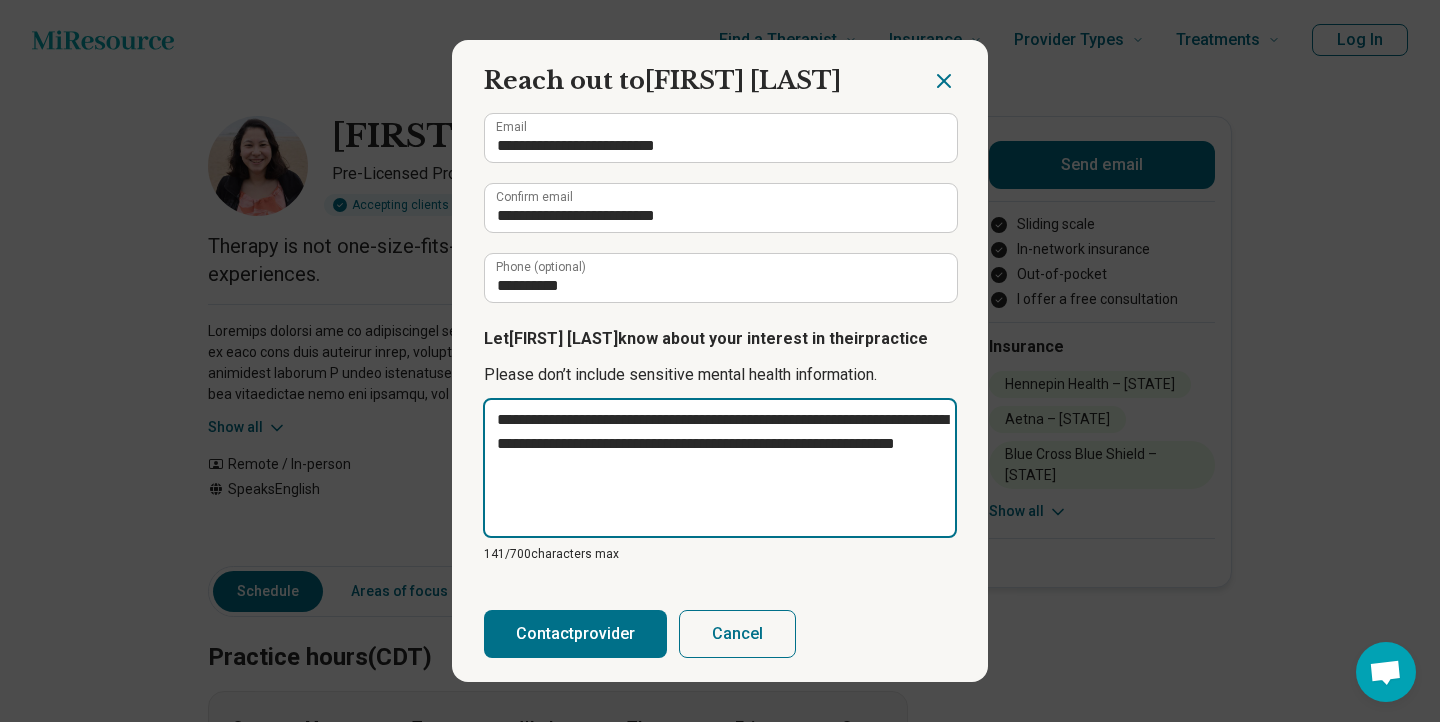 type on "**********" 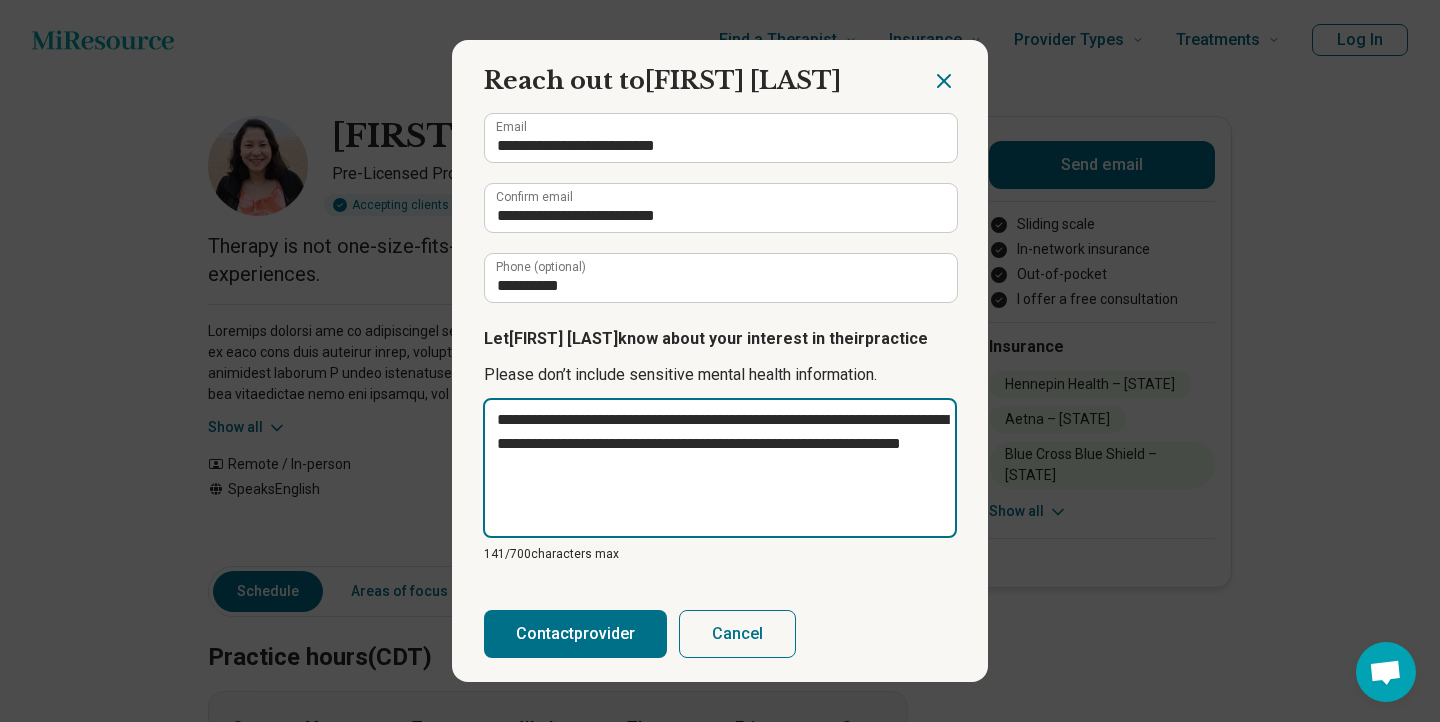 type on "**********" 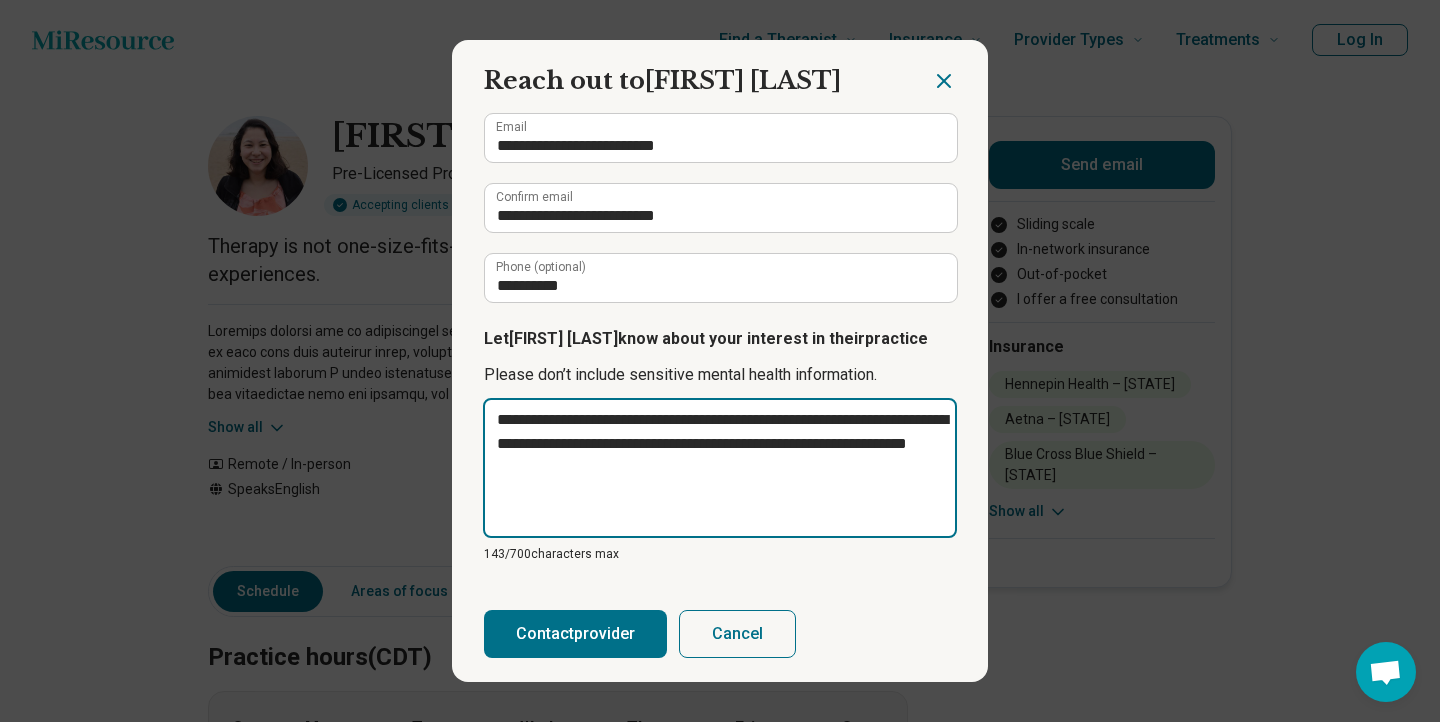 type on "**********" 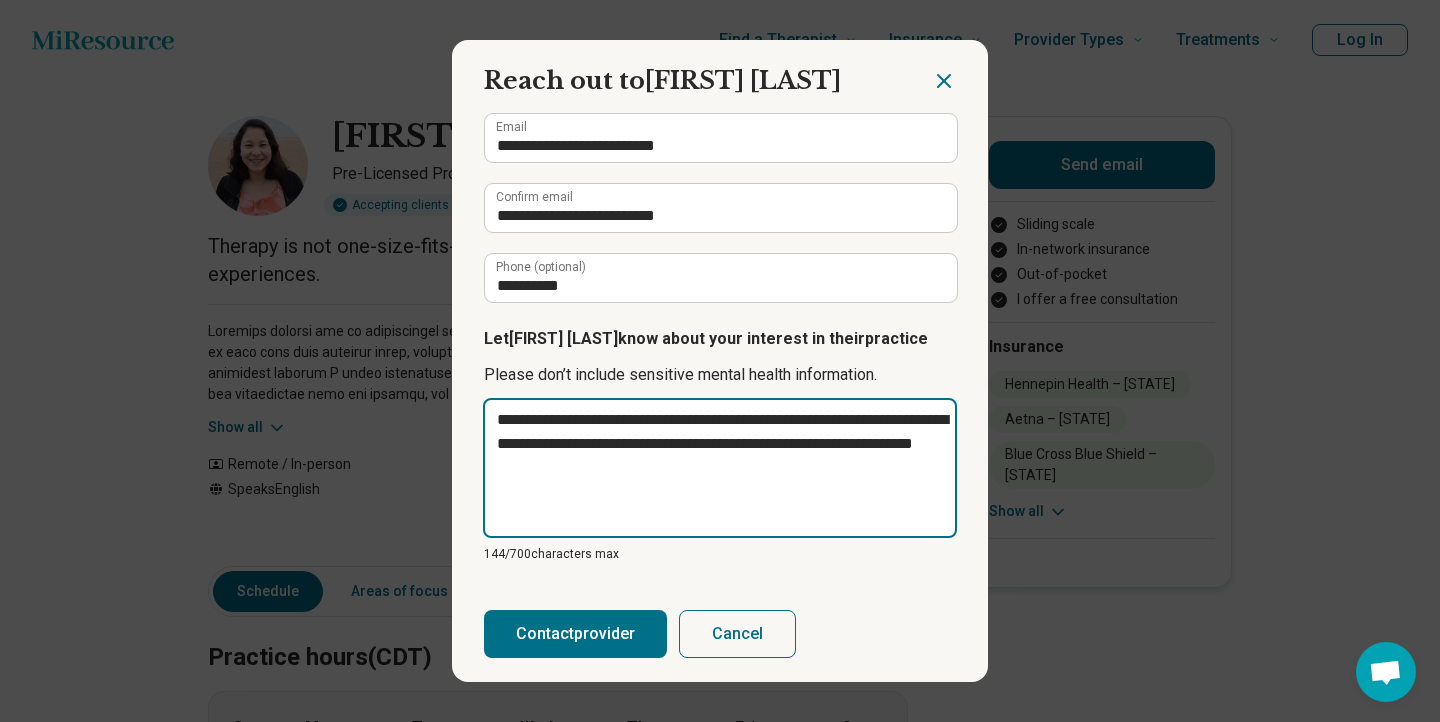 type on "**********" 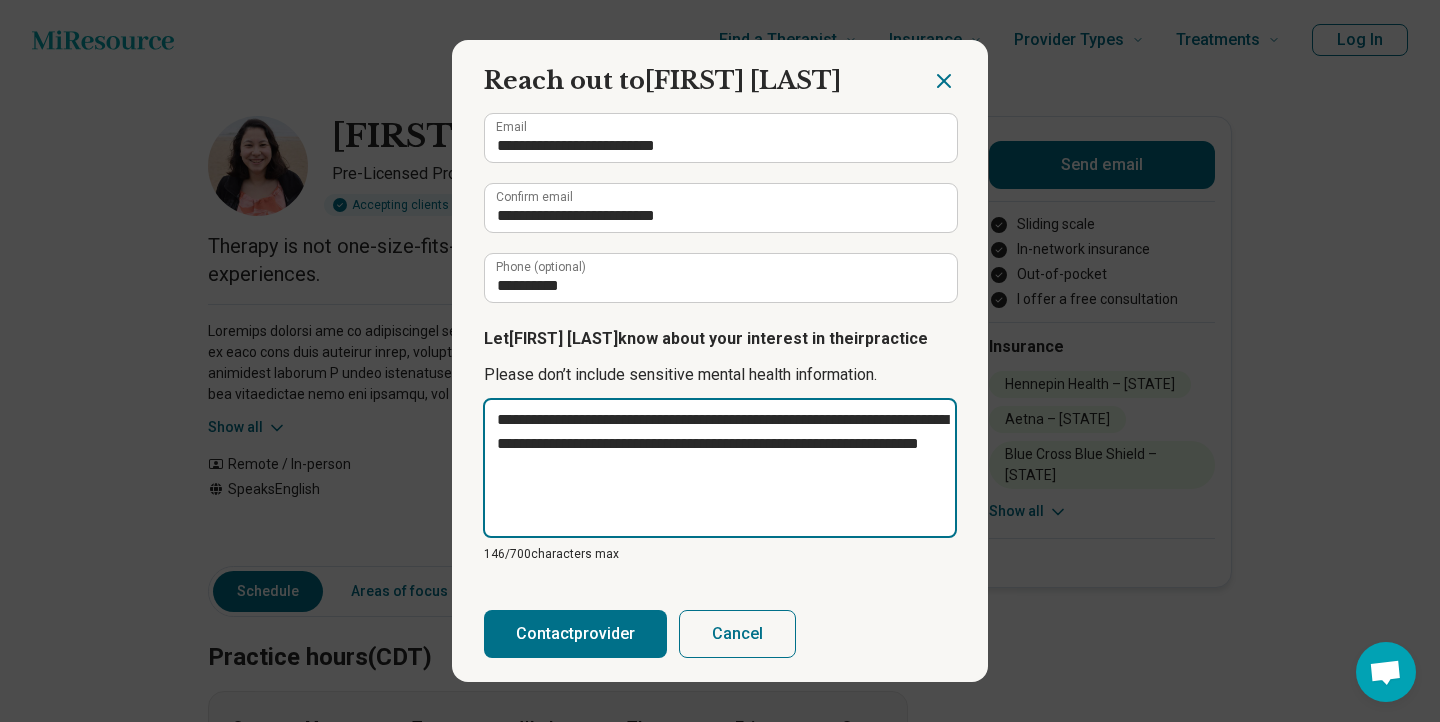 type on "**********" 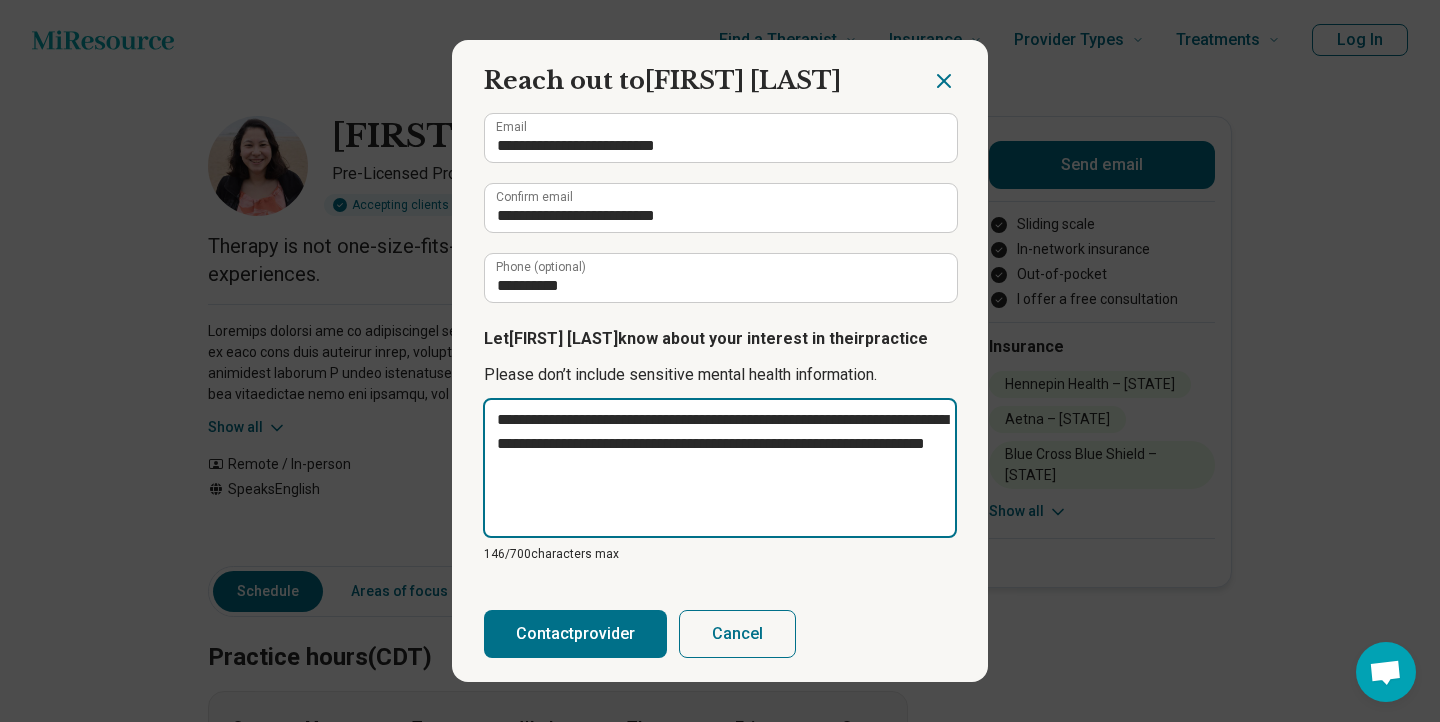 scroll, scrollTop: 183, scrollLeft: 0, axis: vertical 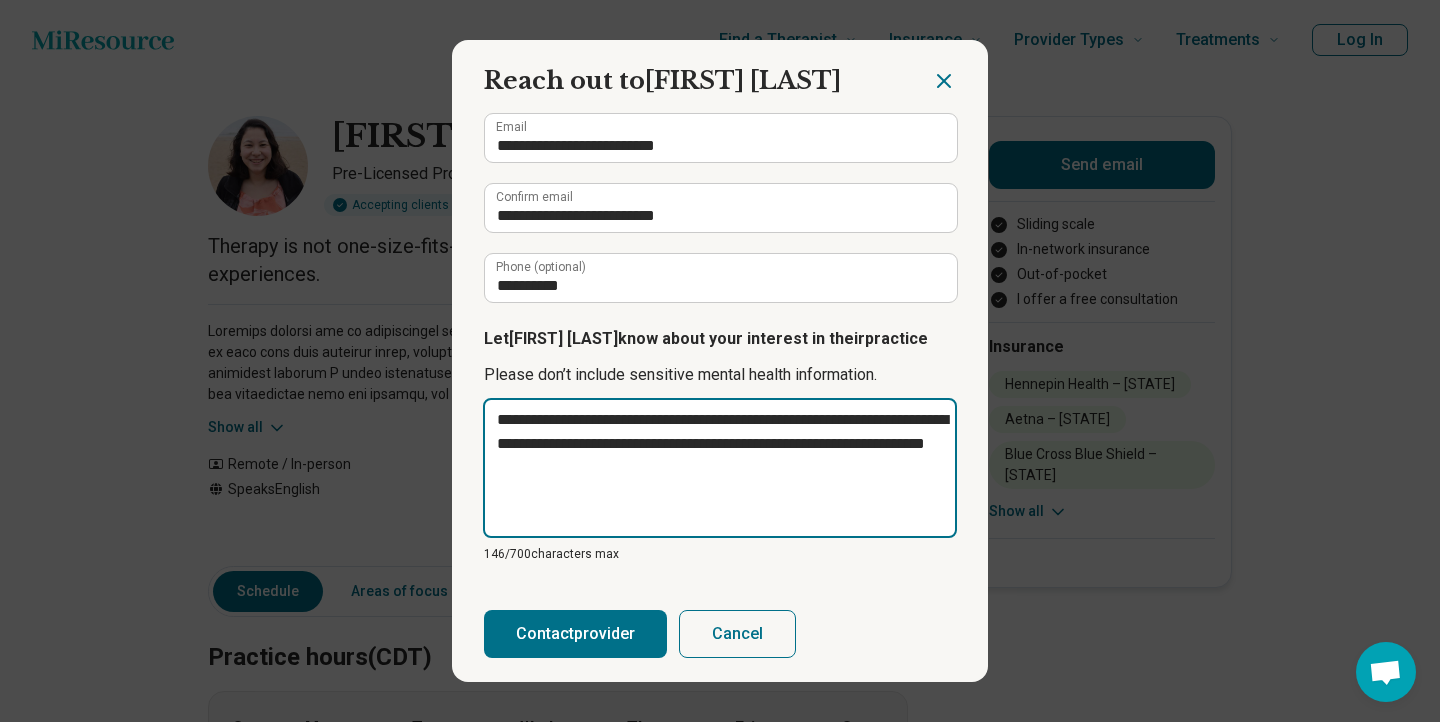 type on "**********" 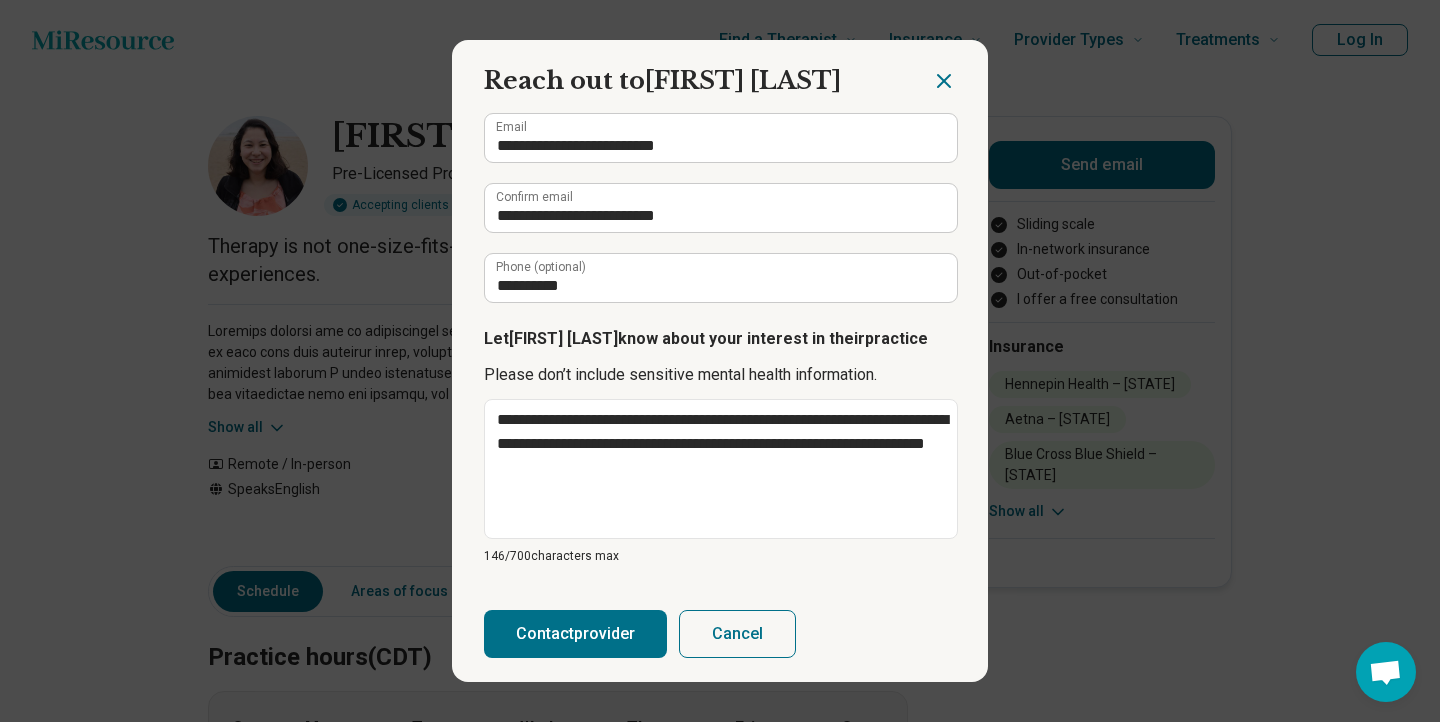 click on "Contact  provider" at bounding box center (575, 634) 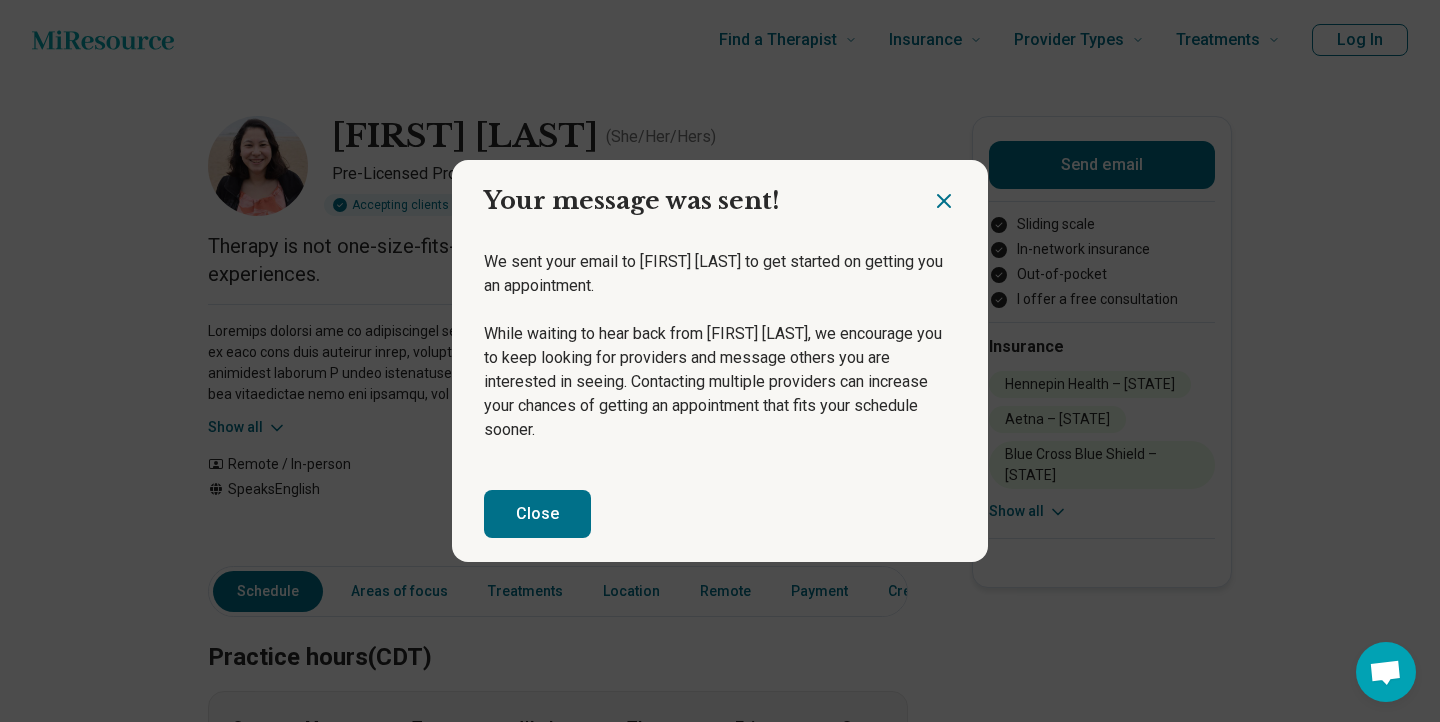 click on "Close" at bounding box center (537, 514) 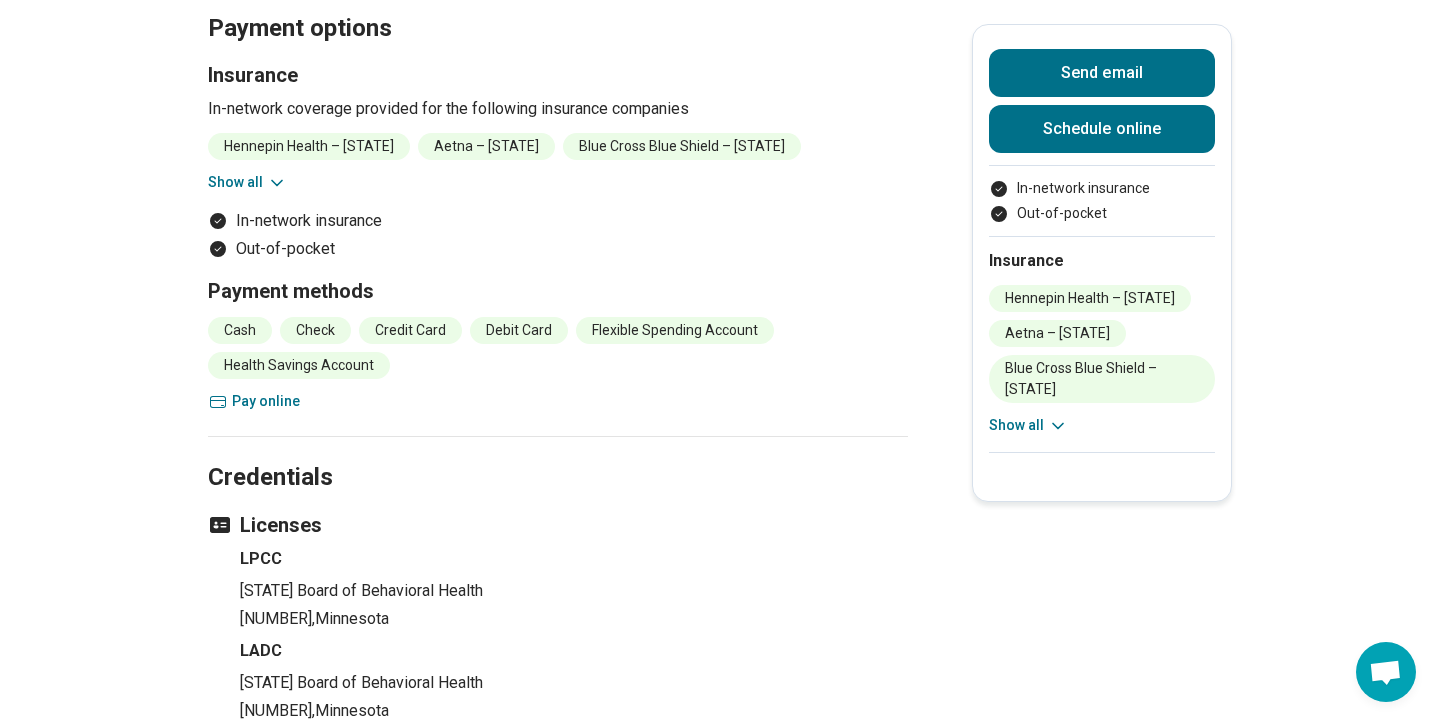 scroll, scrollTop: 2462, scrollLeft: 0, axis: vertical 